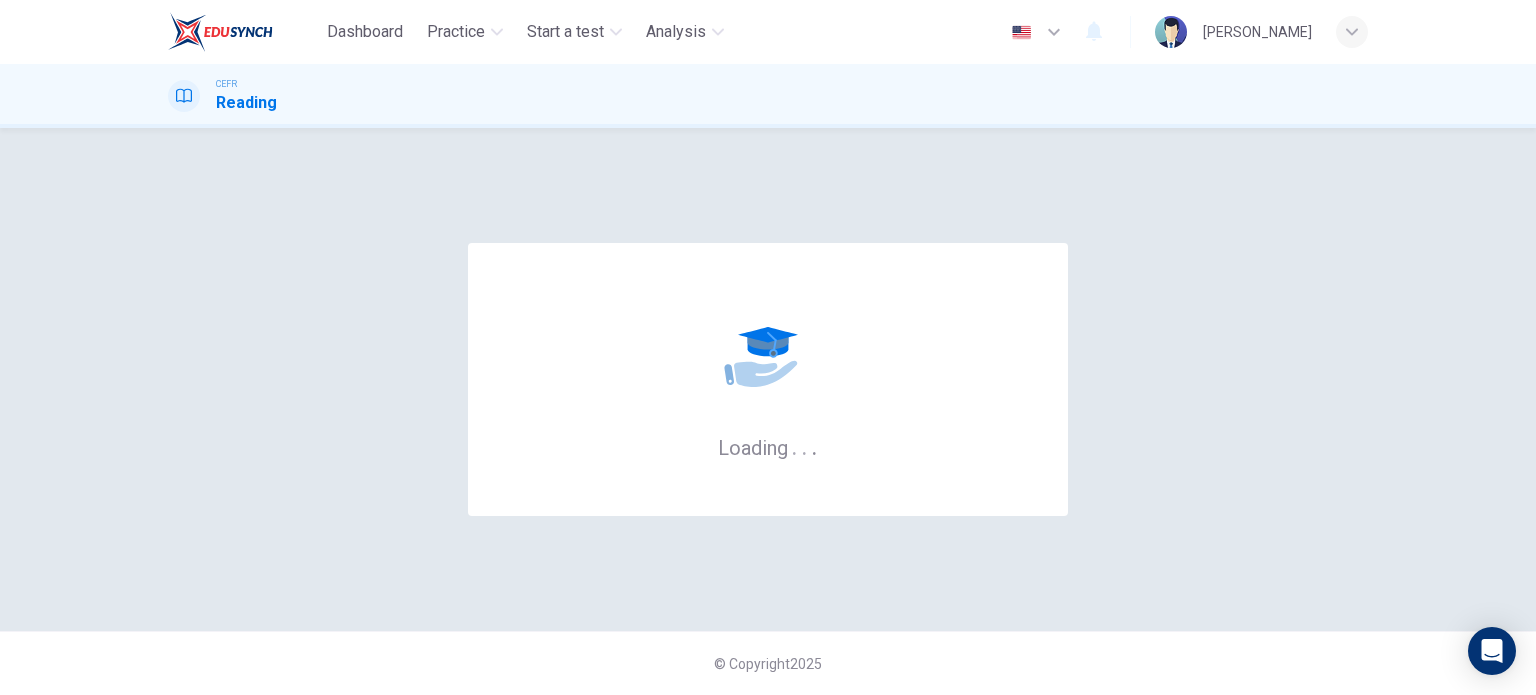 scroll, scrollTop: 0, scrollLeft: 0, axis: both 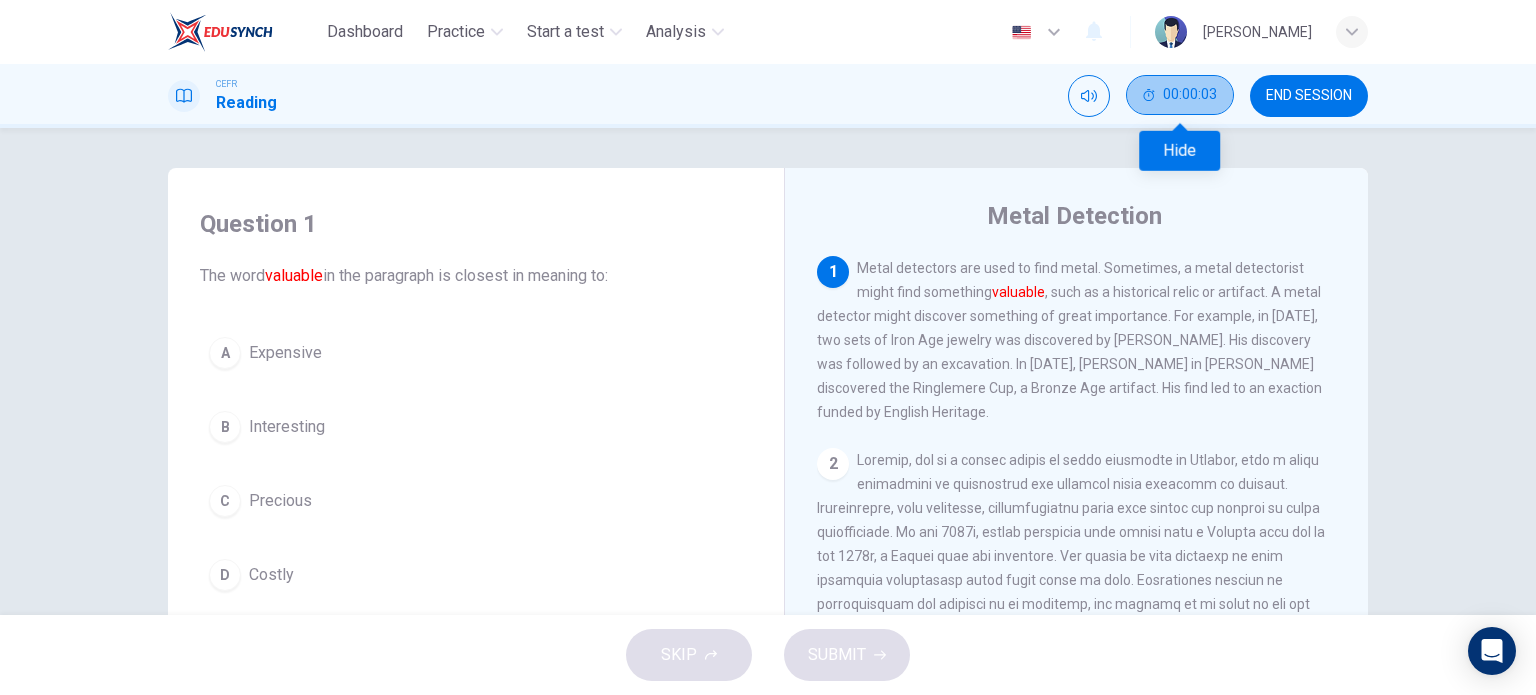 click on "00:00:03" at bounding box center (1190, 95) 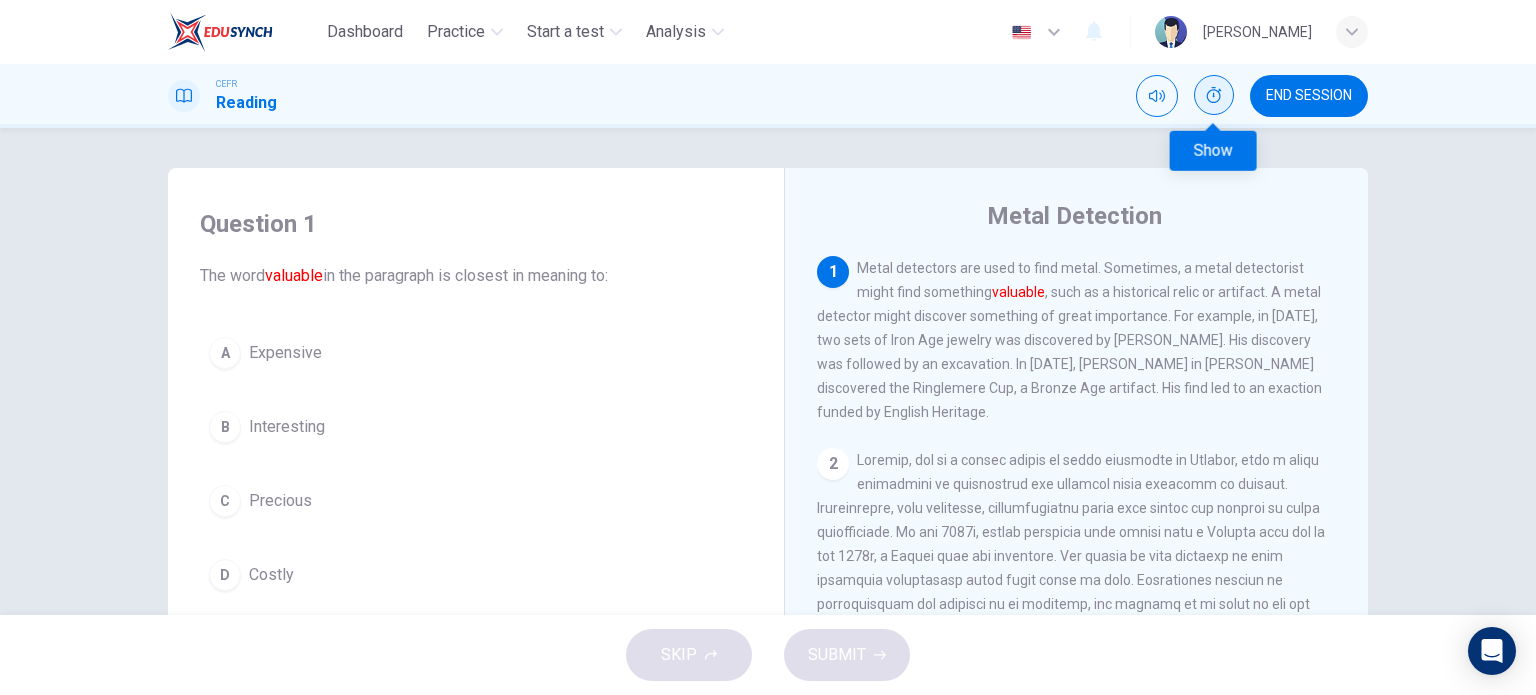 click 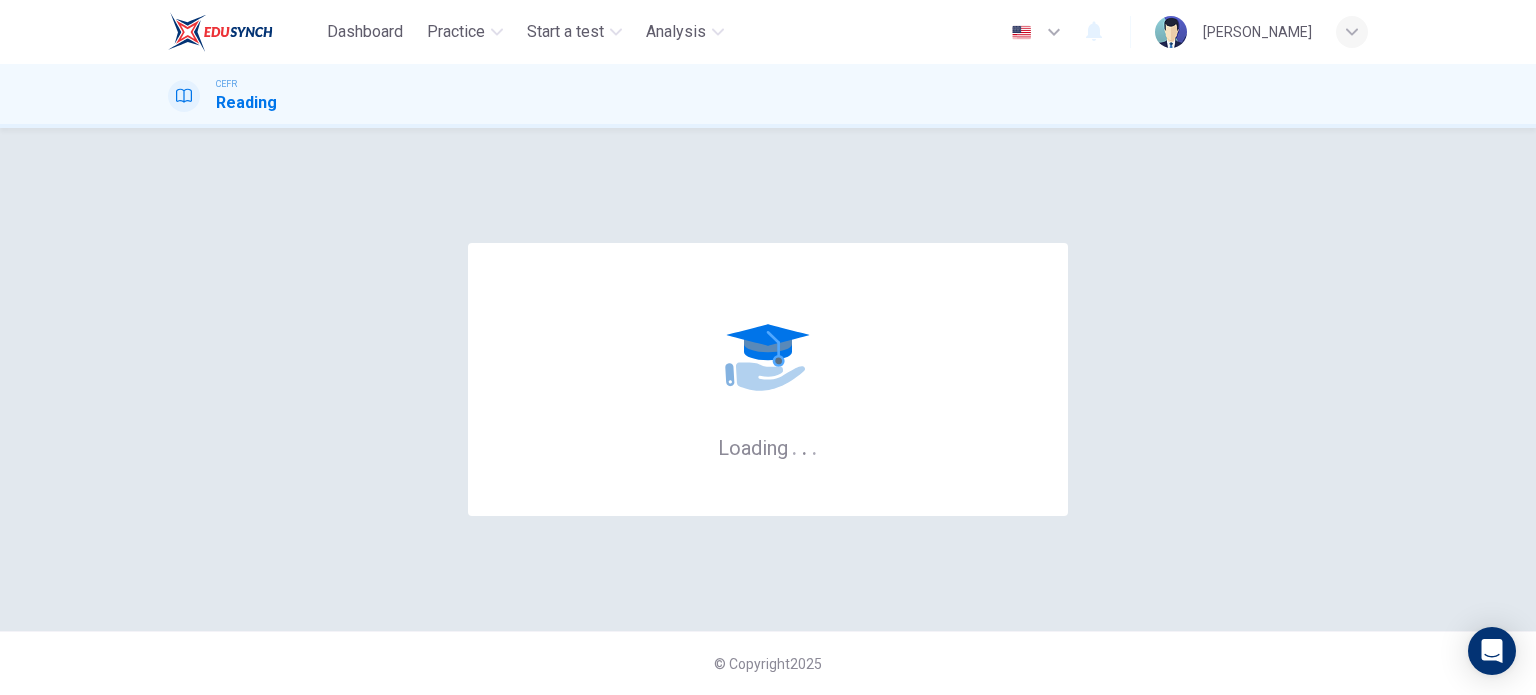 scroll, scrollTop: 0, scrollLeft: 0, axis: both 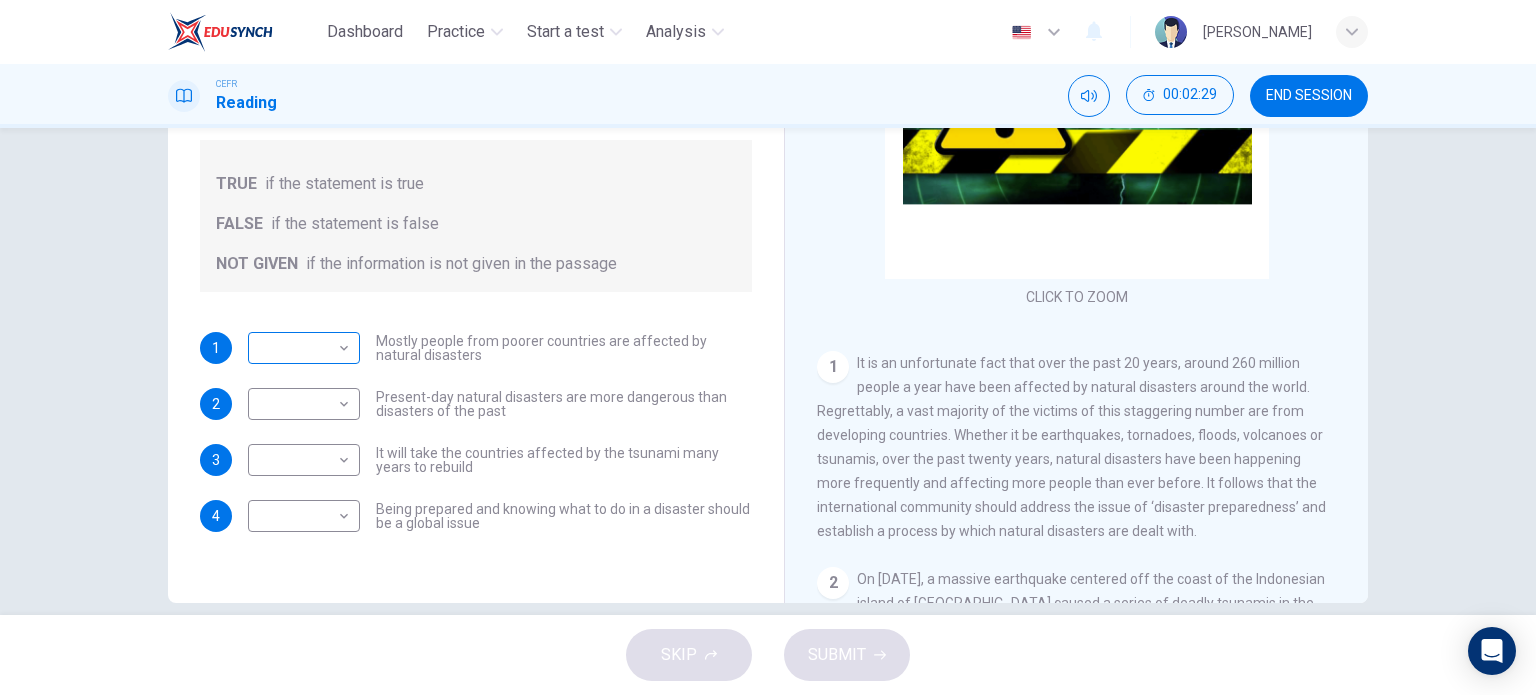 click on "​ ​" at bounding box center [304, 348] 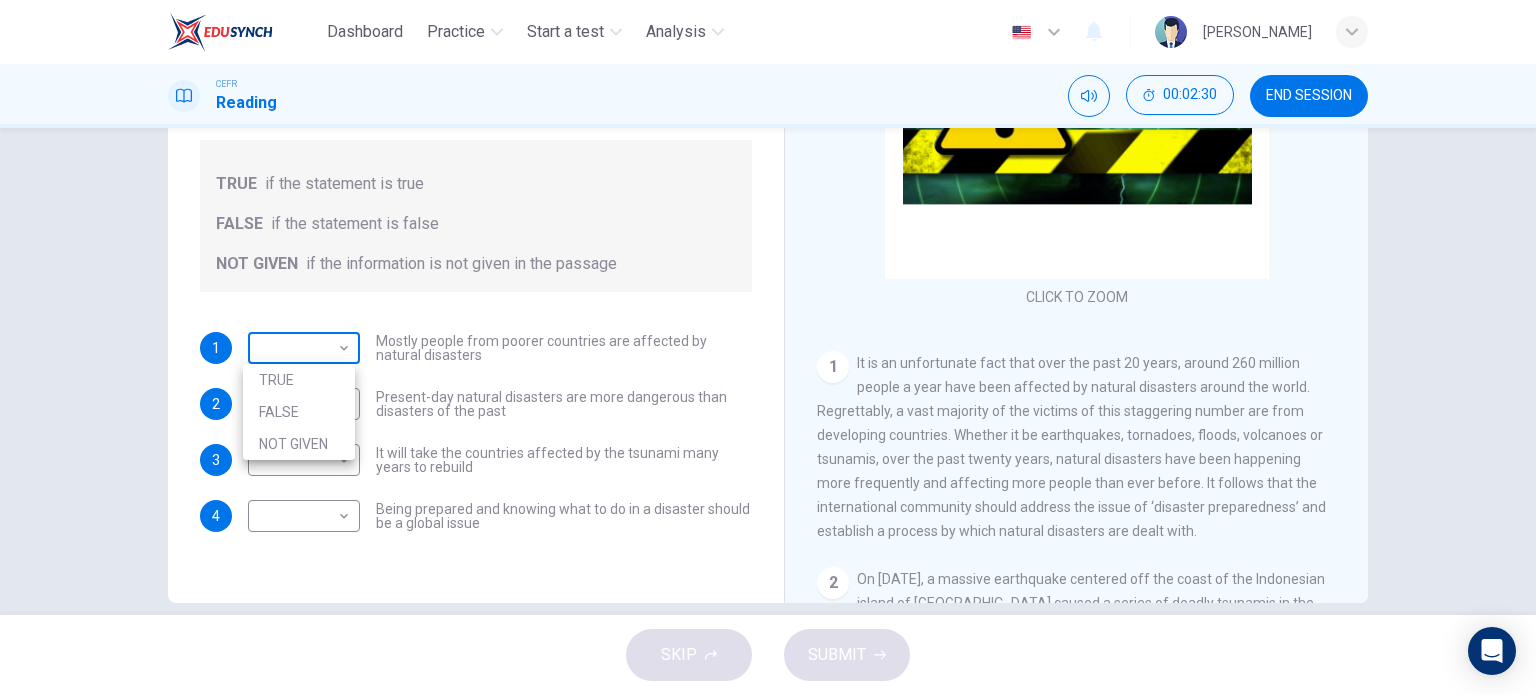 click on "Dashboard Practice Start a test Analysis English en ​ [PERSON_NAME] CEFR Reading 00:02:30 END SESSION Questions 1 - 4 Do the following statements agree with the information given in the Reading Passage?
In the boxes below, write TRUE if the statement is true FALSE if the statement is false NOT GIVEN if the information is not given in the passage 1 ​ ​ Mostly people from poorer countries are affected by natural disasters 2 ​ ​ Present-day natural disasters are more dangerous than disasters of the past 3 ​ ​ It will take the countries affected by the tsunami many years to rebuild 4 ​ ​ Being prepared and knowing what to do in a disaster should be a global issue Preparing for the Threat CLICK TO ZOOM Click to Zoom 1 2 3 4 5 6 SKIP SUBMIT EduSynch - Online Language Proficiency Testing
Dashboard Practice Start a test Analysis Notifications © Copyright  2025 TRUE FALSE NOT GIVEN" at bounding box center [768, 347] 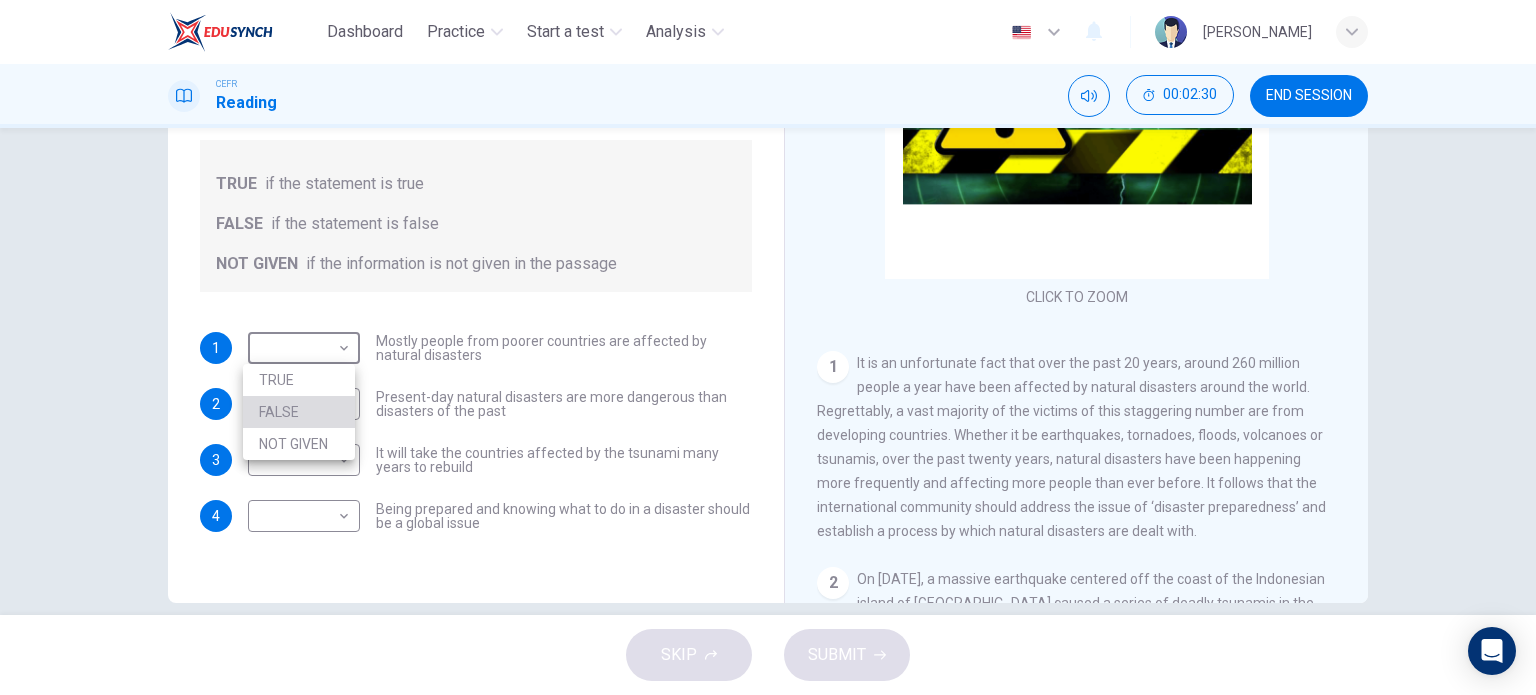 click on "FALSE" at bounding box center (299, 412) 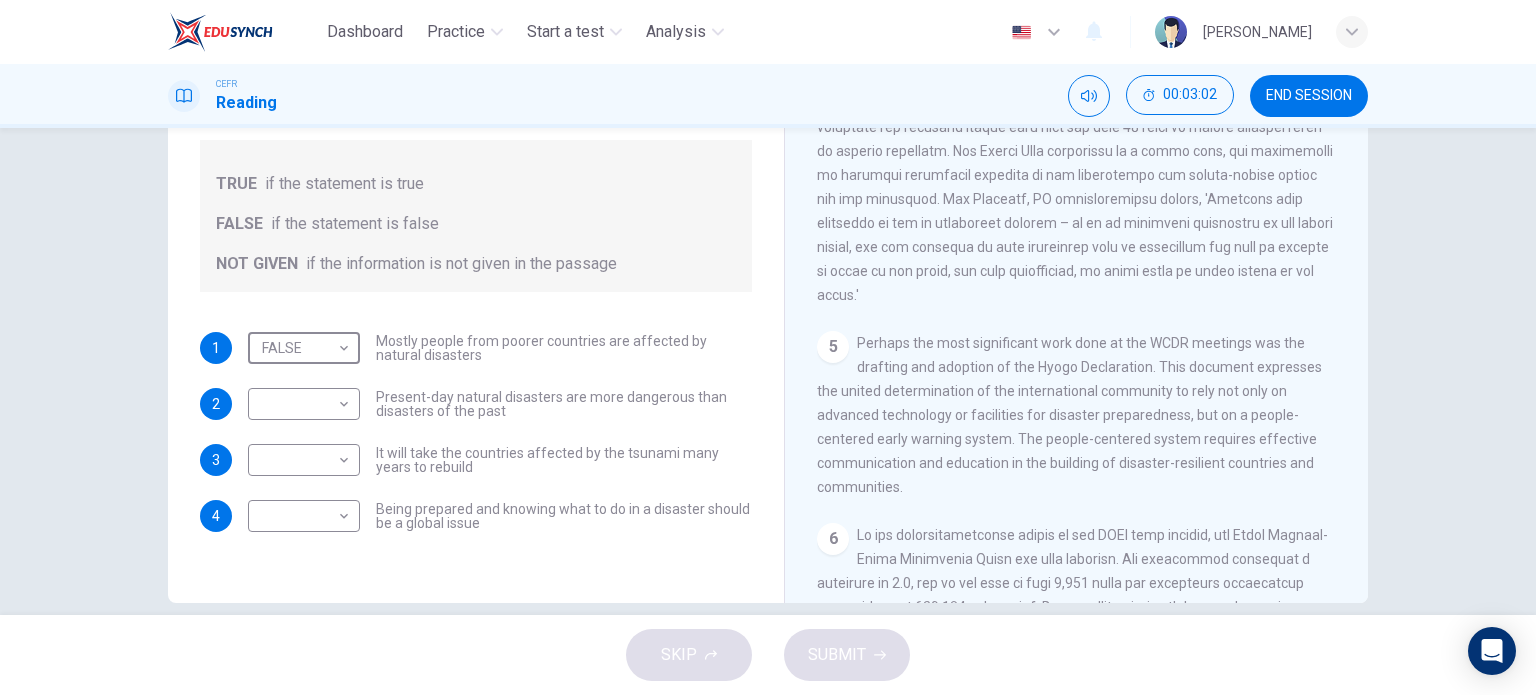 scroll, scrollTop: 1216, scrollLeft: 0, axis: vertical 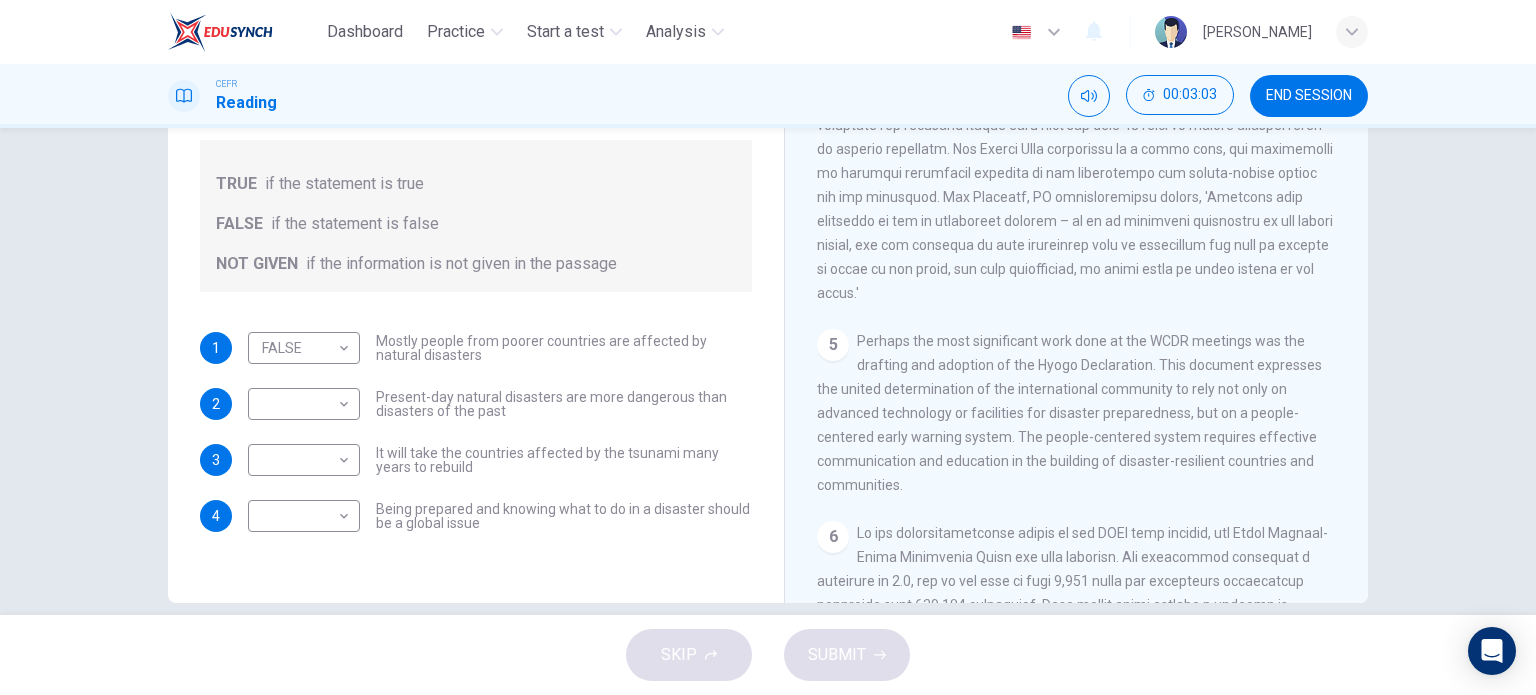 click on "5 Perhaps the most significant work done at the WCDR meetings was the drafting and adoption of the Hyogo Declaration. This document expresses the united determination of the international community to rely not only on advanced technology or facilities for disaster preparedness, but on a people-centered early warning system. The people-centered system requires effective communication and education in the building of disaster-resilient countries and communities." at bounding box center (1077, 413) 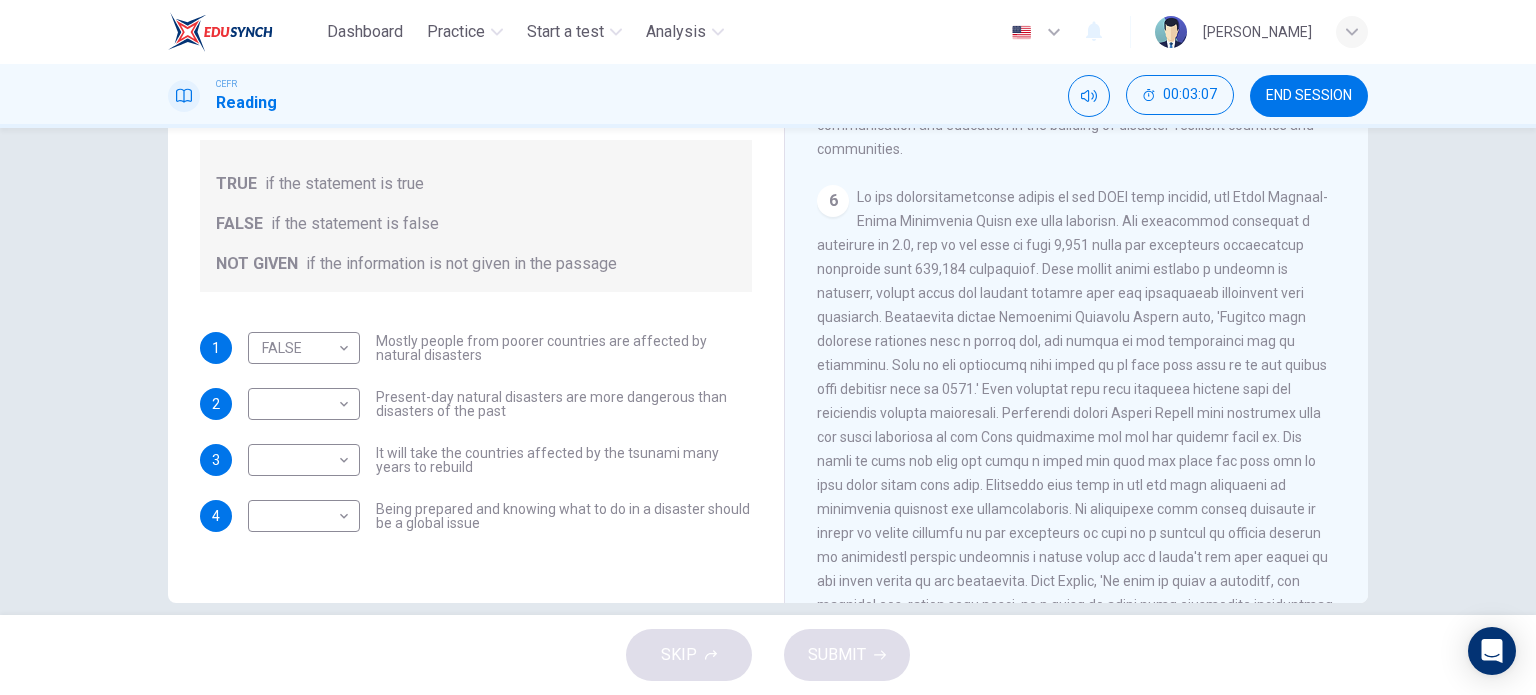 scroll, scrollTop: 1718, scrollLeft: 0, axis: vertical 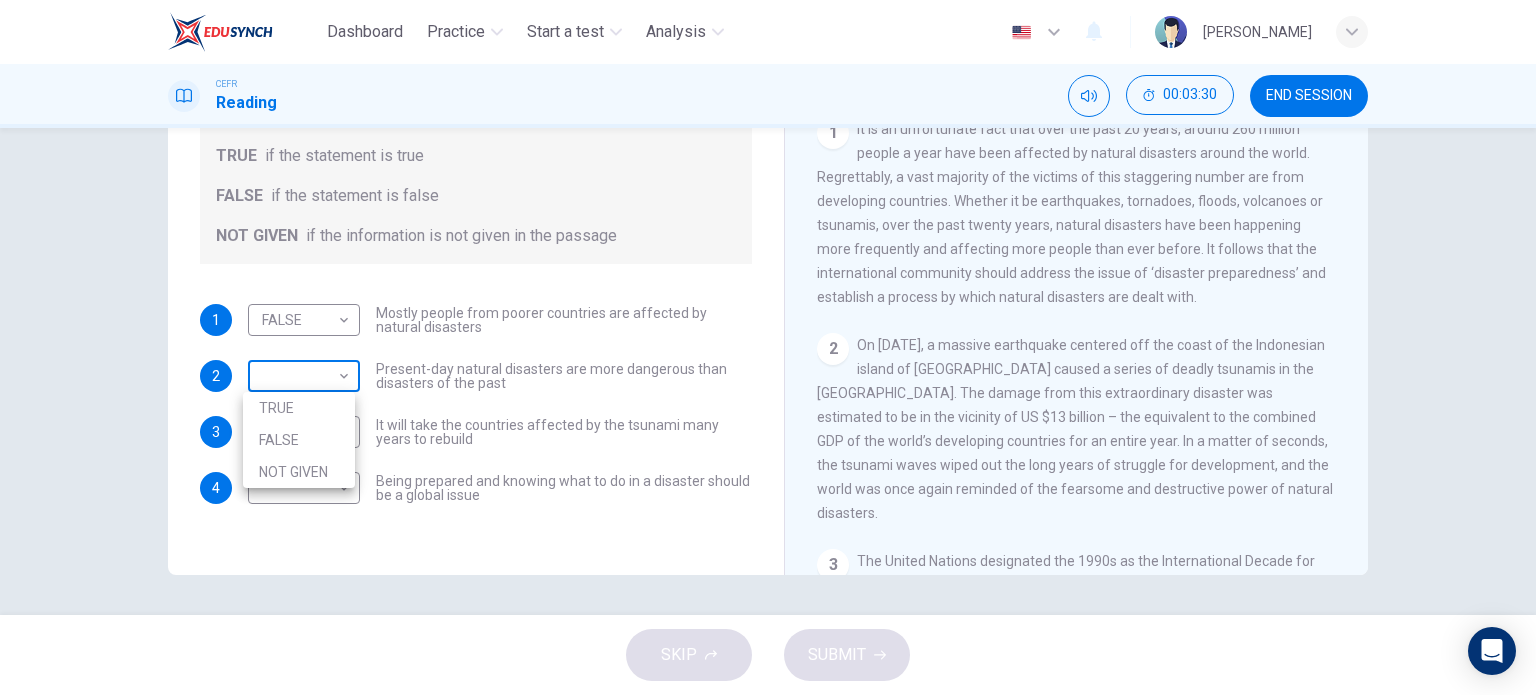 click on "Dashboard Practice Start a test Analysis English en ​ [PERSON_NAME] CEFR Reading 00:03:30 END SESSION Questions 1 - 4 Do the following statements agree with the information given in the Reading Passage?
In the boxes below, write TRUE if the statement is true FALSE if the statement is false NOT GIVEN if the information is not given in the passage 1 FALSE FALSE ​ Mostly people from poorer countries are affected by natural disasters 2 ​ ​ Present-day natural disasters are more dangerous than disasters of the past 3 ​ ​ It will take the countries affected by the tsunami many years to rebuild 4 ​ ​ Being prepared and knowing what to do in a disaster should be a global issue Preparing for the Threat CLICK TO ZOOM Click to Zoom 1 2 3 4 5 6 SKIP SUBMIT EduSynch - Online Language Proficiency Testing
Dashboard Practice Start a test Analysis Notifications © Copyright  2025 TRUE FALSE NOT GIVEN" at bounding box center [768, 347] 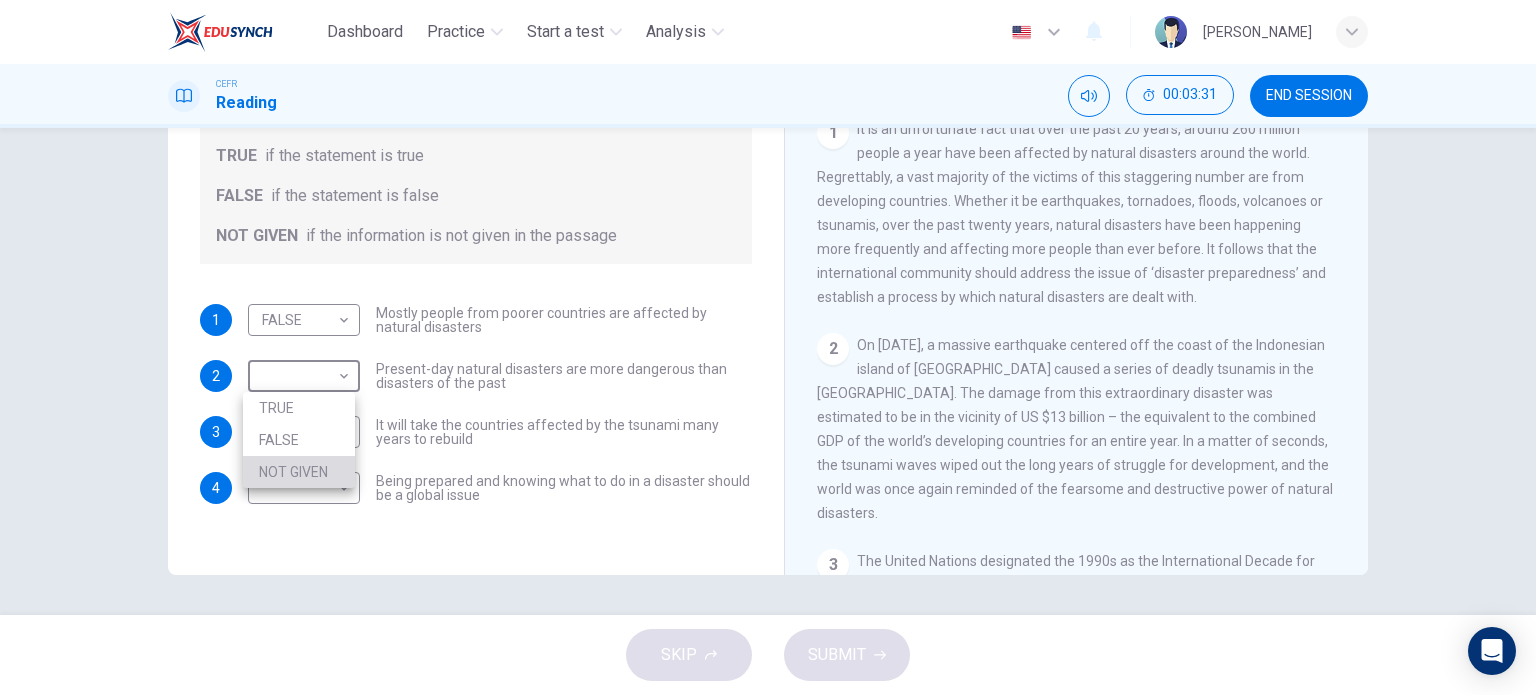 click on "NOT GIVEN" at bounding box center [299, 472] 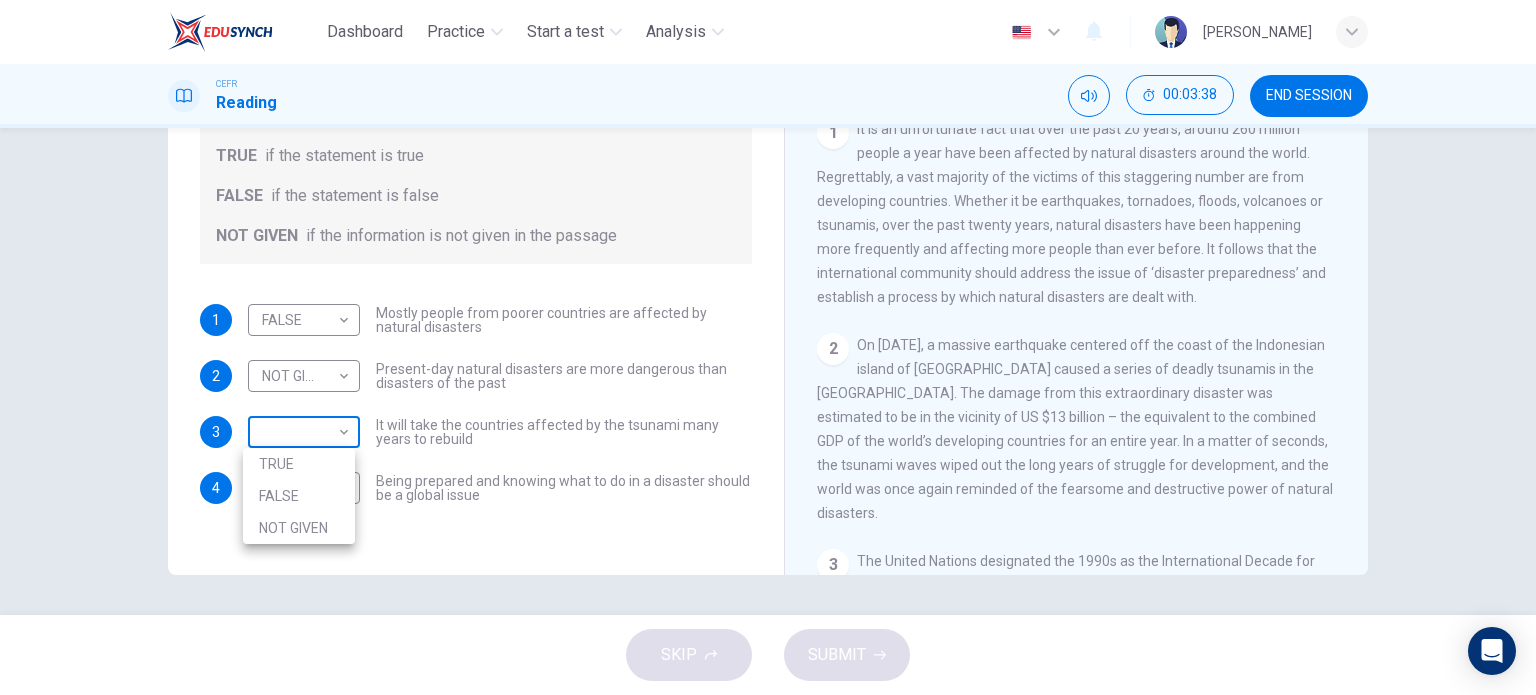 click on "Dashboard Practice Start a test Analysis English en ​ [PERSON_NAME] CEFR Reading 00:03:38 END SESSION Questions 1 - 4 Do the following statements agree with the information given in the Reading Passage?
In the boxes below, write TRUE if the statement is true FALSE if the statement is false NOT GIVEN if the information is not given in the passage 1 FALSE FALSE ​ Mostly people from poorer countries are affected by natural disasters 2 NOT GIVEN NOT GIVEN ​ Present-day natural disasters are more dangerous than disasters of the past 3 ​ ​ It will take the countries affected by the tsunami many years to rebuild 4 ​ ​ Being prepared and knowing what to do in a disaster should be a global issue Preparing for the Threat CLICK TO ZOOM Click to Zoom 1 2 3 4 5 6 SKIP SUBMIT EduSynch - Online Language Proficiency Testing
Dashboard Practice Start a test Analysis Notifications © Copyright  2025 TRUE FALSE NOT GIVEN" at bounding box center [768, 347] 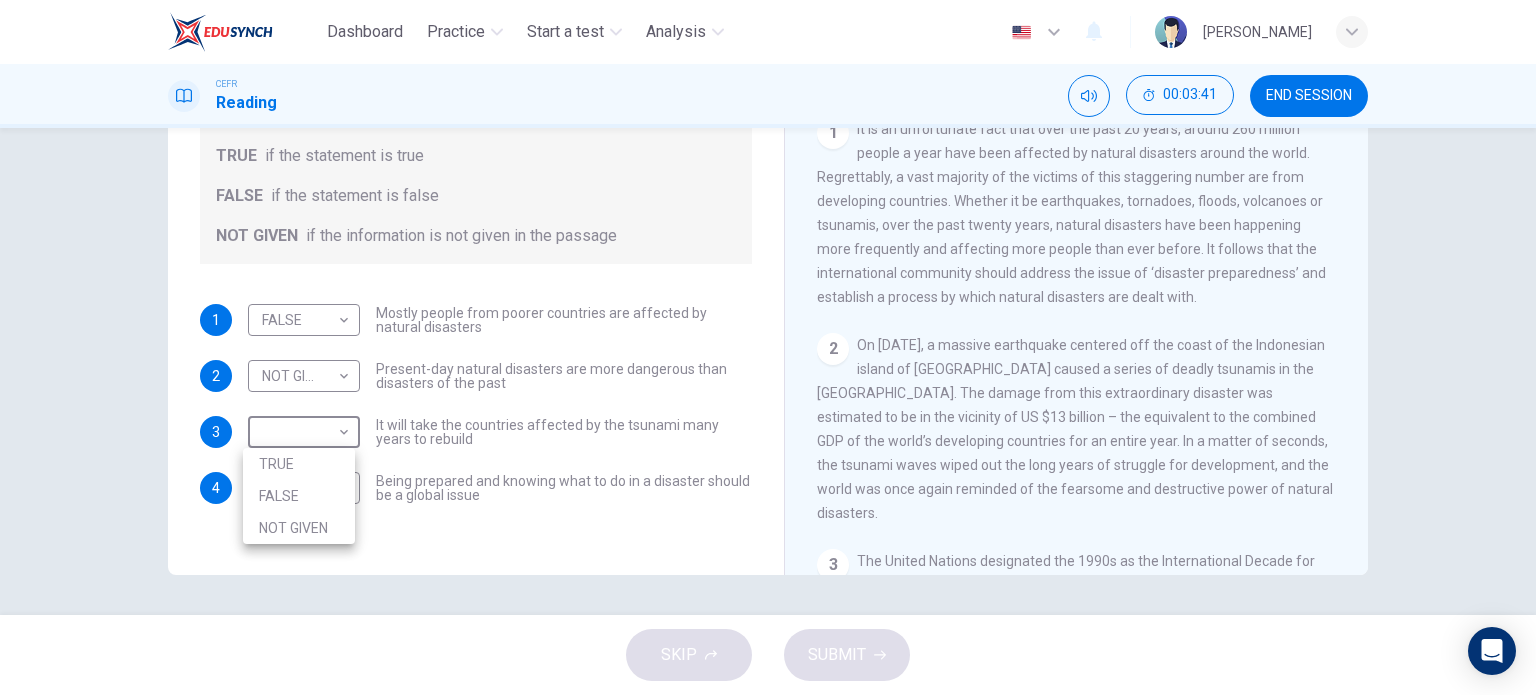 click at bounding box center (768, 347) 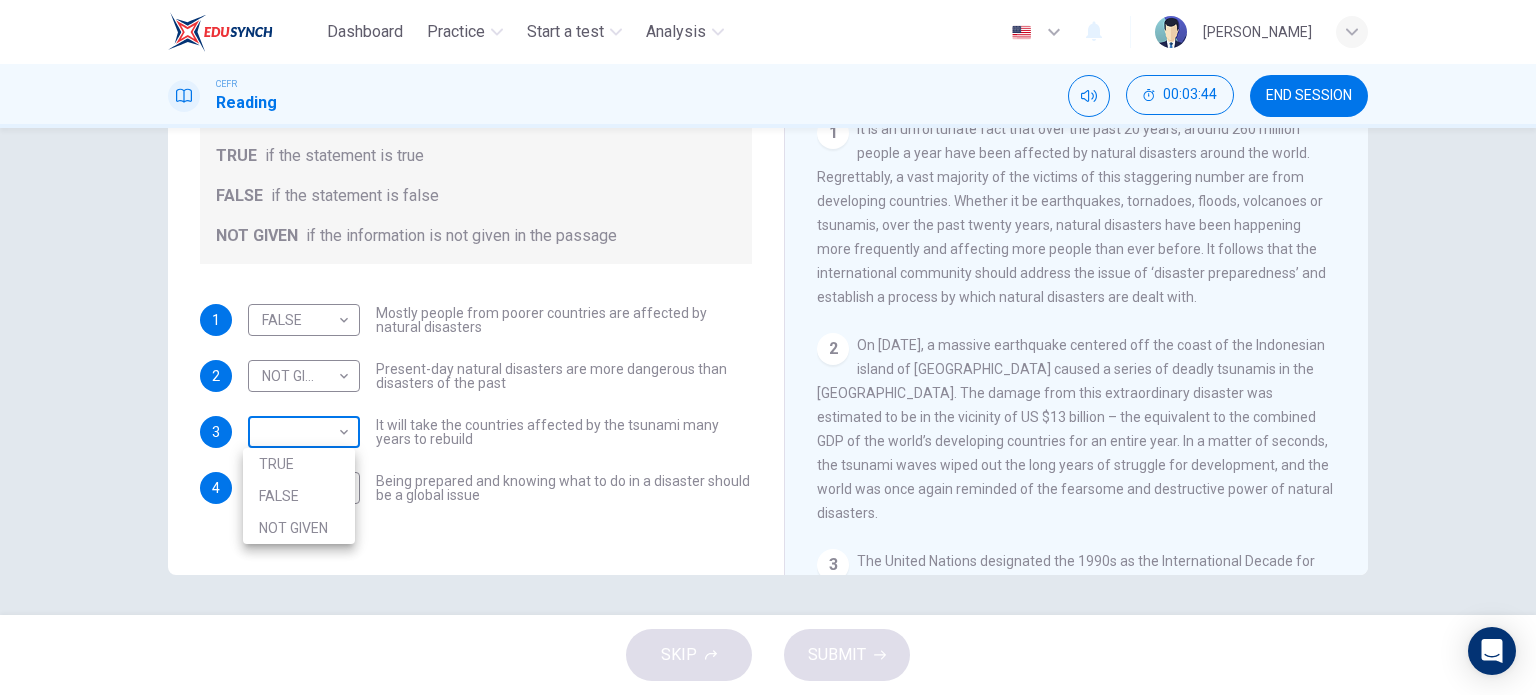 click on "Dashboard Practice Start a test Analysis English en ​ [PERSON_NAME] CEFR Reading 00:03:44 END SESSION Questions 1 - 4 Do the following statements agree with the information given in the Reading Passage?
In the boxes below, write TRUE if the statement is true FALSE if the statement is false NOT GIVEN if the information is not given in the passage 1 FALSE FALSE ​ Mostly people from poorer countries are affected by natural disasters 2 NOT GIVEN NOT GIVEN ​ Present-day natural disasters are more dangerous than disasters of the past 3 ​ ​ It will take the countries affected by the tsunami many years to rebuild 4 ​ ​ Being prepared and knowing what to do in a disaster should be a global issue Preparing for the Threat CLICK TO ZOOM Click to Zoom 1 2 3 4 5 6 SKIP SUBMIT EduSynch - Online Language Proficiency Testing
Dashboard Practice Start a test Analysis Notifications © Copyright  2025 TRUE FALSE NOT GIVEN" at bounding box center [768, 347] 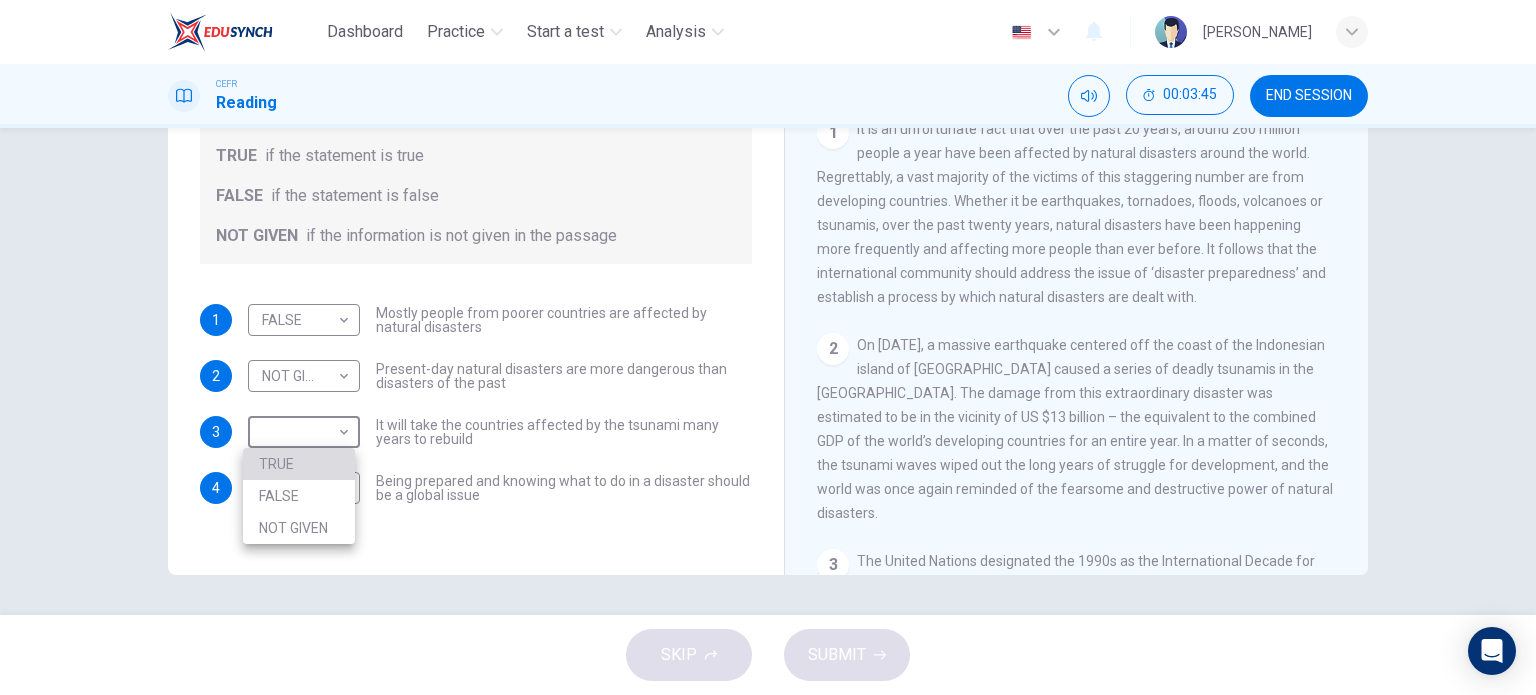 click on "TRUE" at bounding box center [299, 464] 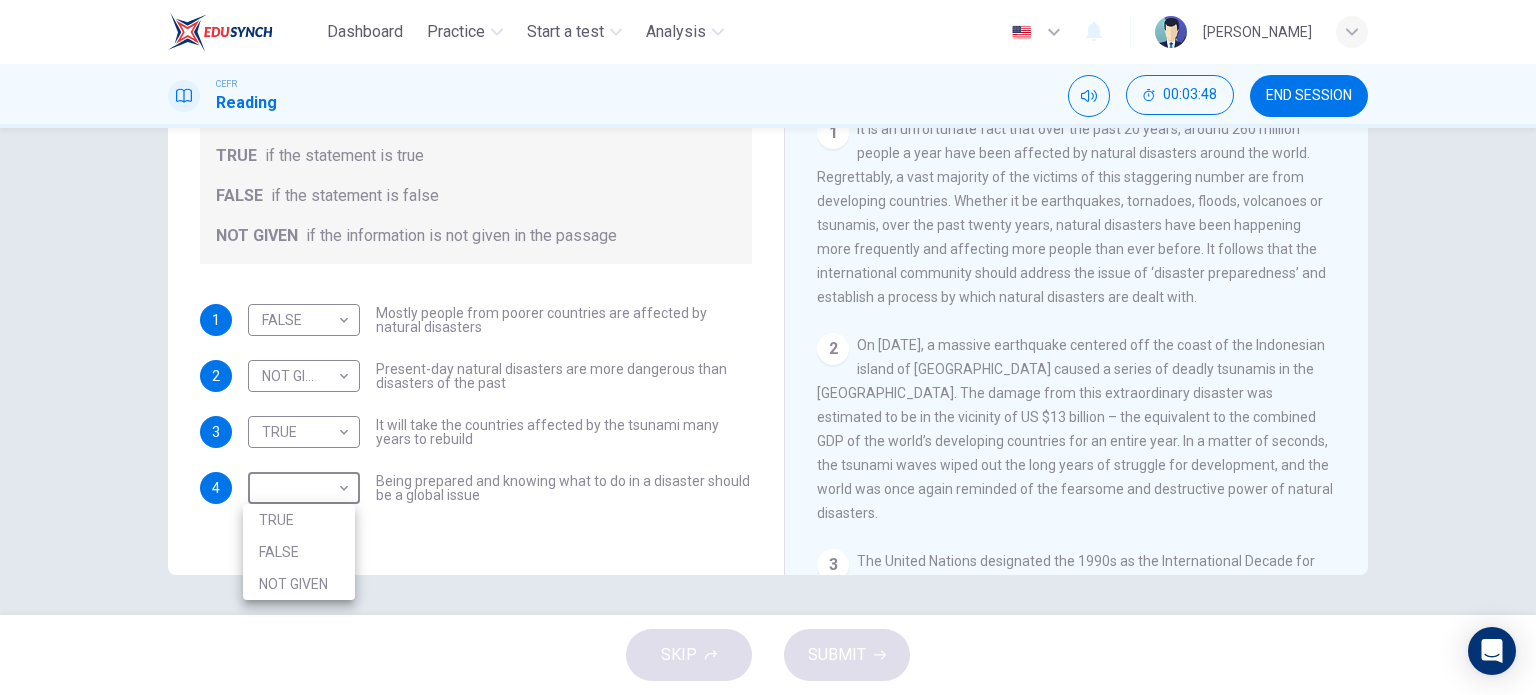 drag, startPoint x: 328, startPoint y: 491, endPoint x: 324, endPoint y: 518, distance: 27.294687 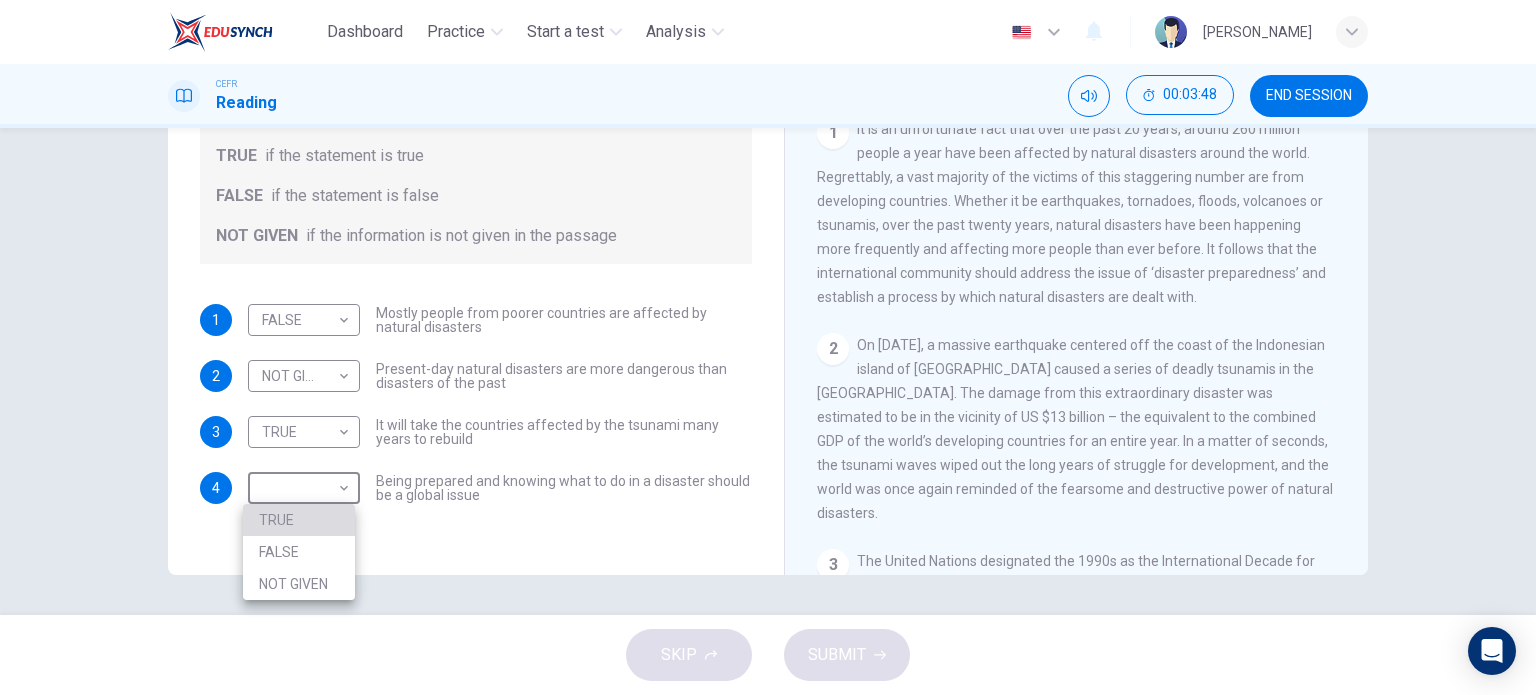 click on "TRUE" at bounding box center [299, 520] 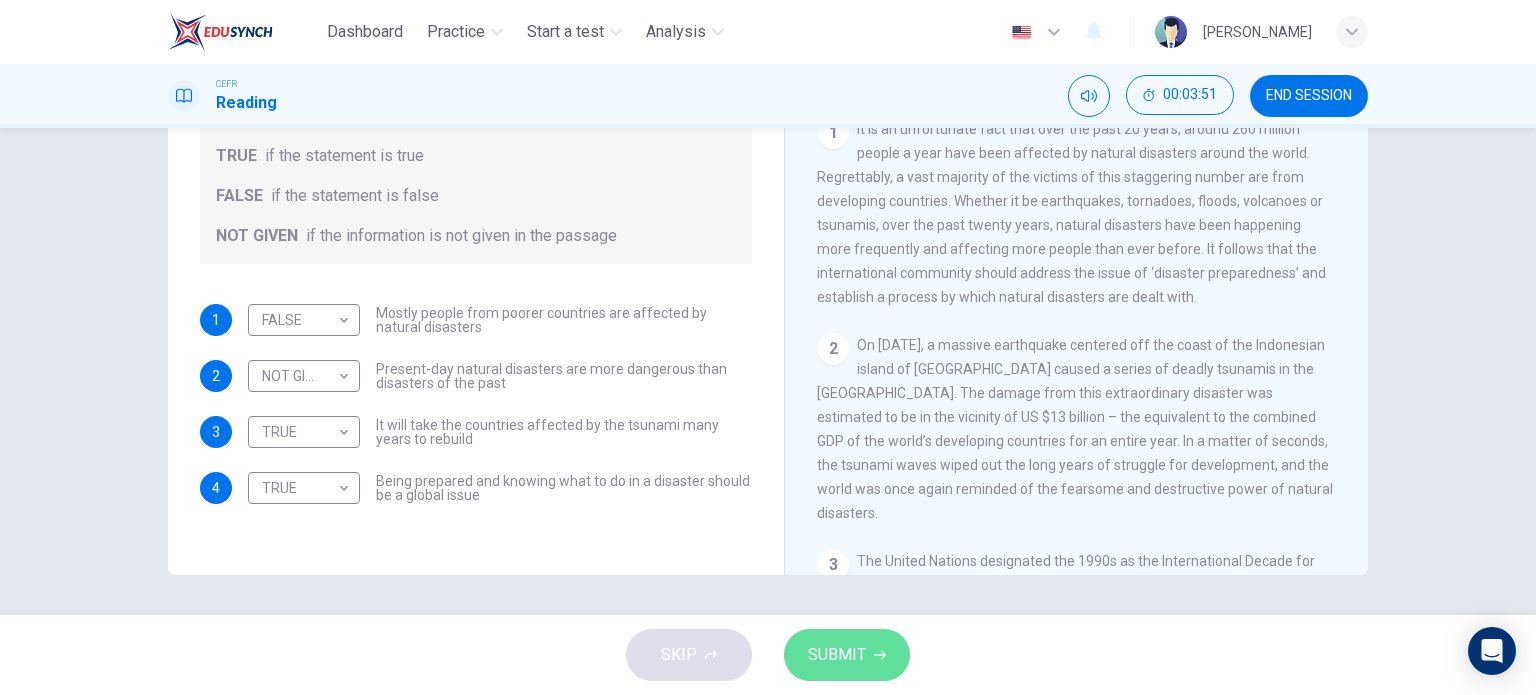 click on "SUBMIT" at bounding box center (847, 655) 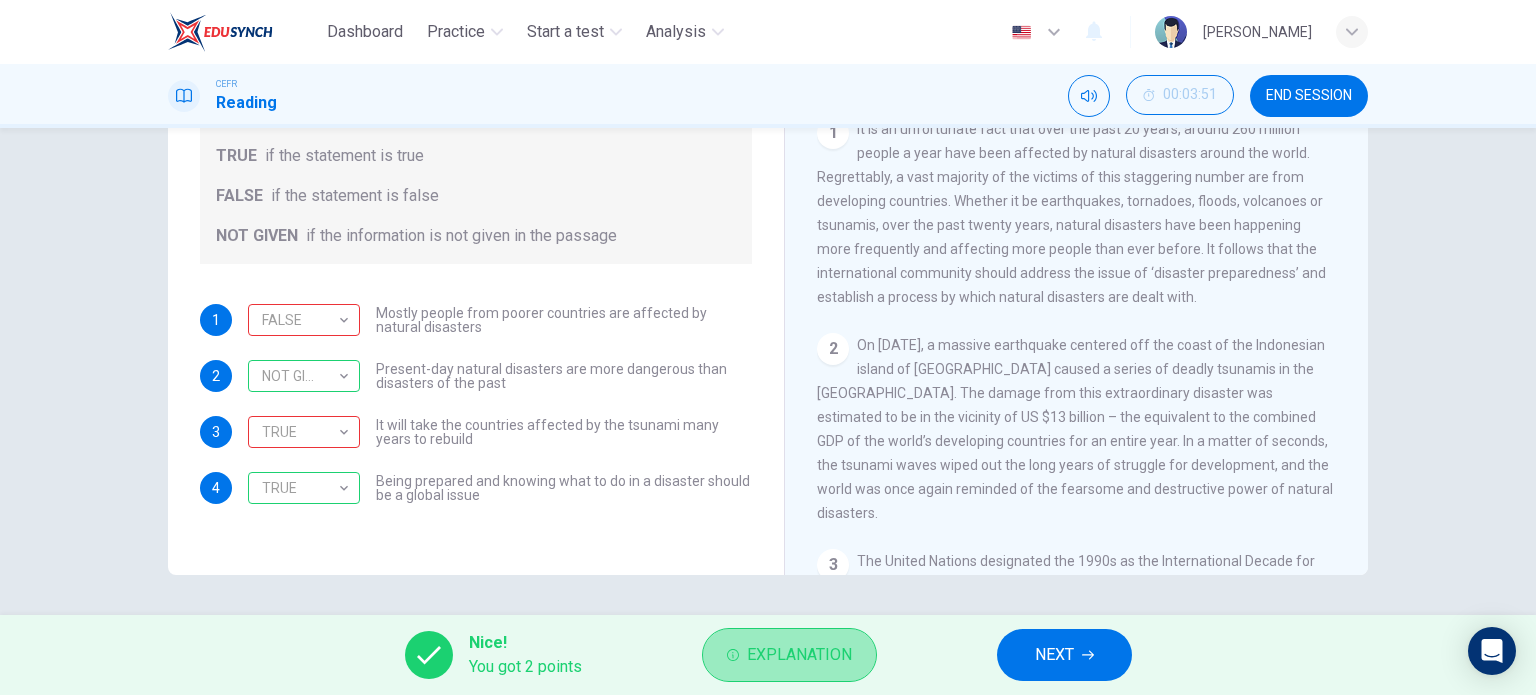click on "Explanation" at bounding box center (799, 655) 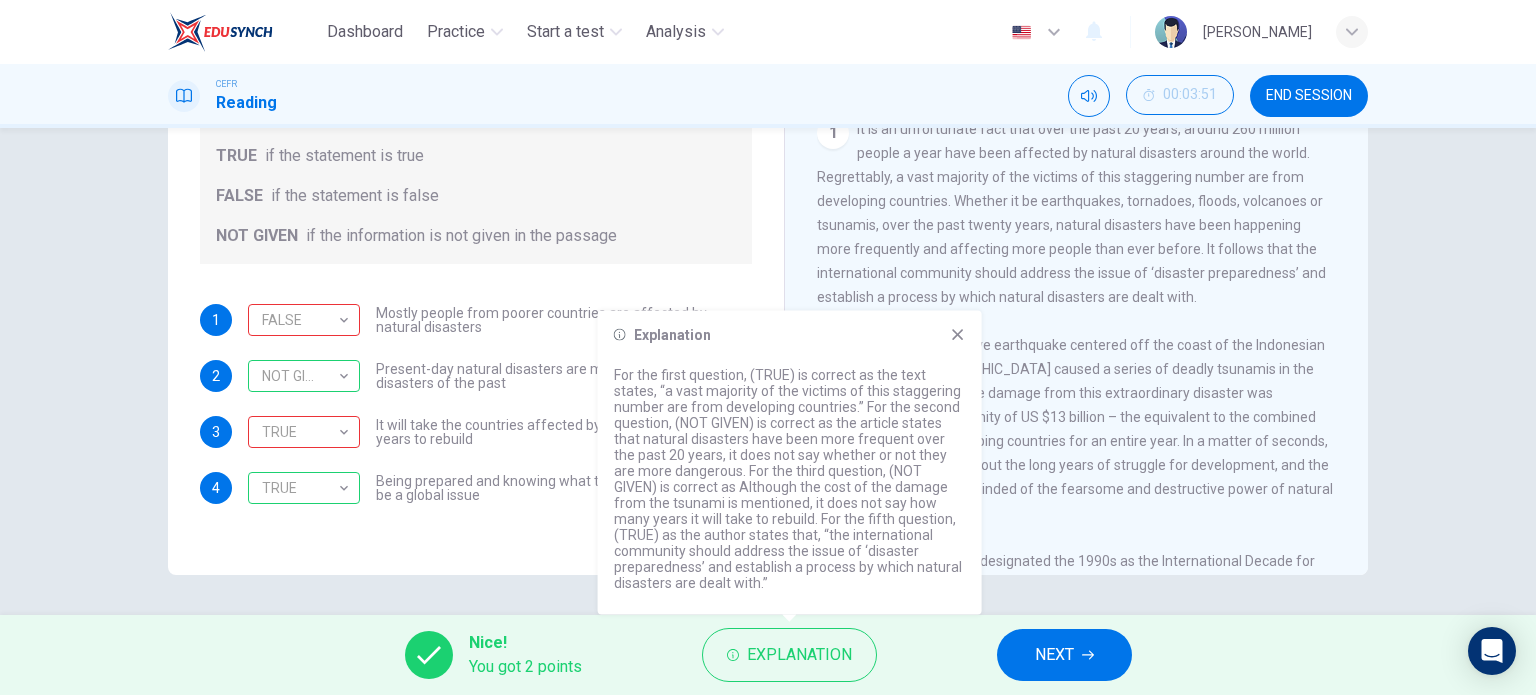 click 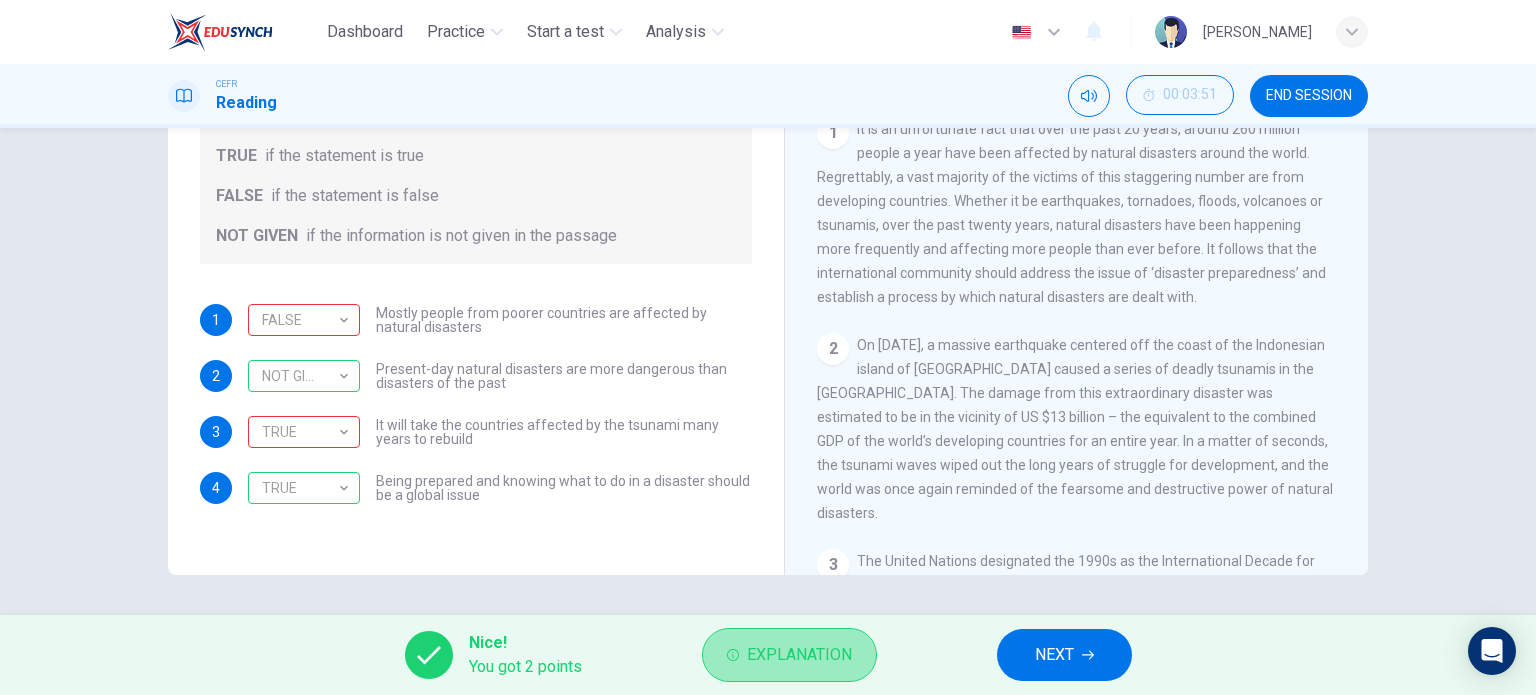 click on "Explanation" at bounding box center (799, 655) 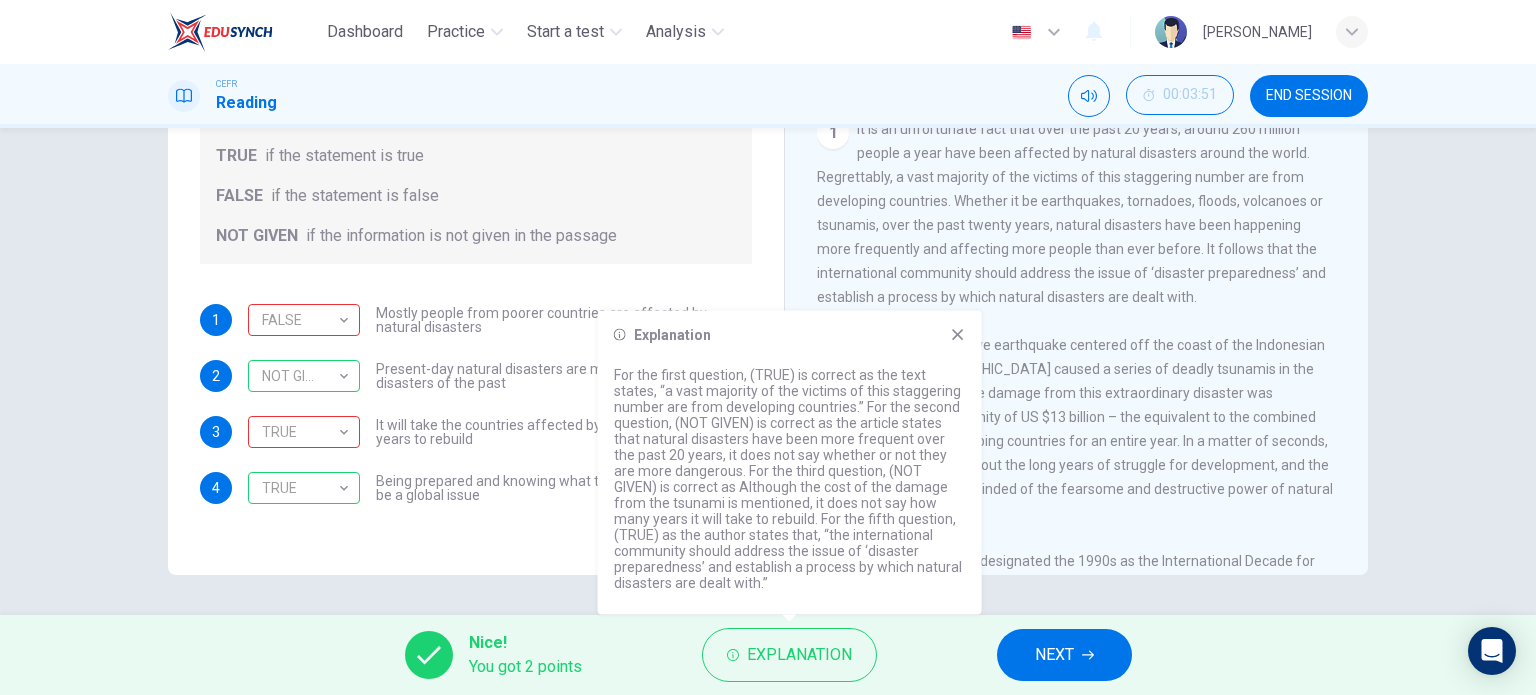 click 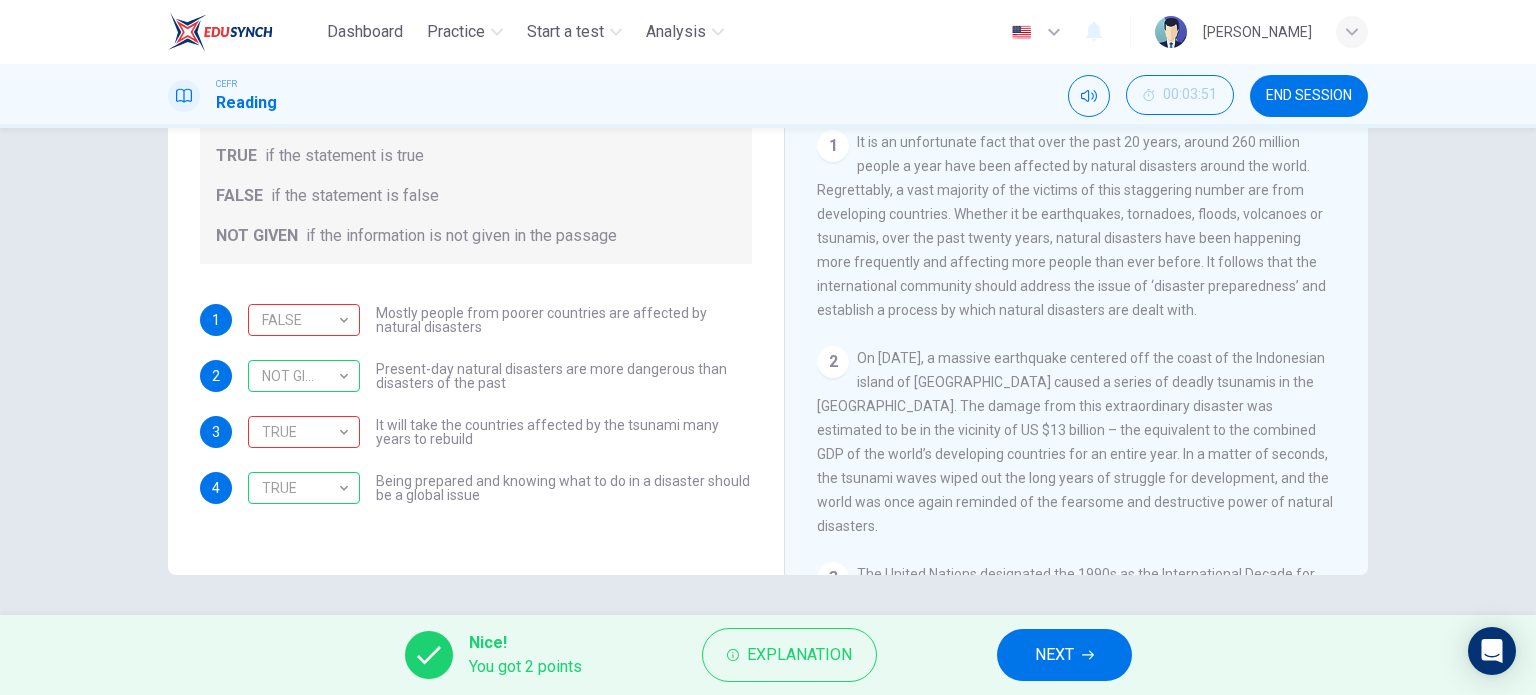 scroll, scrollTop: 260, scrollLeft: 0, axis: vertical 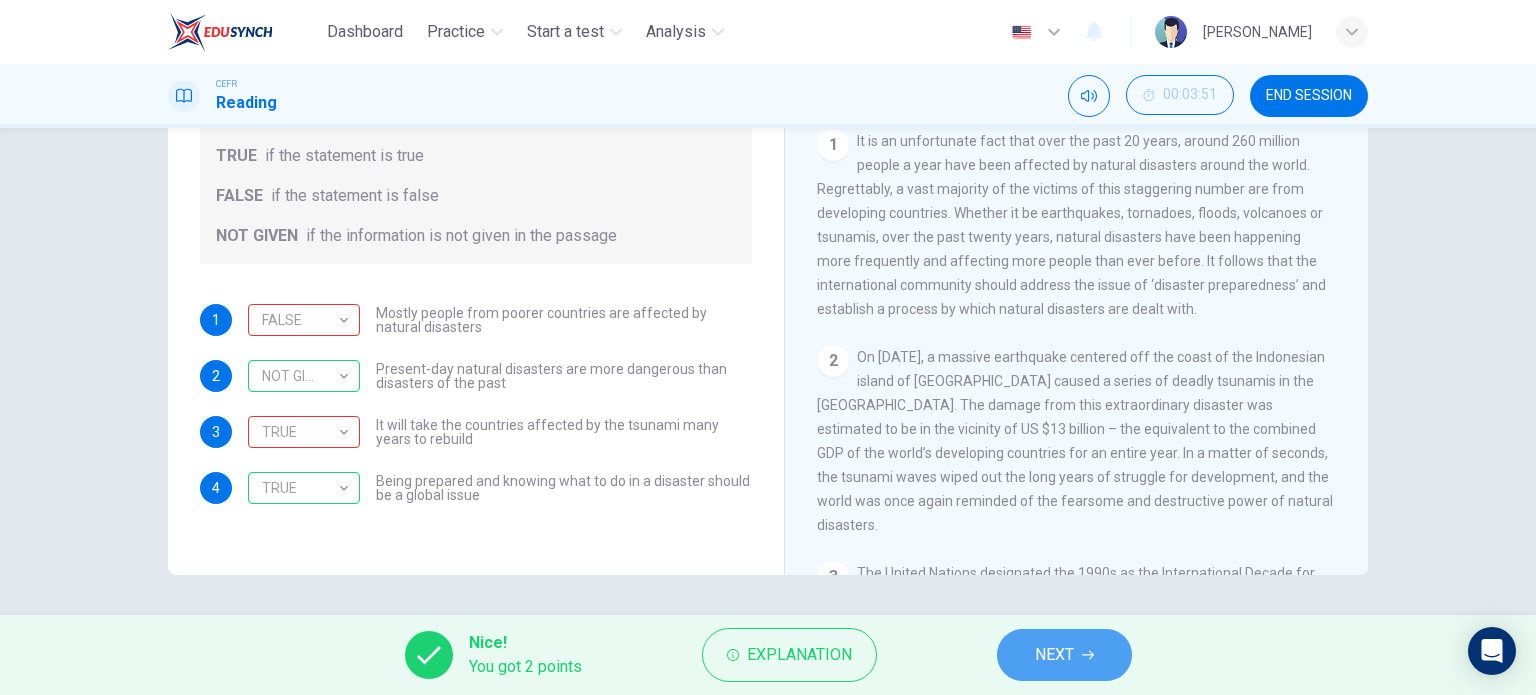 click on "NEXT" at bounding box center (1064, 655) 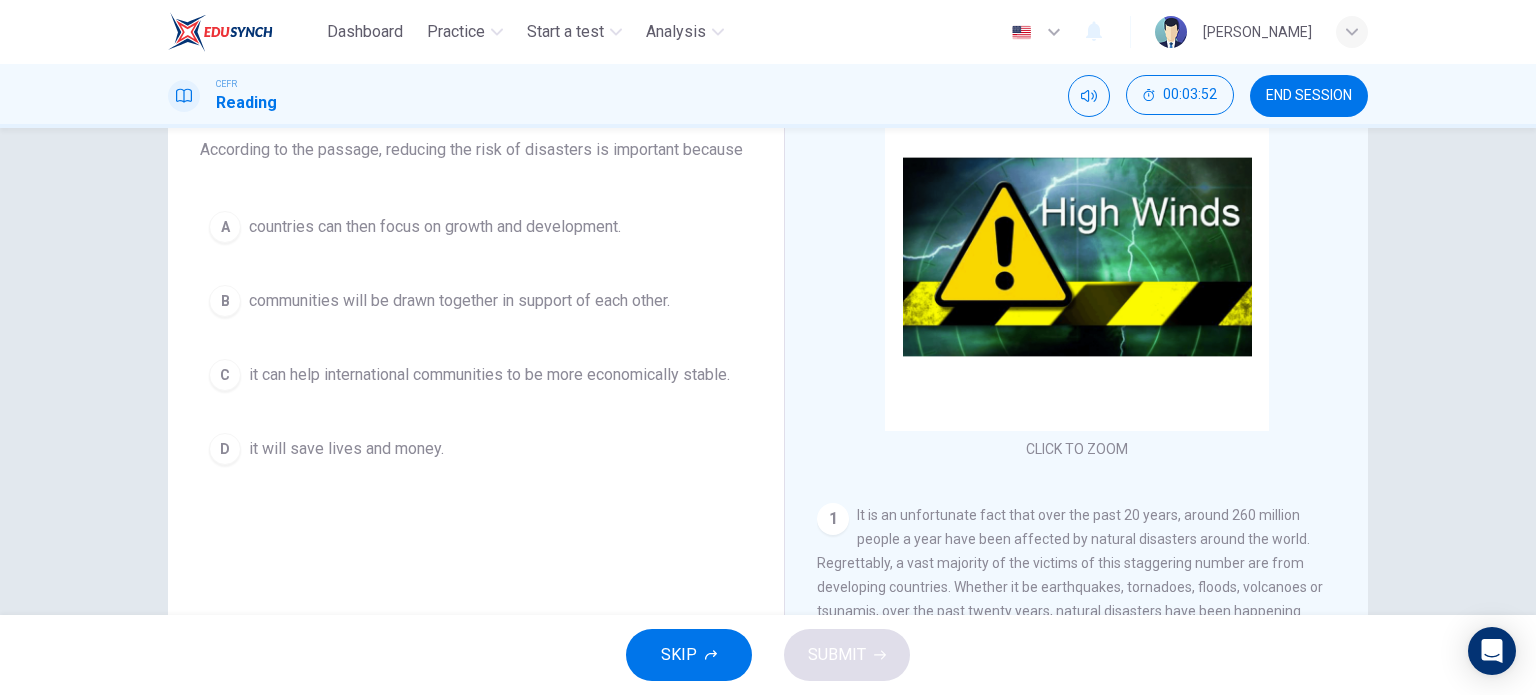 scroll, scrollTop: 172, scrollLeft: 0, axis: vertical 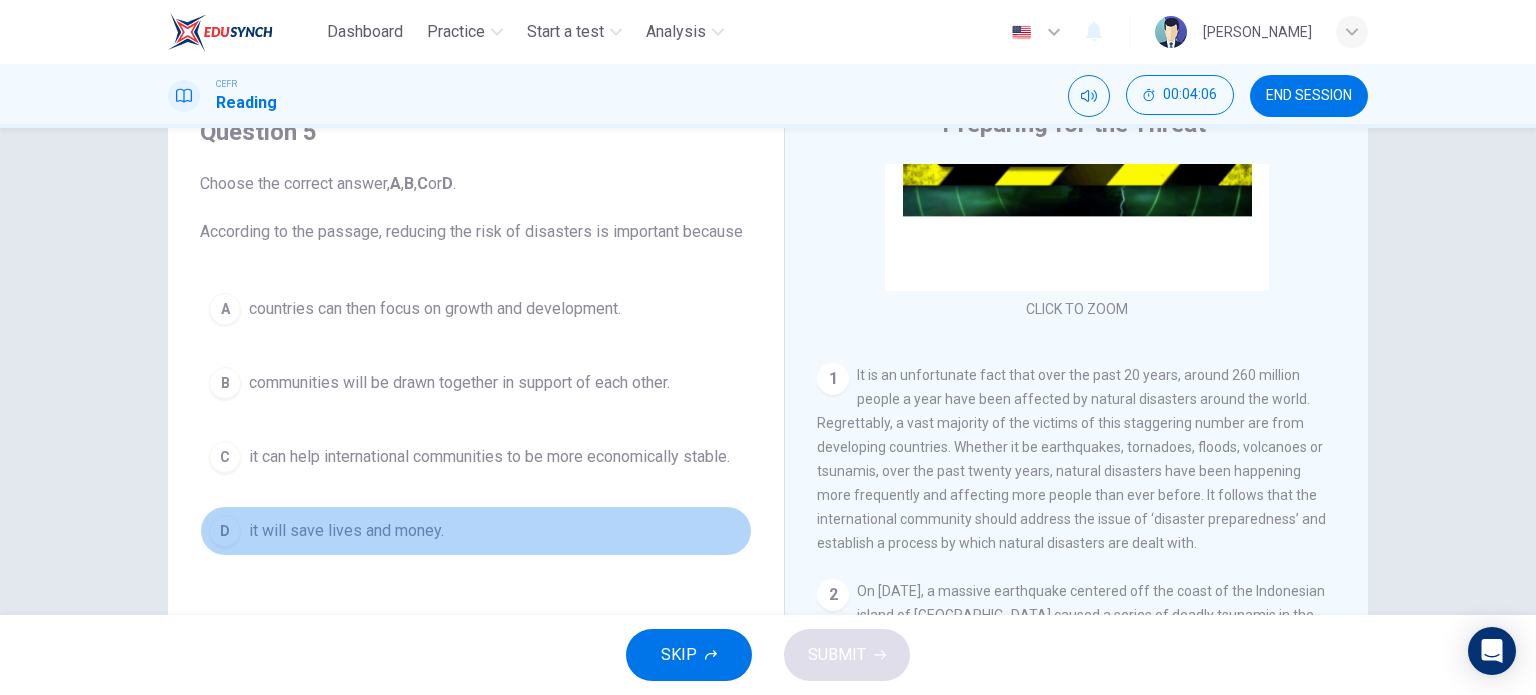 click on "D" at bounding box center (225, 531) 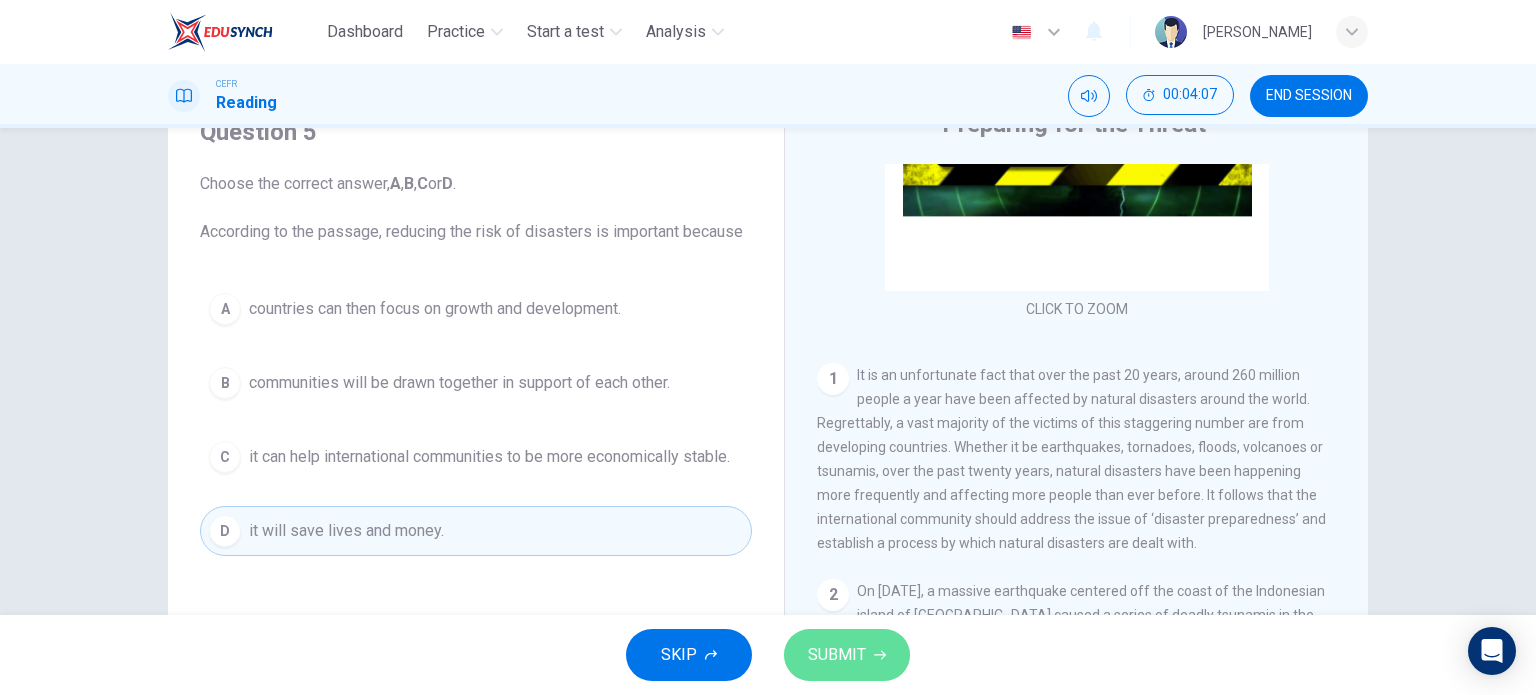 click on "SUBMIT" at bounding box center (847, 655) 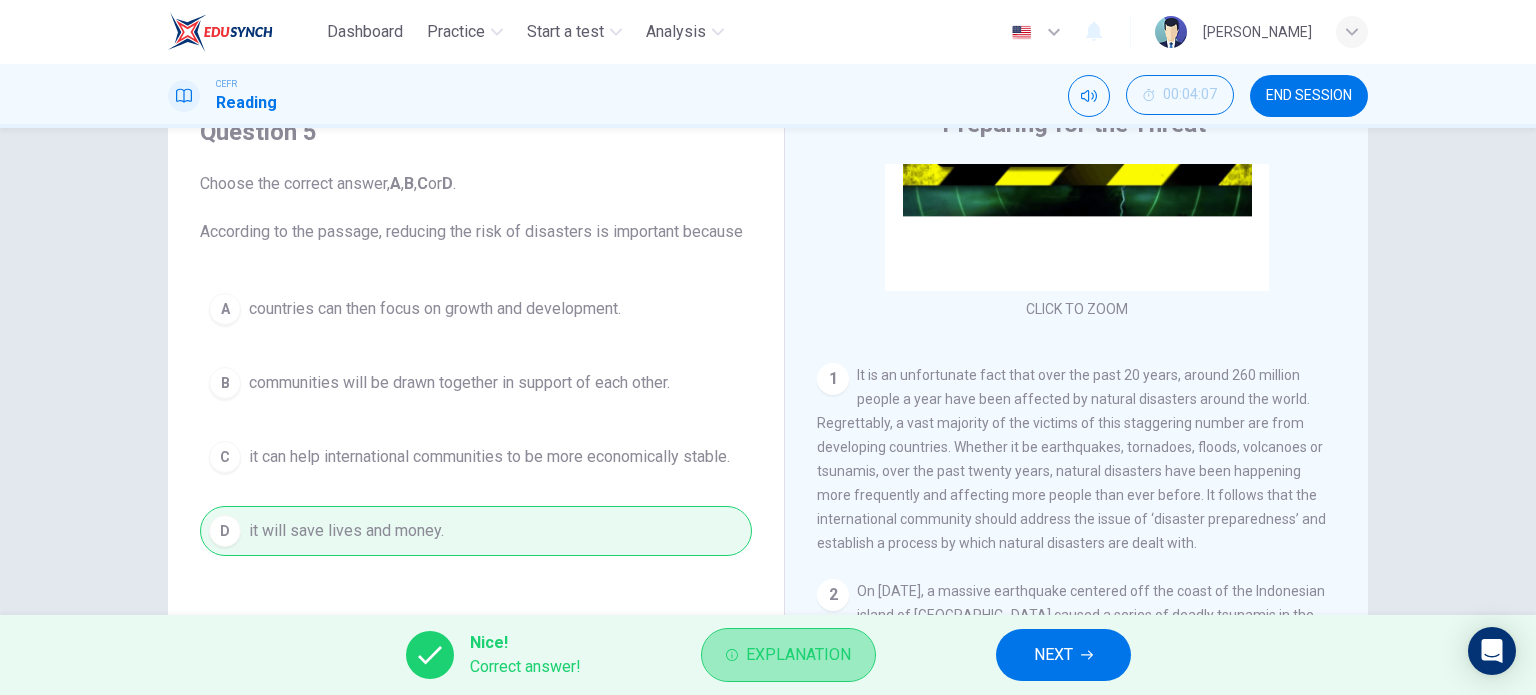 click on "Explanation" at bounding box center (798, 655) 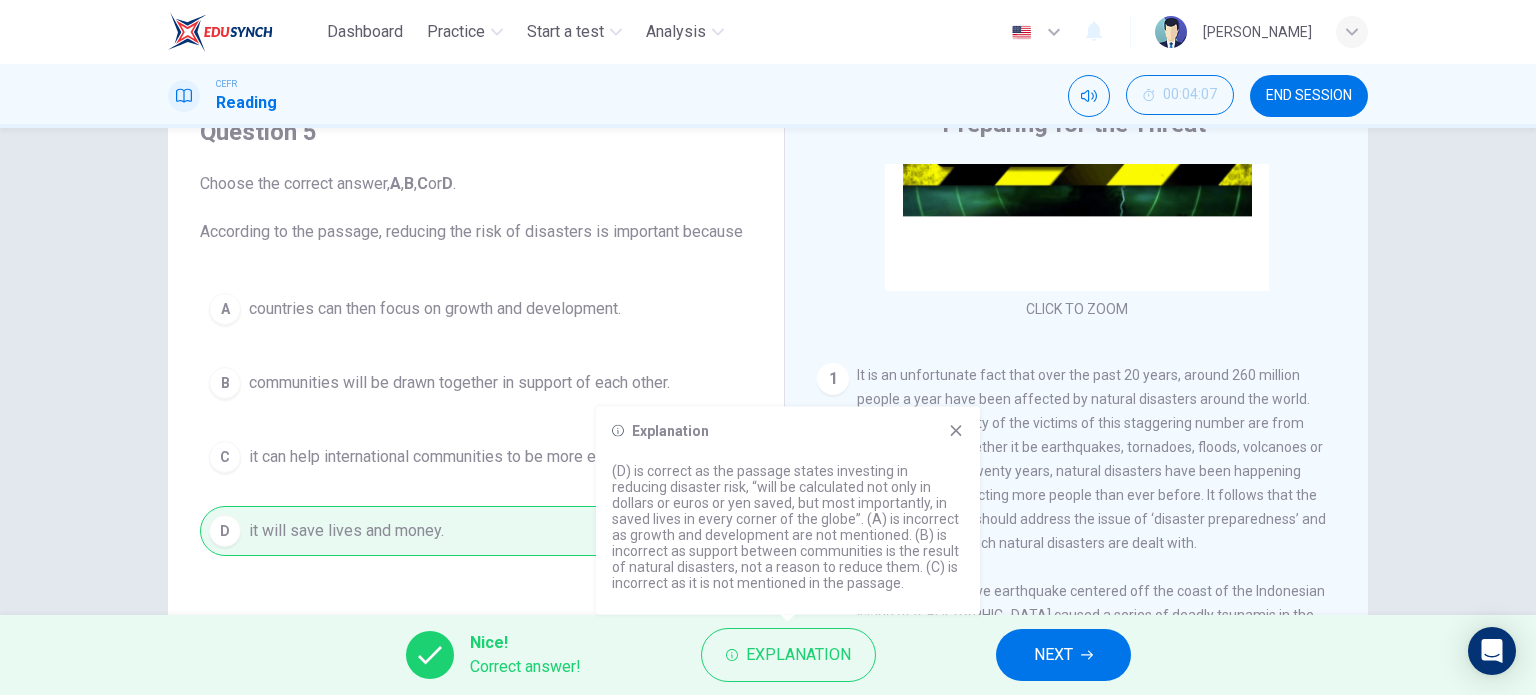 click 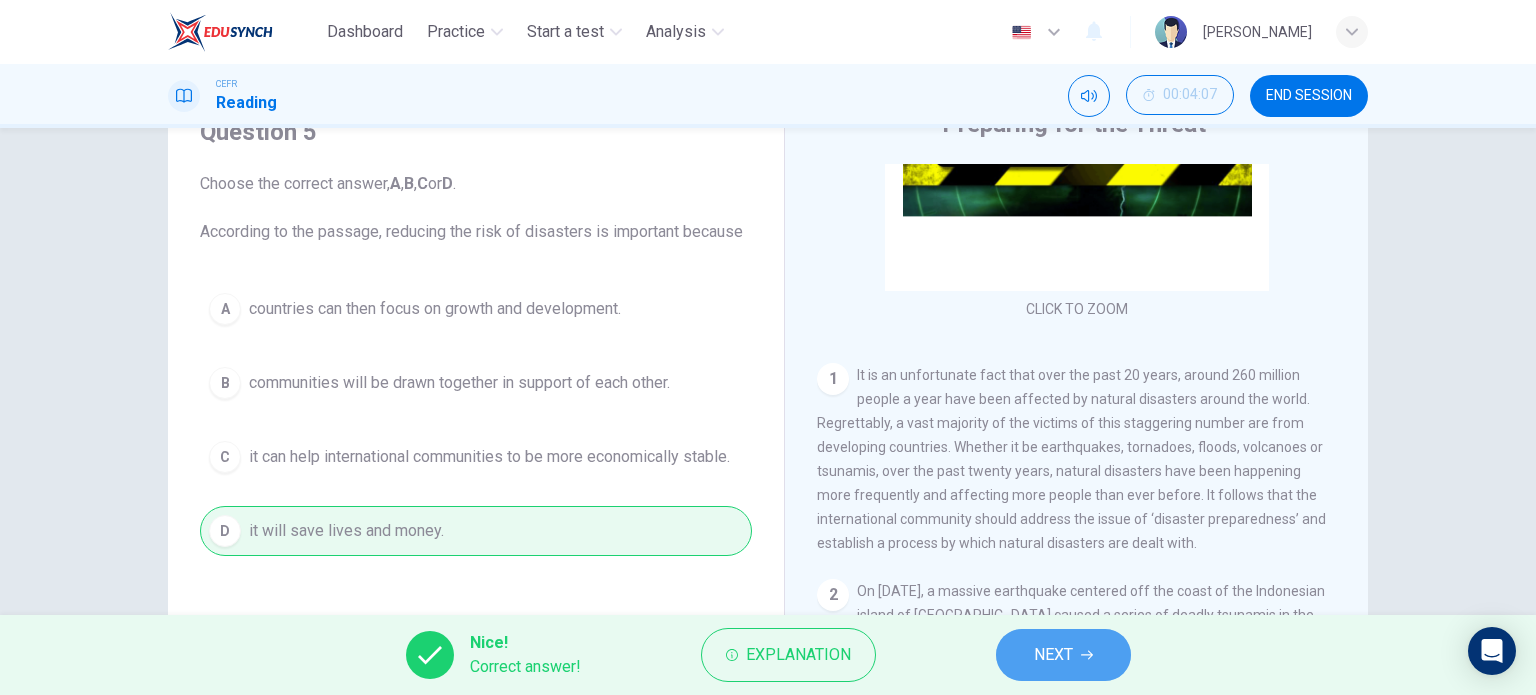 click on "NEXT" at bounding box center (1053, 655) 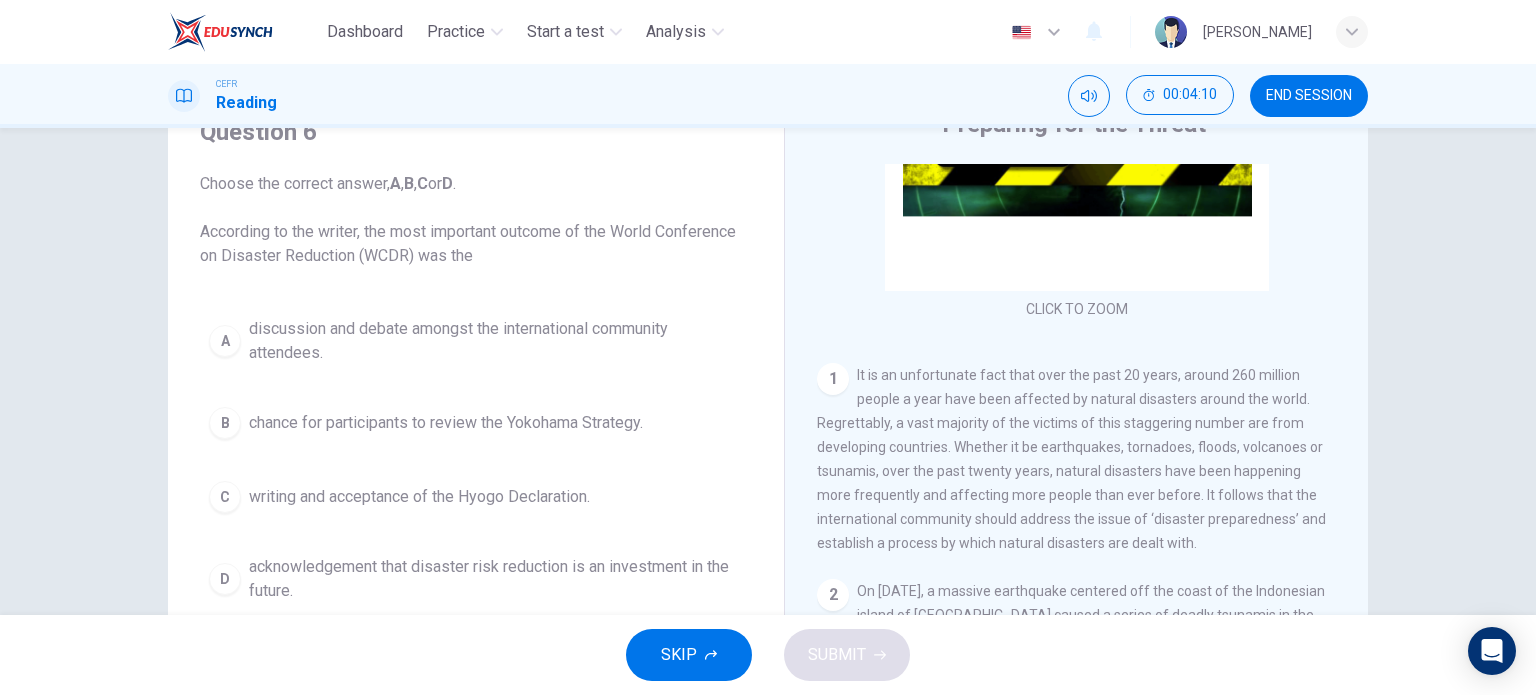 scroll, scrollTop: 74, scrollLeft: 0, axis: vertical 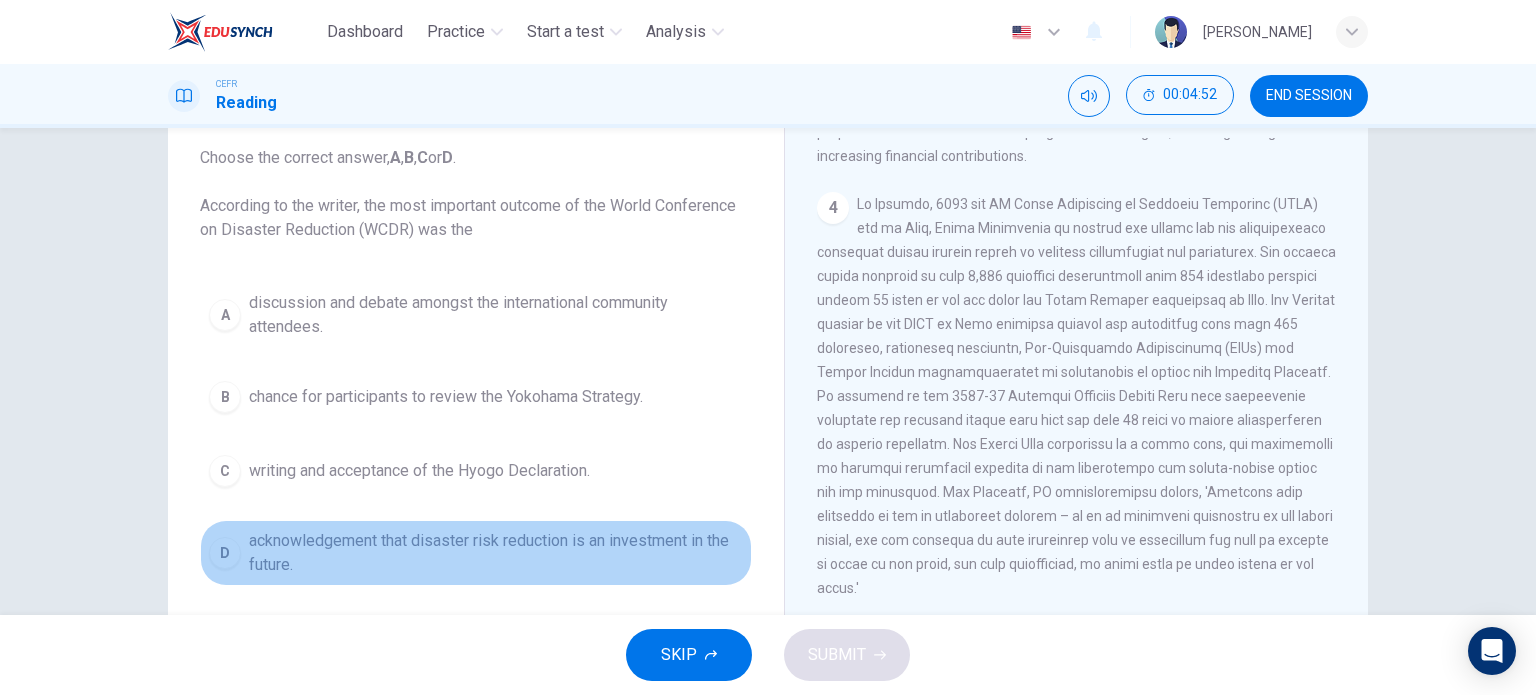 click on "acknowledgement that disaster risk reduction is an investment in the future." at bounding box center (496, 553) 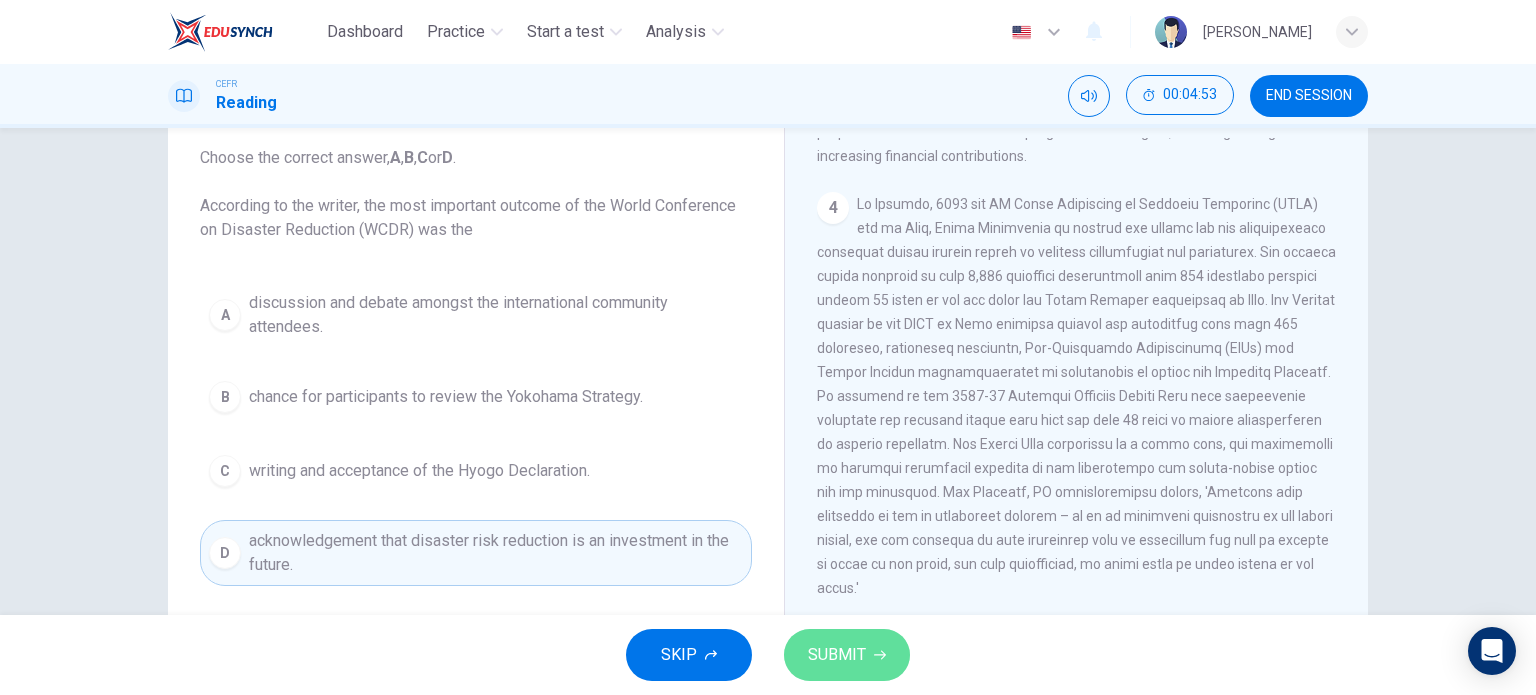 click 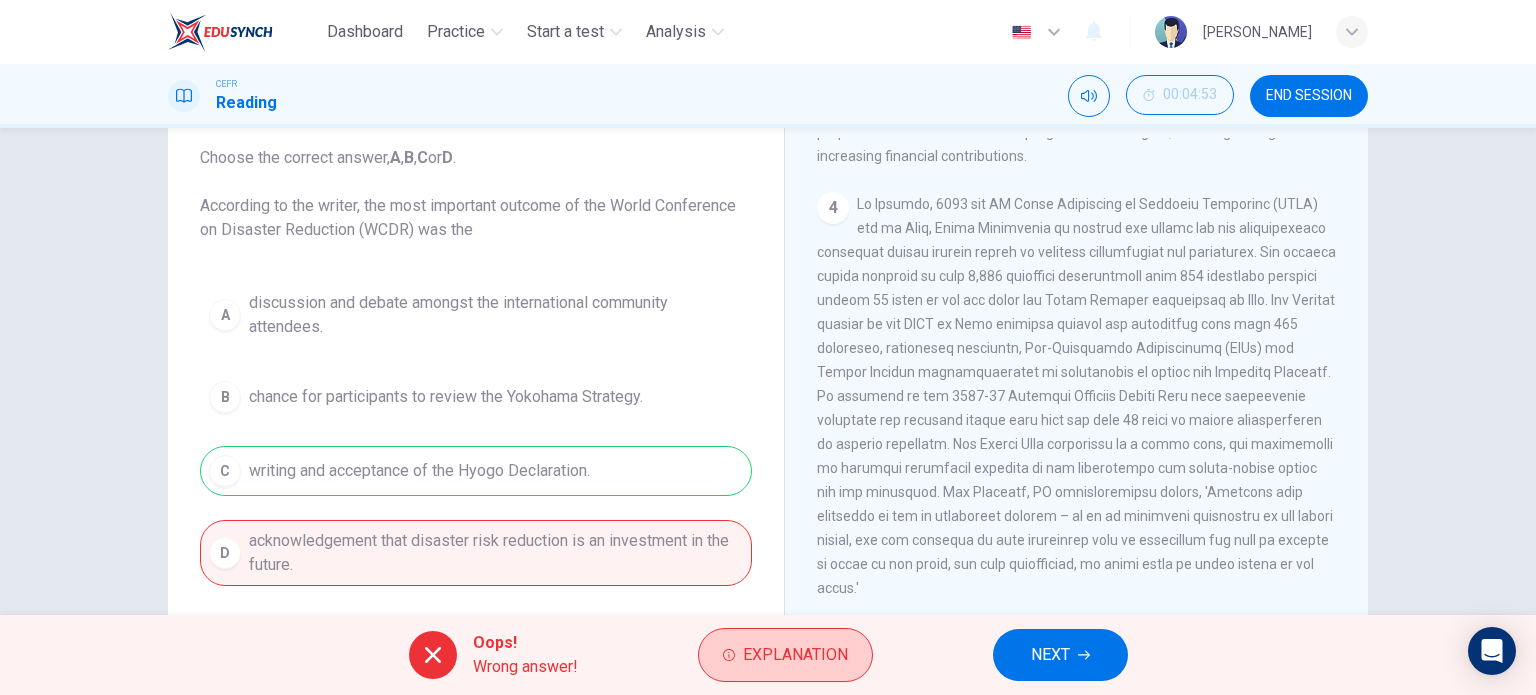click on "Explanation" at bounding box center (795, 655) 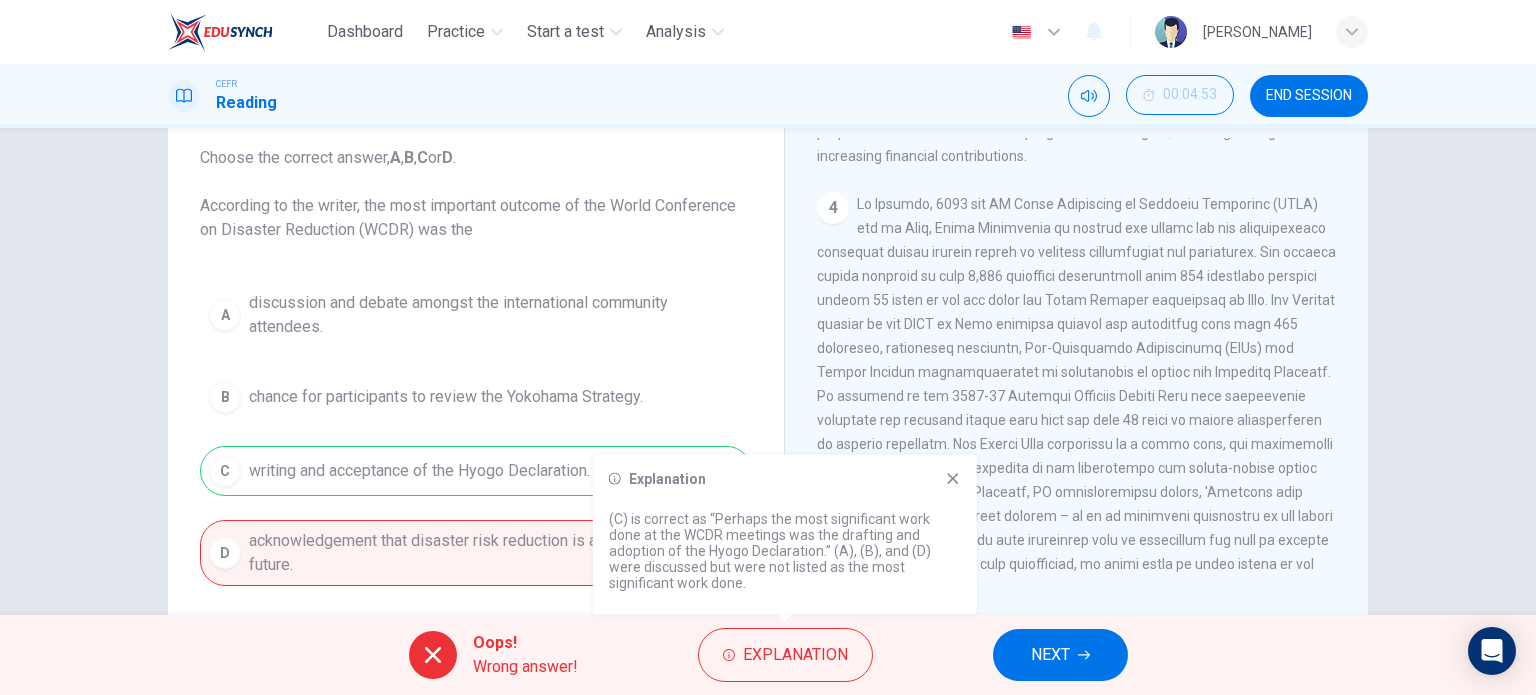 click 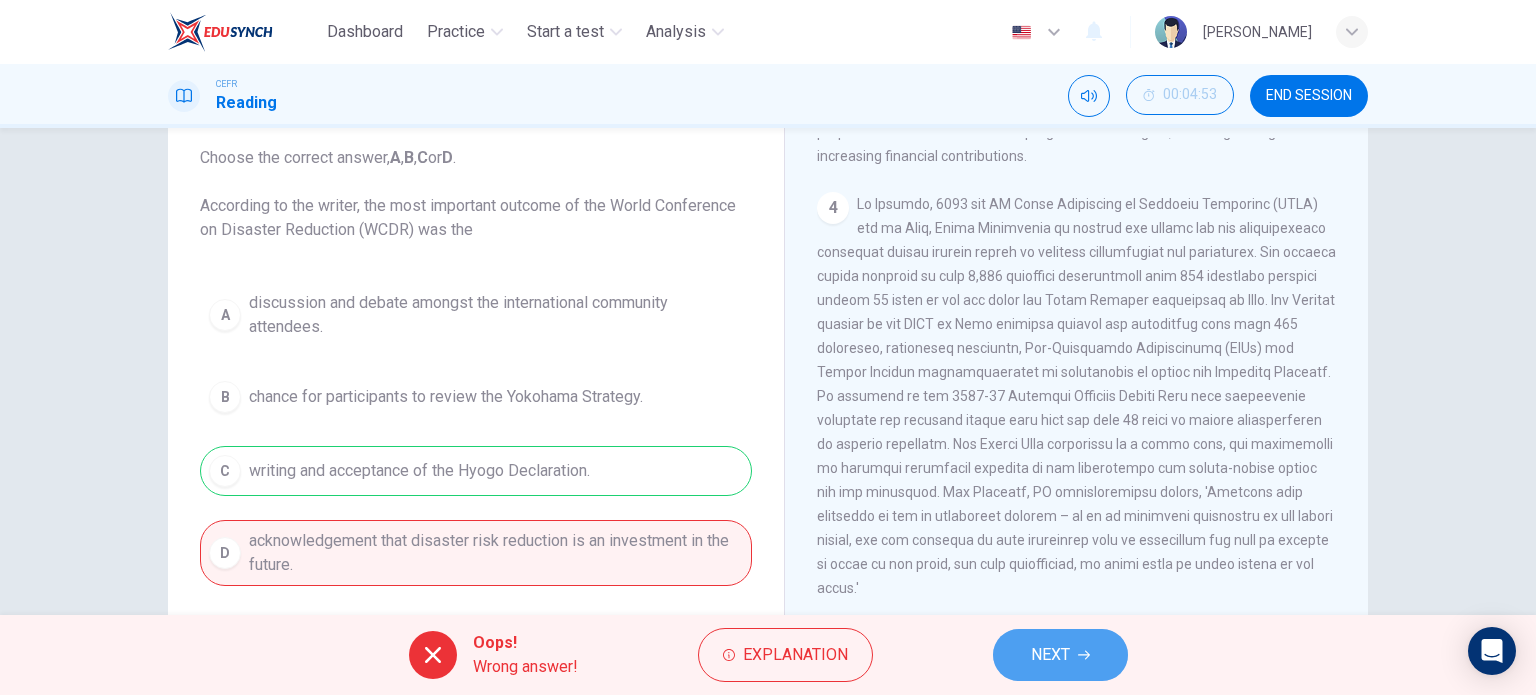 click on "NEXT" at bounding box center [1060, 655] 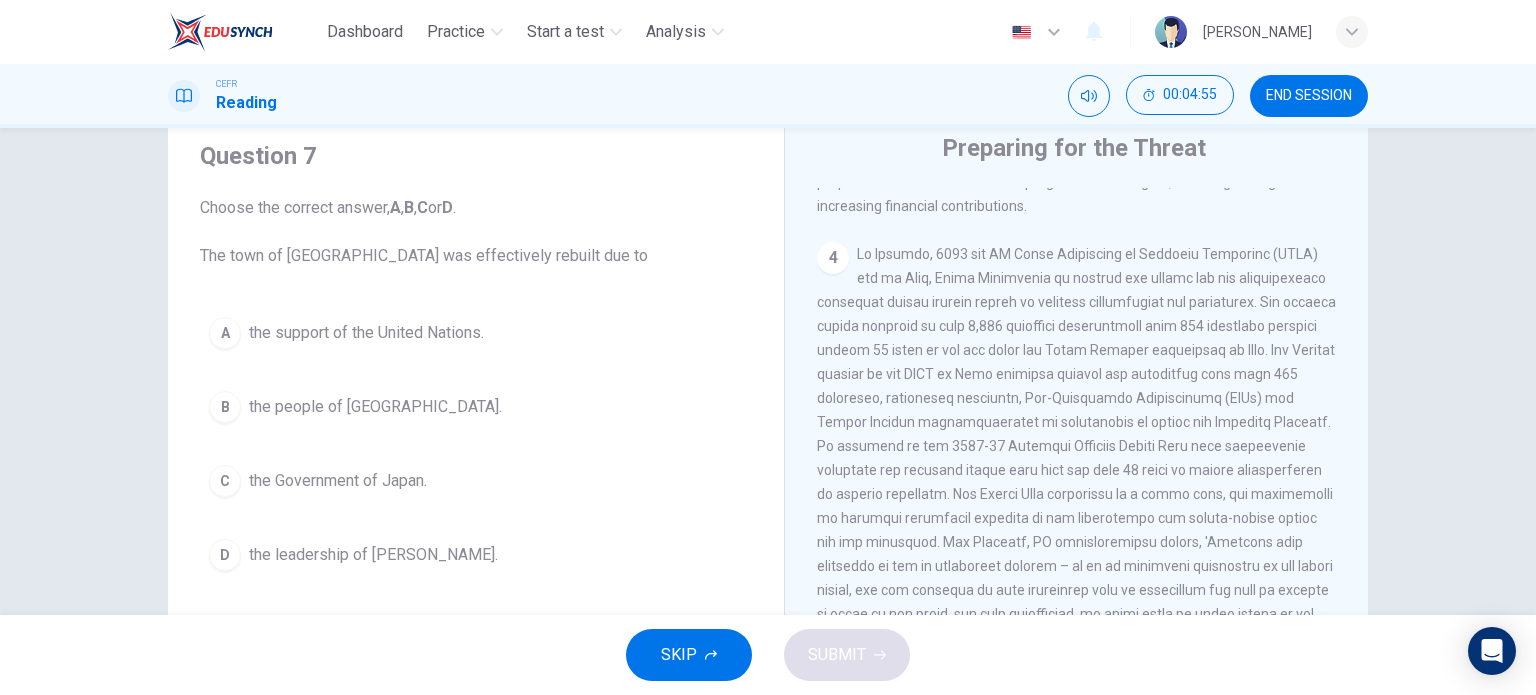 scroll, scrollTop: 72, scrollLeft: 0, axis: vertical 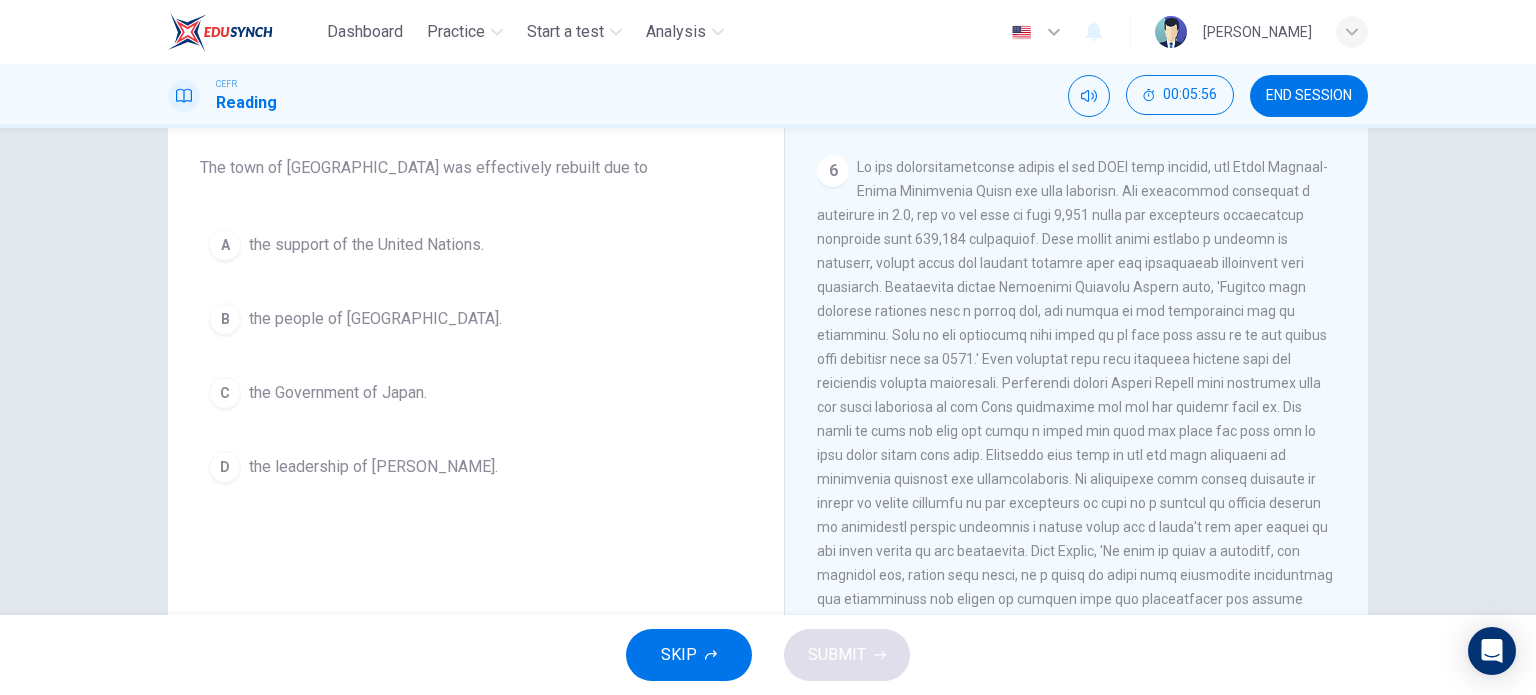 click on "the leadership of [PERSON_NAME]." at bounding box center (373, 467) 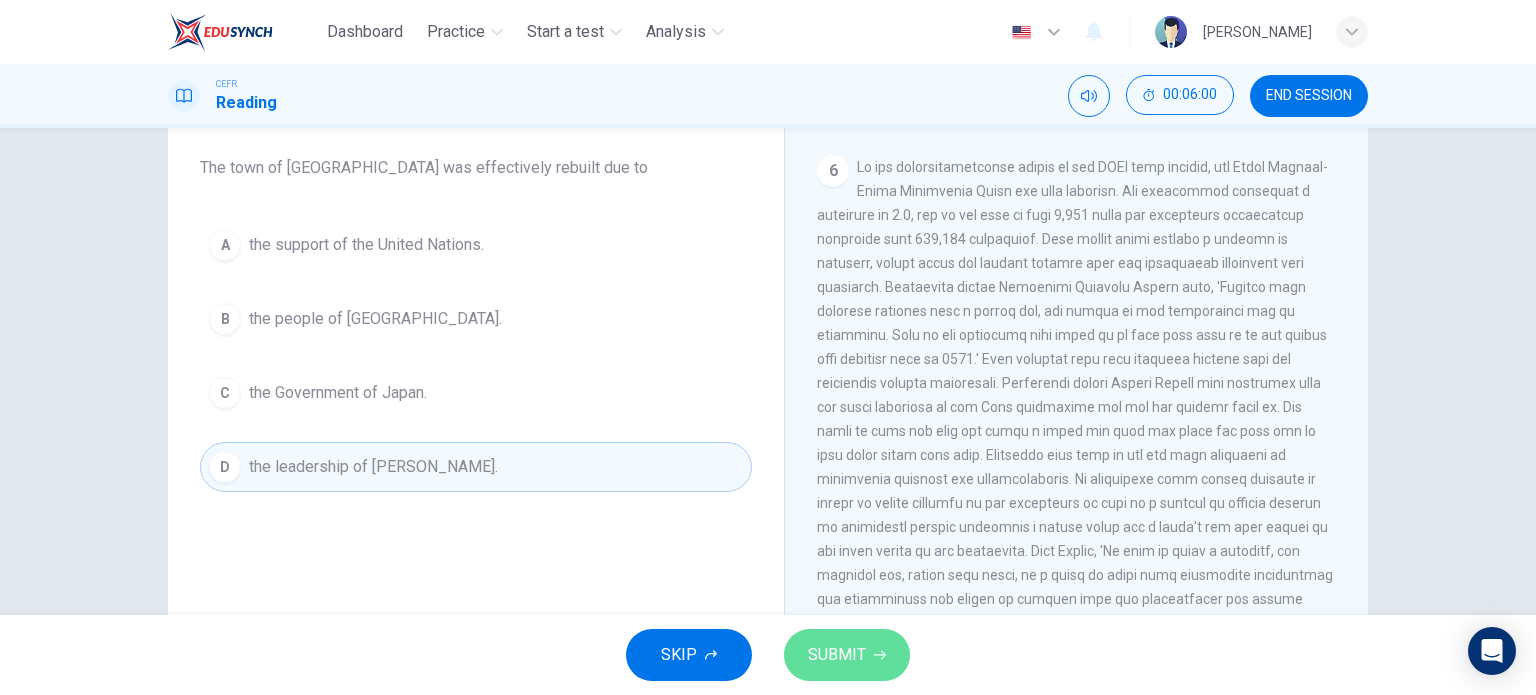 click on "SUBMIT" at bounding box center (847, 655) 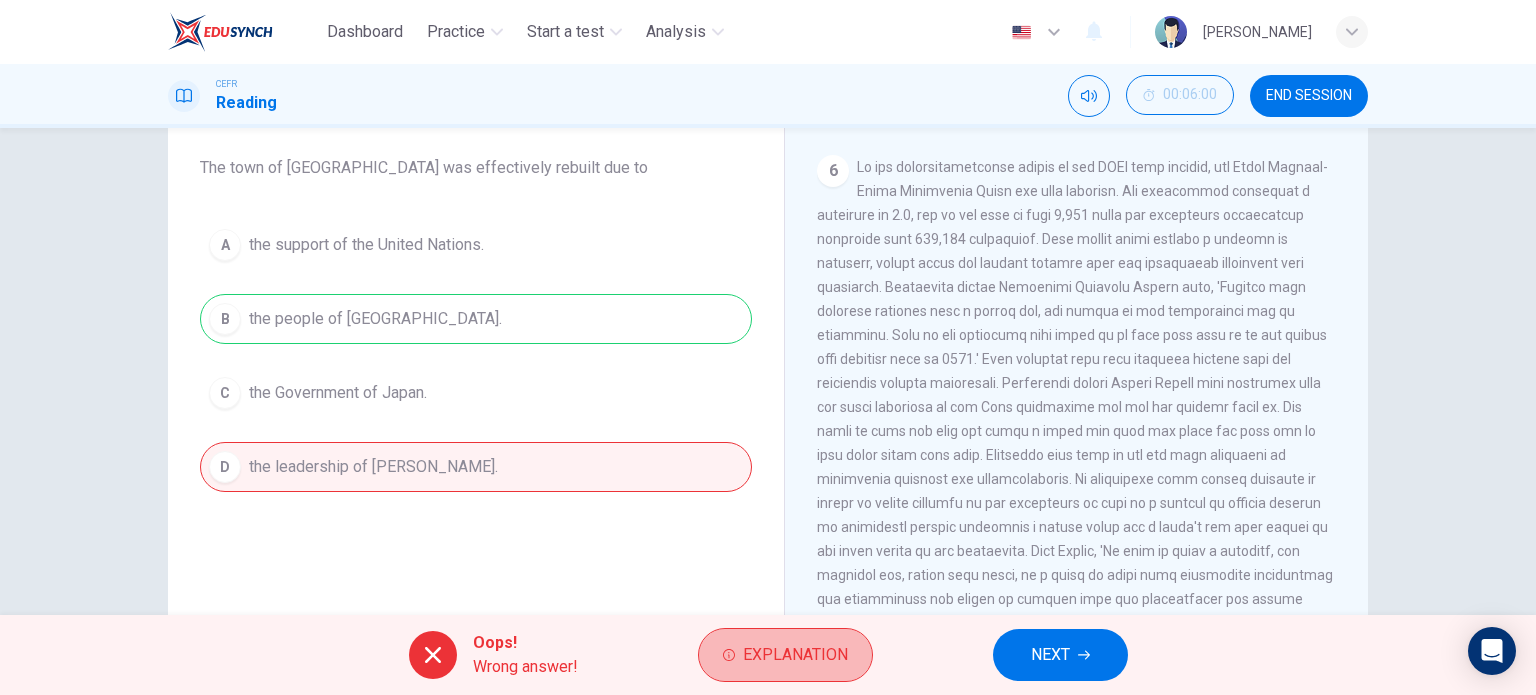 click on "Explanation" at bounding box center [785, 655] 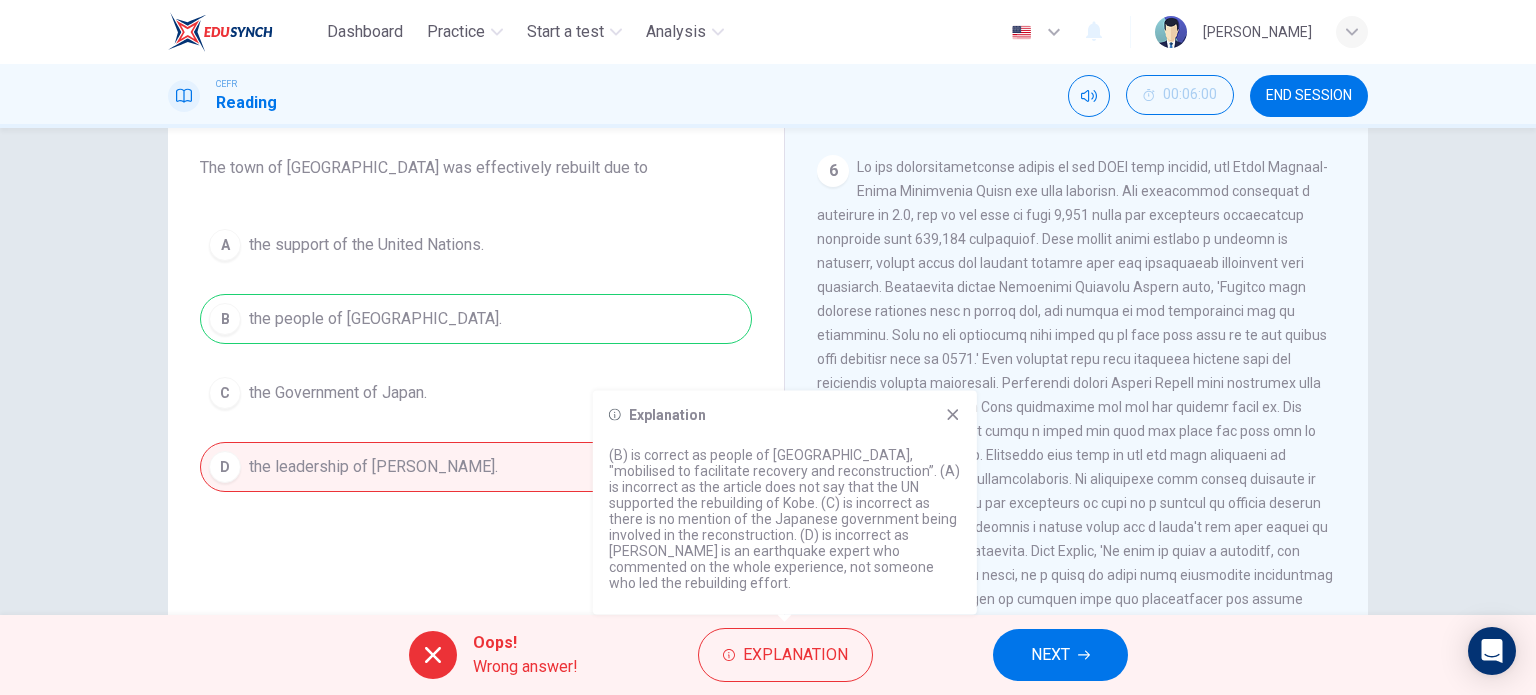 click on "Explanation (B) is correct as people of [GEOGRAPHIC_DATA], "mobilised to facilitate recovery and reconstruction”. (A) is incorrect as the article does not say that the UN supported the rebuilding of Kobe. (C) is incorrect as there is no mention of the Japanese government being involved in the reconstruction. (D) is incorrect as [PERSON_NAME] is an earthquake expert who commented on the whole experience, not someone who led the rebuilding effort." at bounding box center [785, 503] 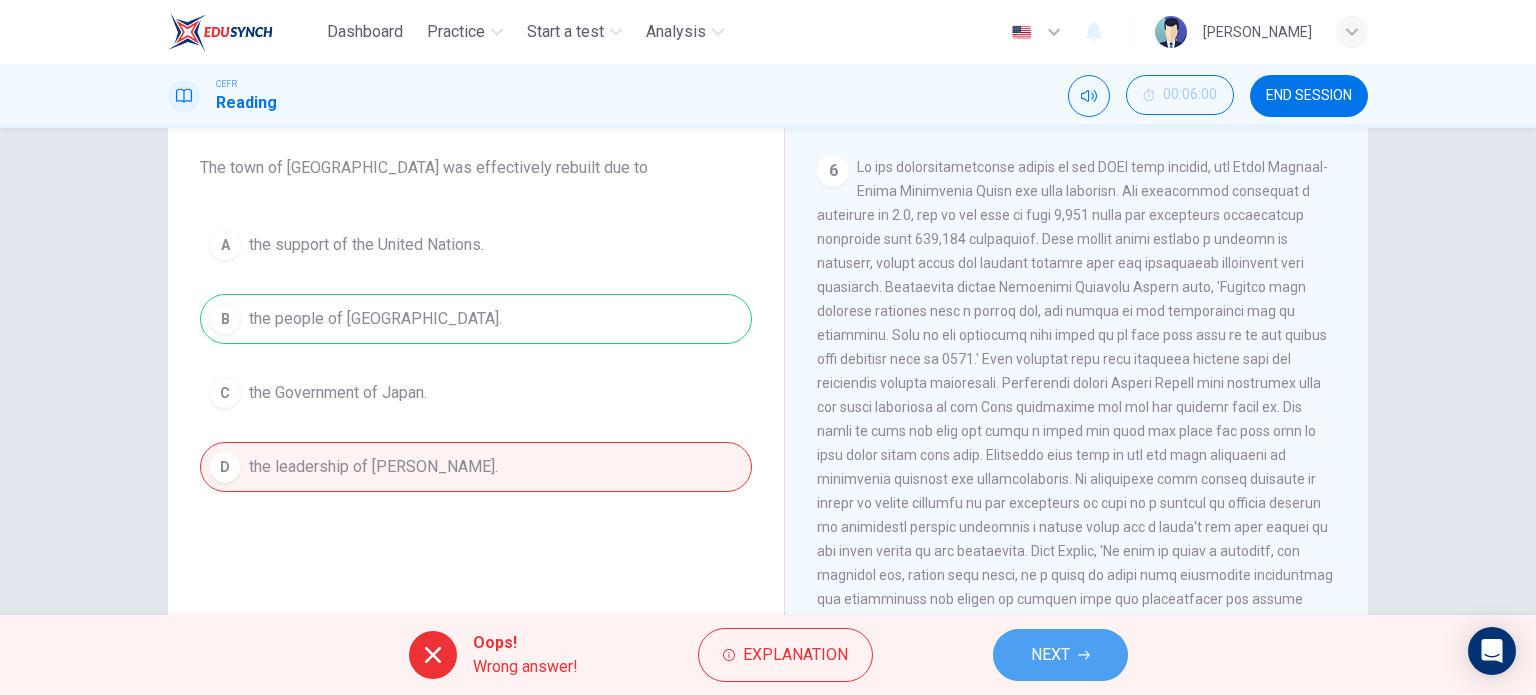 click on "NEXT" at bounding box center [1050, 655] 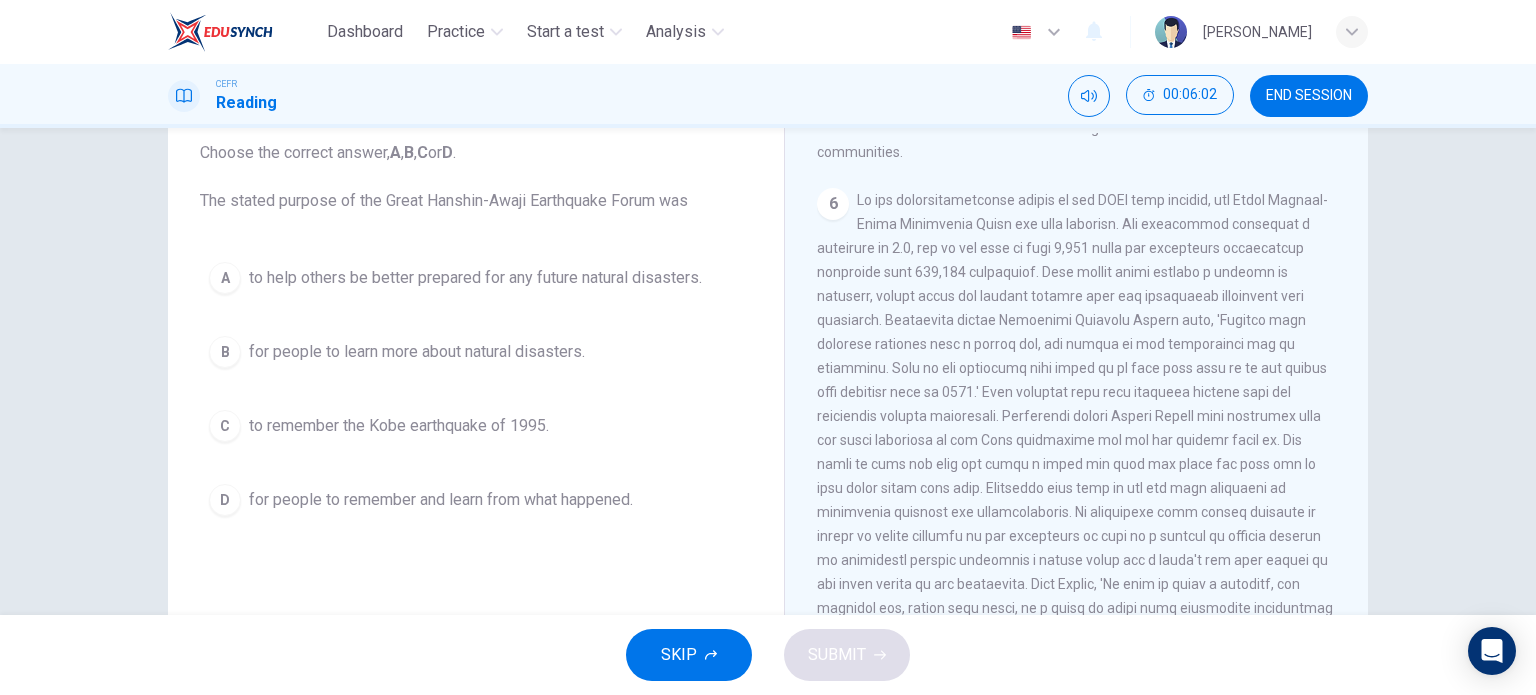 scroll, scrollTop: 124, scrollLeft: 0, axis: vertical 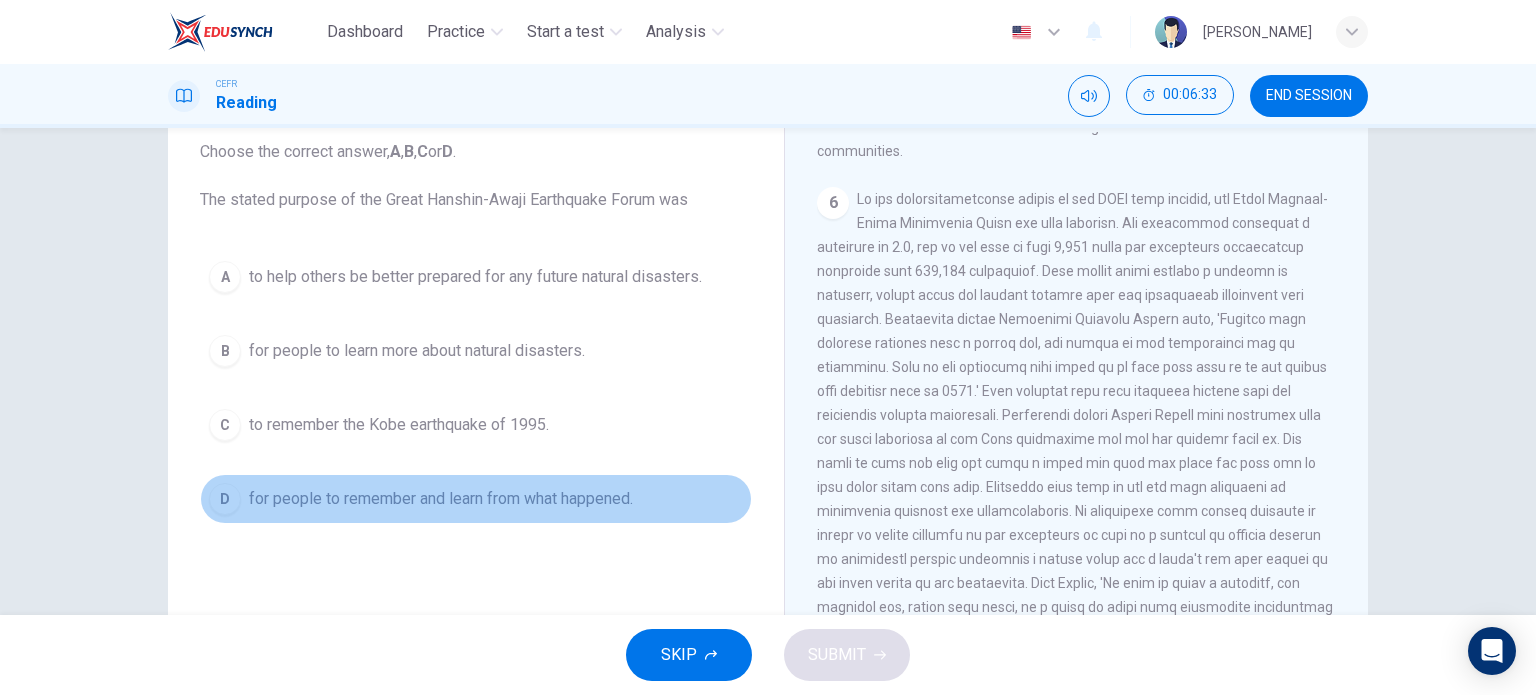 click on "for people to remember and learn from what happened." at bounding box center (441, 499) 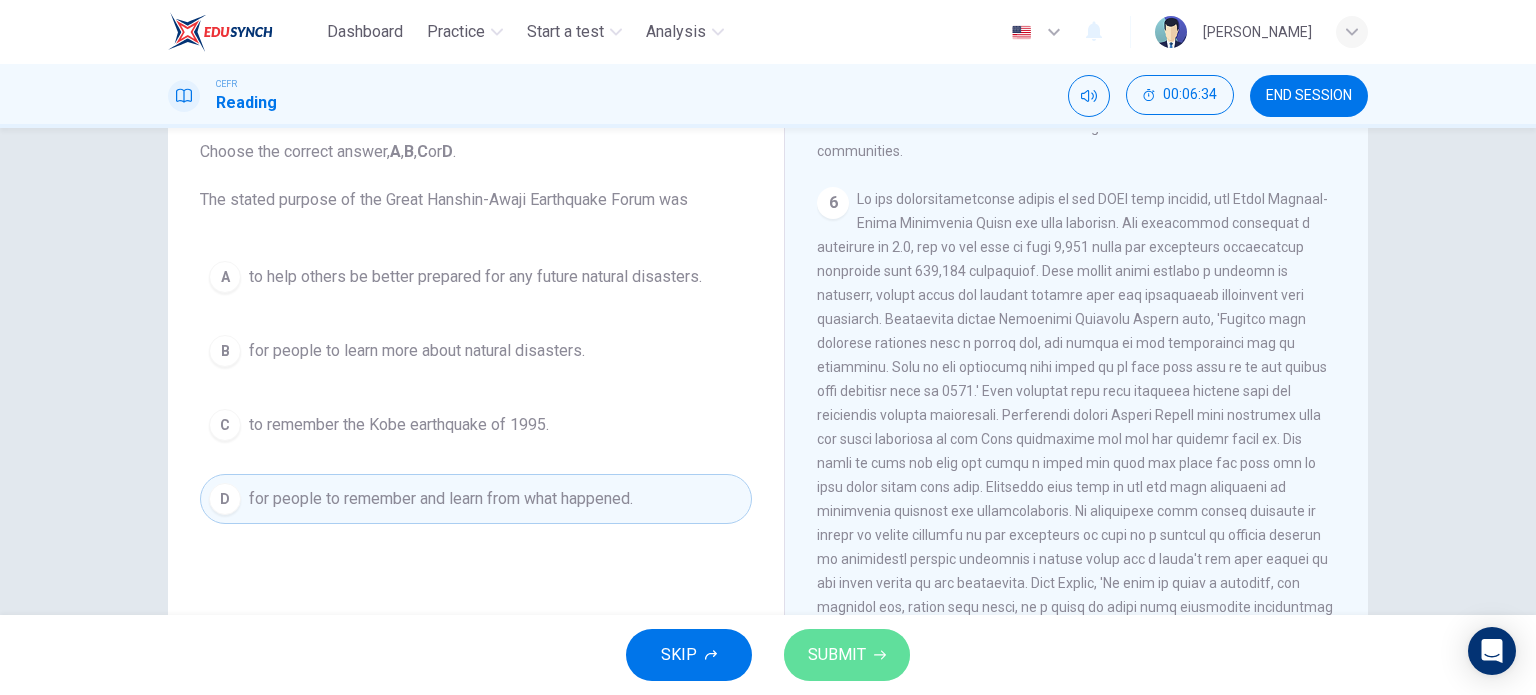 click on "SUBMIT" at bounding box center (847, 655) 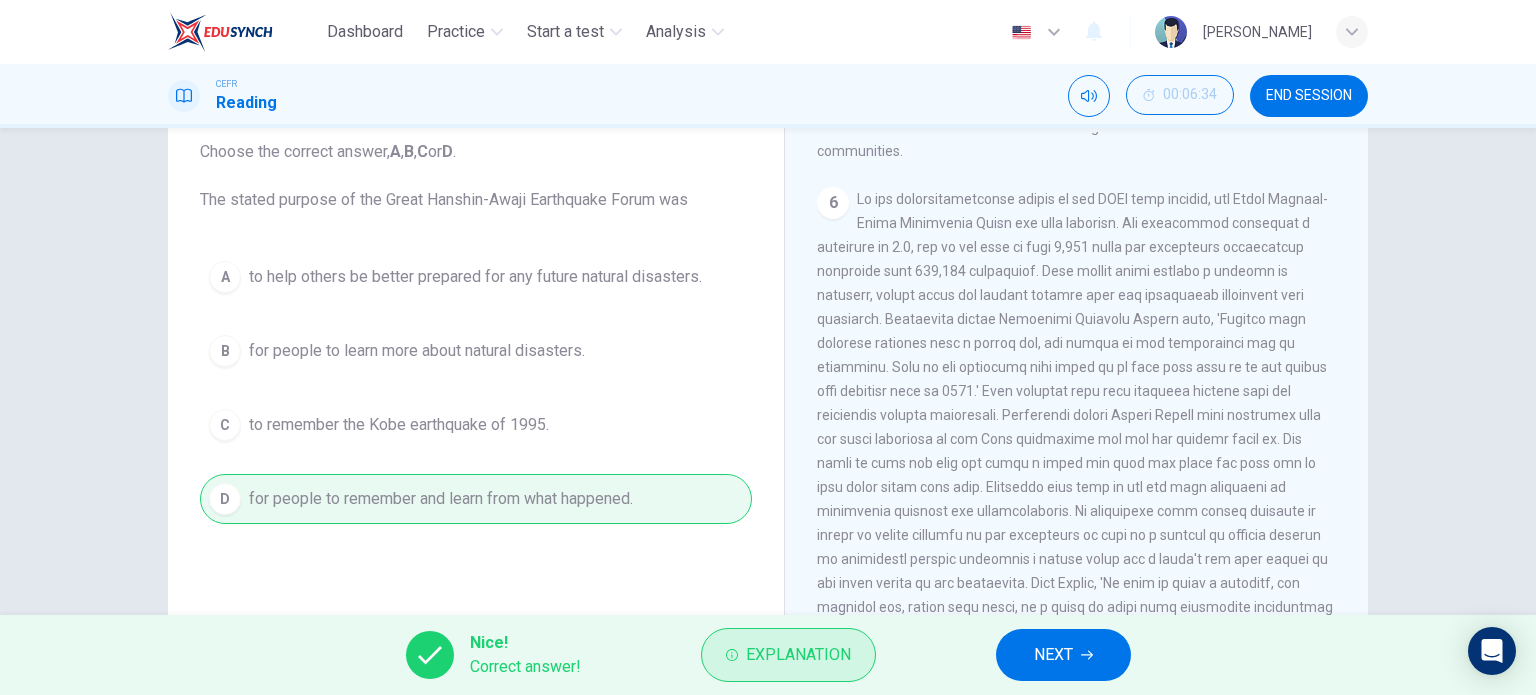 click on "Explanation" at bounding box center [798, 655] 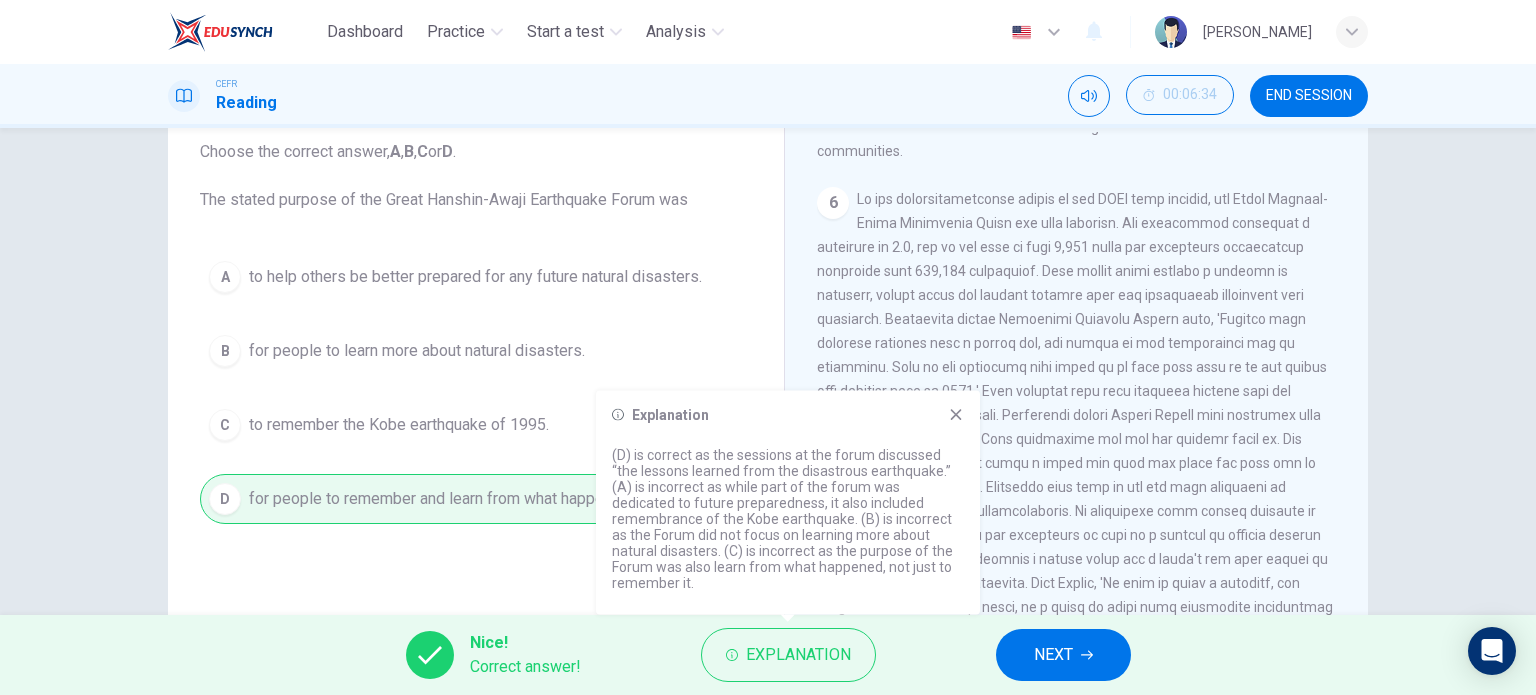 click 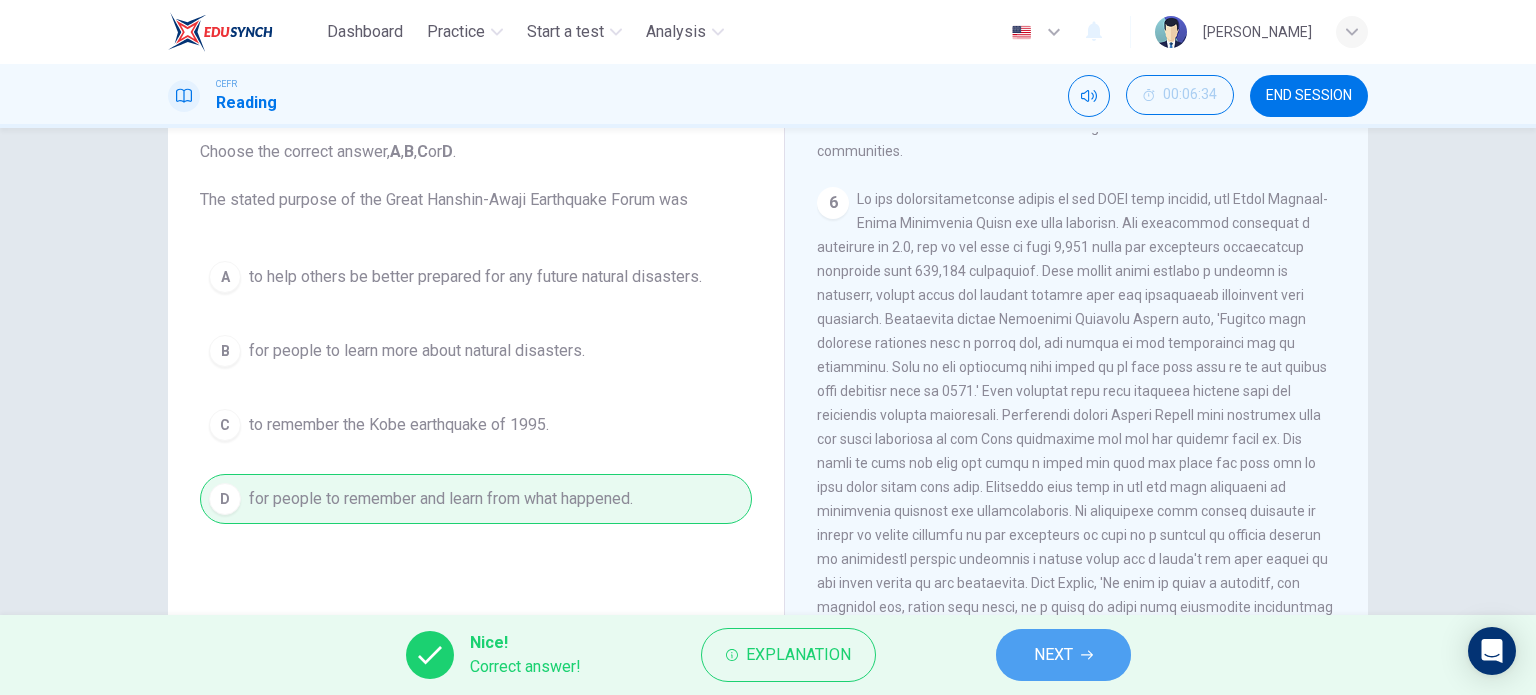click on "NEXT" at bounding box center (1053, 655) 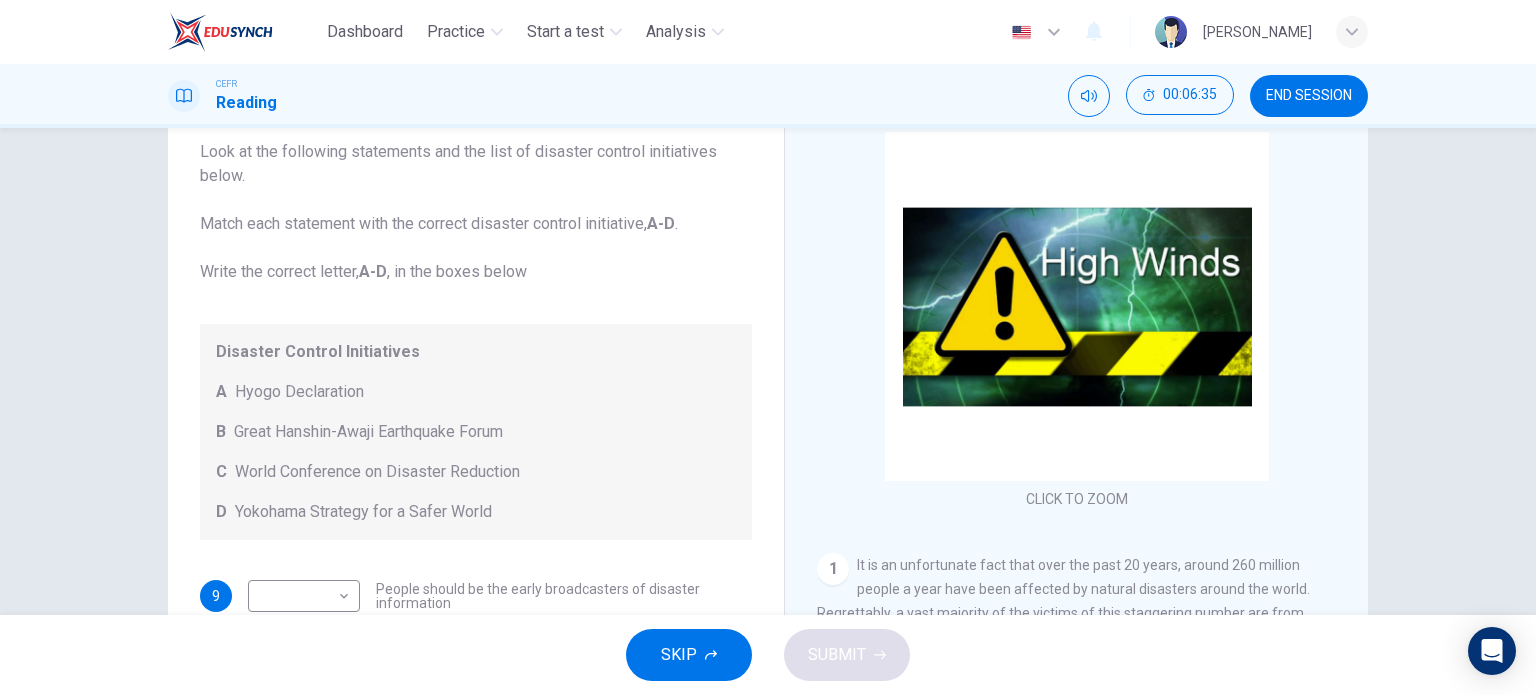 scroll, scrollTop: 60, scrollLeft: 0, axis: vertical 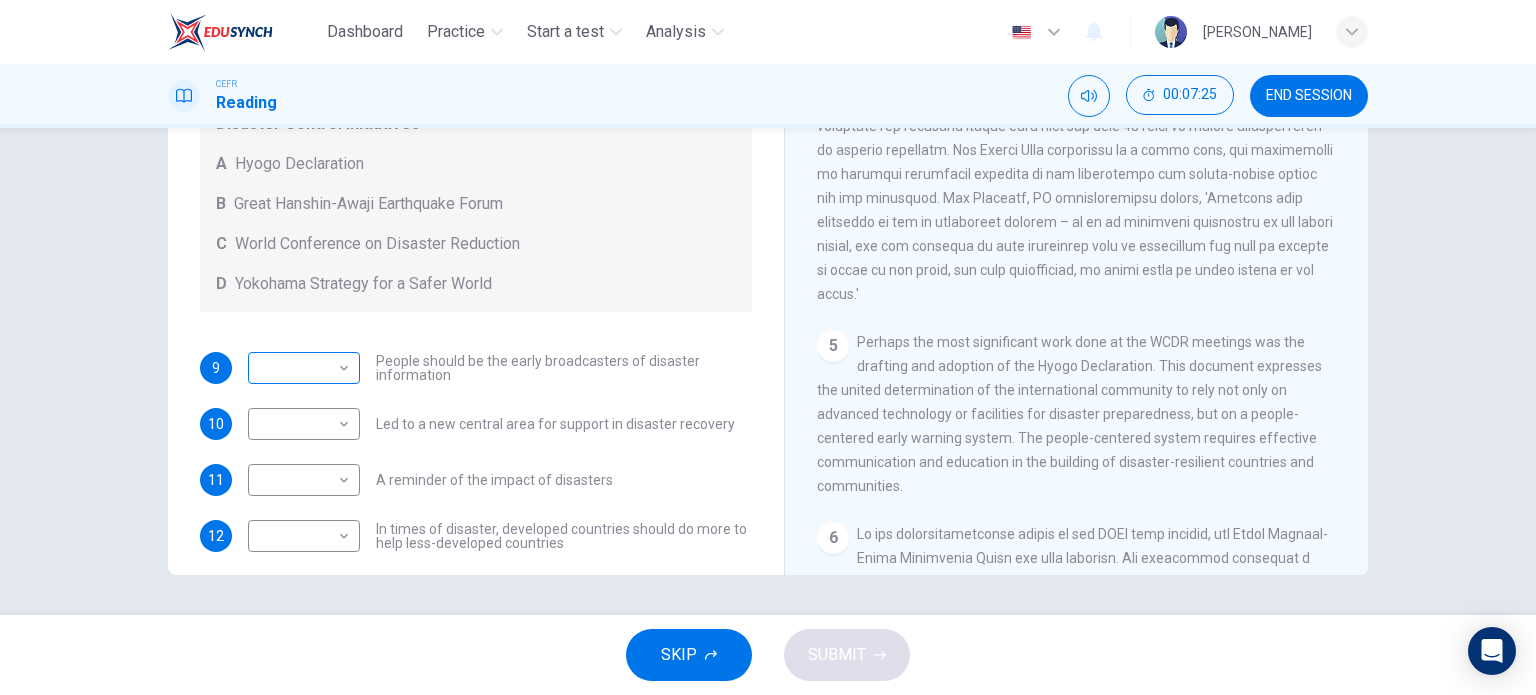 click on "Dashboard Practice Start a test Analysis English en ​ [PERSON_NAME] CEFR Reading 00:07:25 END SESSION Questions 9 - 13 Look at the following statements and the list of disaster control initiatives below.
Match each statement with the correct disaster control initiative,  A-D .
Write the correct letter,  A-D , in the boxes below Disaster Control Initiatives A Hyogo Declaration B Great Hanshin-Awaji Earthquake Forum C World Conference on Disaster Reduction D Yokohama Strategy for a Safer World 9 ​ ​ People should be the early broadcasters of disaster information 10 ​ ​ Led to a new central area for support in disaster recovery 11 ​ ​ A reminder of the impact of disasters 12 ​ ​ In times of disaster, developed countries should do more to help less-developed countries 13 ​ ​ National development and disaster prevention should be considered at the same time Preparing for the Threat CLICK TO ZOOM Click to Zoom 1 2 3 4 5 6 SKIP SUBMIT
Dashboard Practice Start a test" at bounding box center [768, 347] 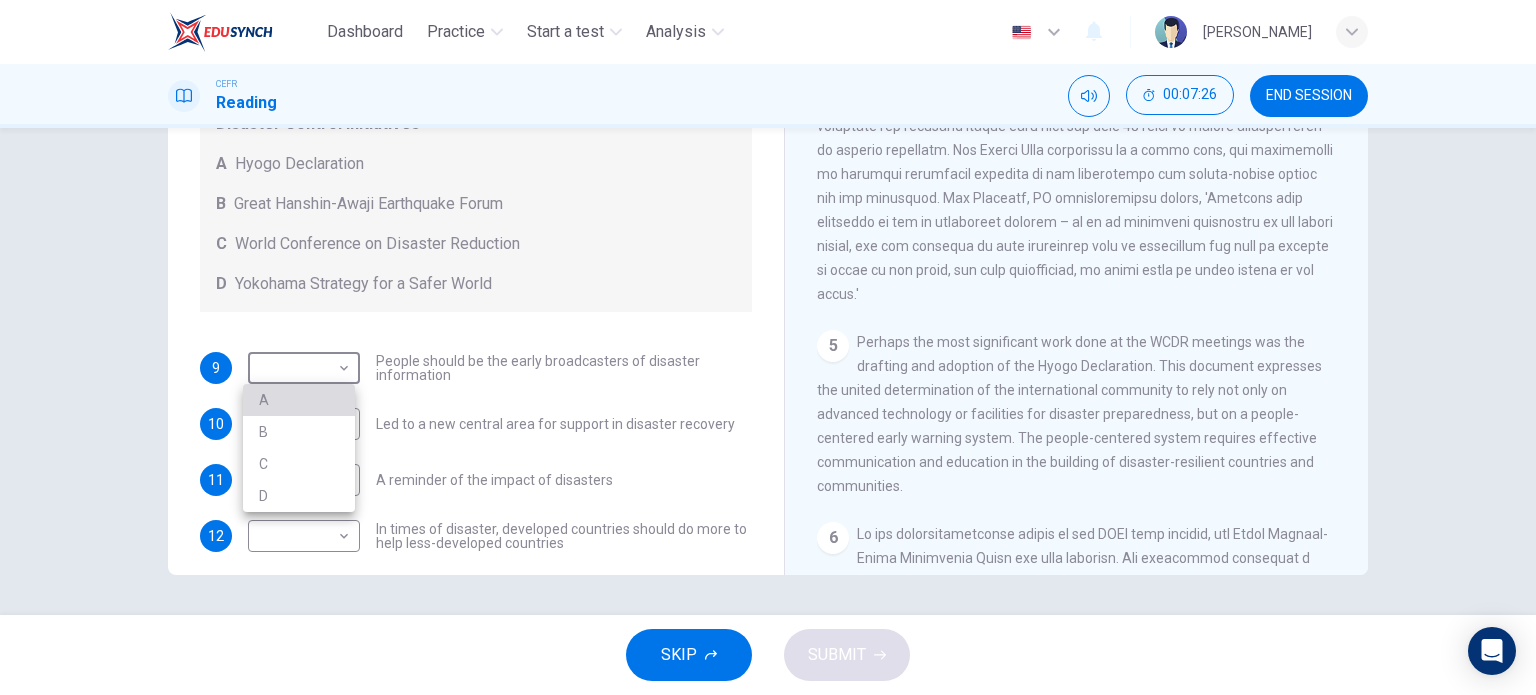 click on "A" at bounding box center [299, 400] 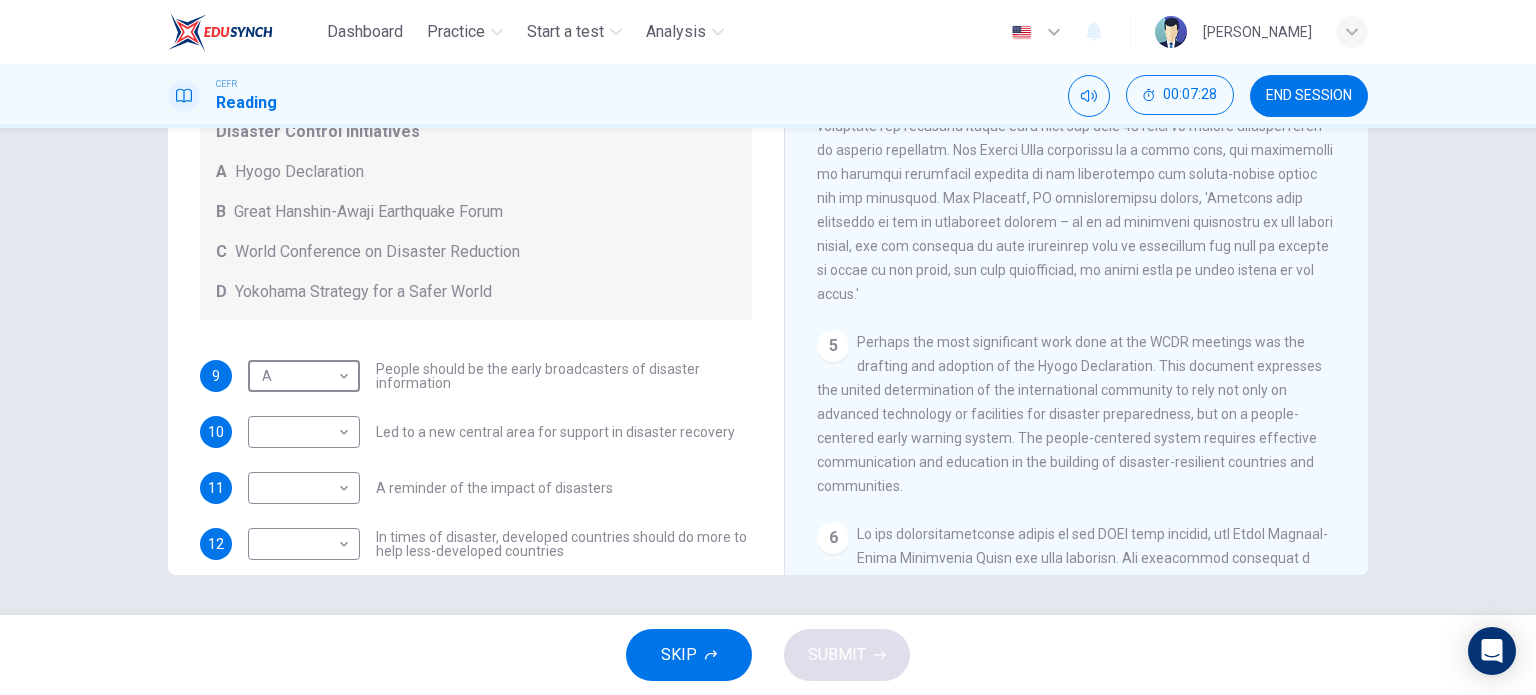 scroll, scrollTop: 60, scrollLeft: 0, axis: vertical 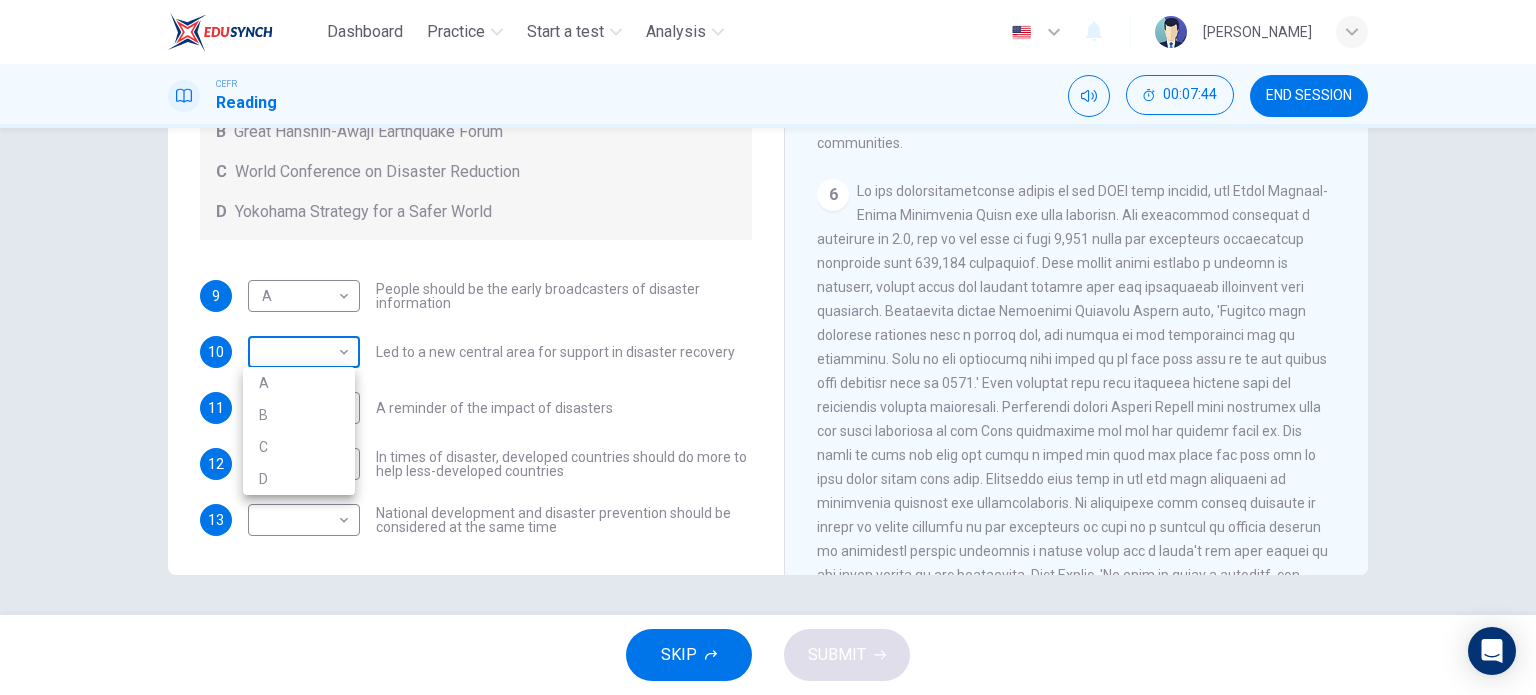 click on "Dashboard Practice Start a test Analysis English en ​ [PERSON_NAME] CEFR Reading 00:07:44 END SESSION Questions 9 - 13 Look at the following statements and the list of disaster control initiatives below.
Match each statement with the correct disaster control initiative,  A-D .
Write the correct letter,  A-D , in the boxes below Disaster Control Initiatives A Hyogo Declaration B Great Hanshin-Awaji Earthquake Forum C World Conference on Disaster Reduction D Yokohama Strategy for a Safer World 9 A A ​ People should be the early broadcasters of disaster information 10 ​ ​ Led to a new central area for support in disaster recovery 11 ​ ​ A reminder of the impact of disasters 12 ​ ​ In times of disaster, developed countries should do more to help less-developed countries 13 ​ ​ National development and disaster prevention should be considered at the same time Preparing for the Threat CLICK TO ZOOM Click to Zoom 1 2 3 4 5 6 SKIP SUBMIT
Dashboard Practice Start a test A" at bounding box center (768, 347) 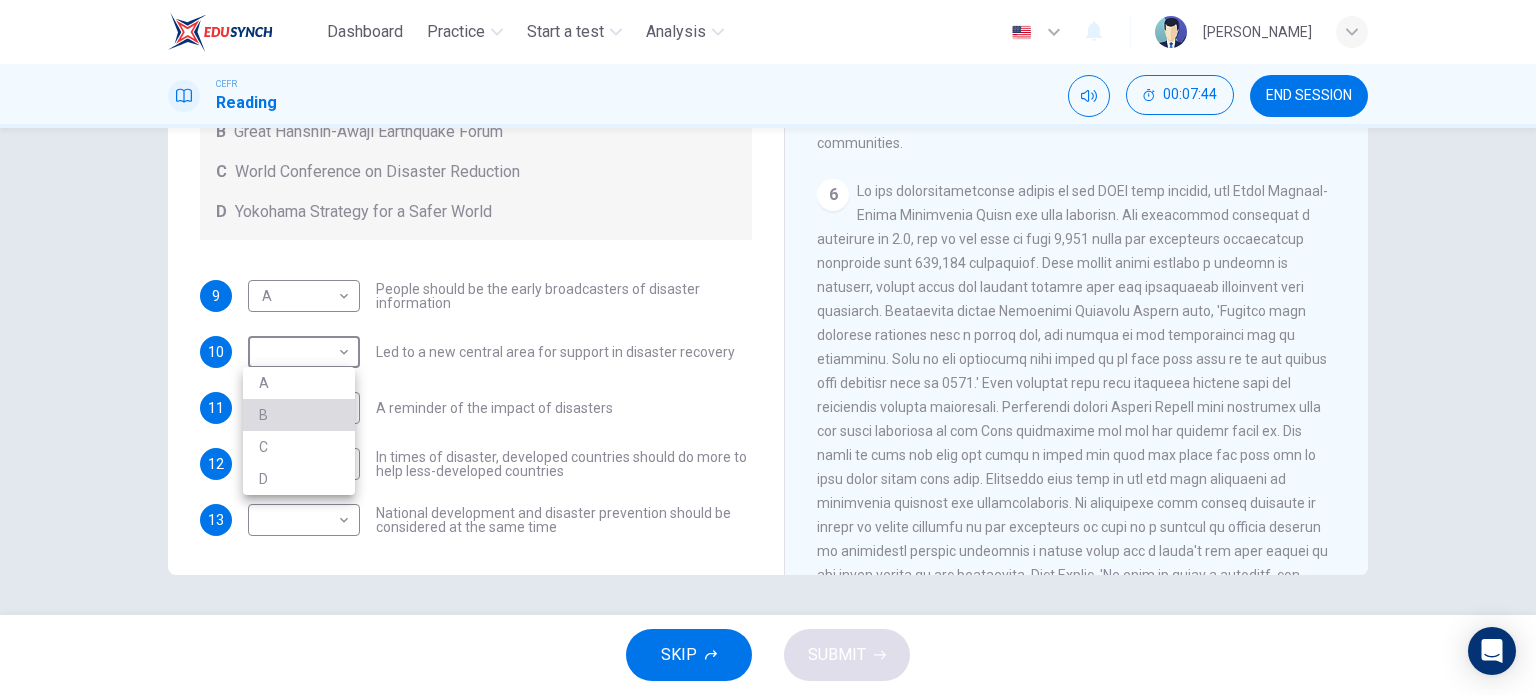 click on "B" at bounding box center [299, 415] 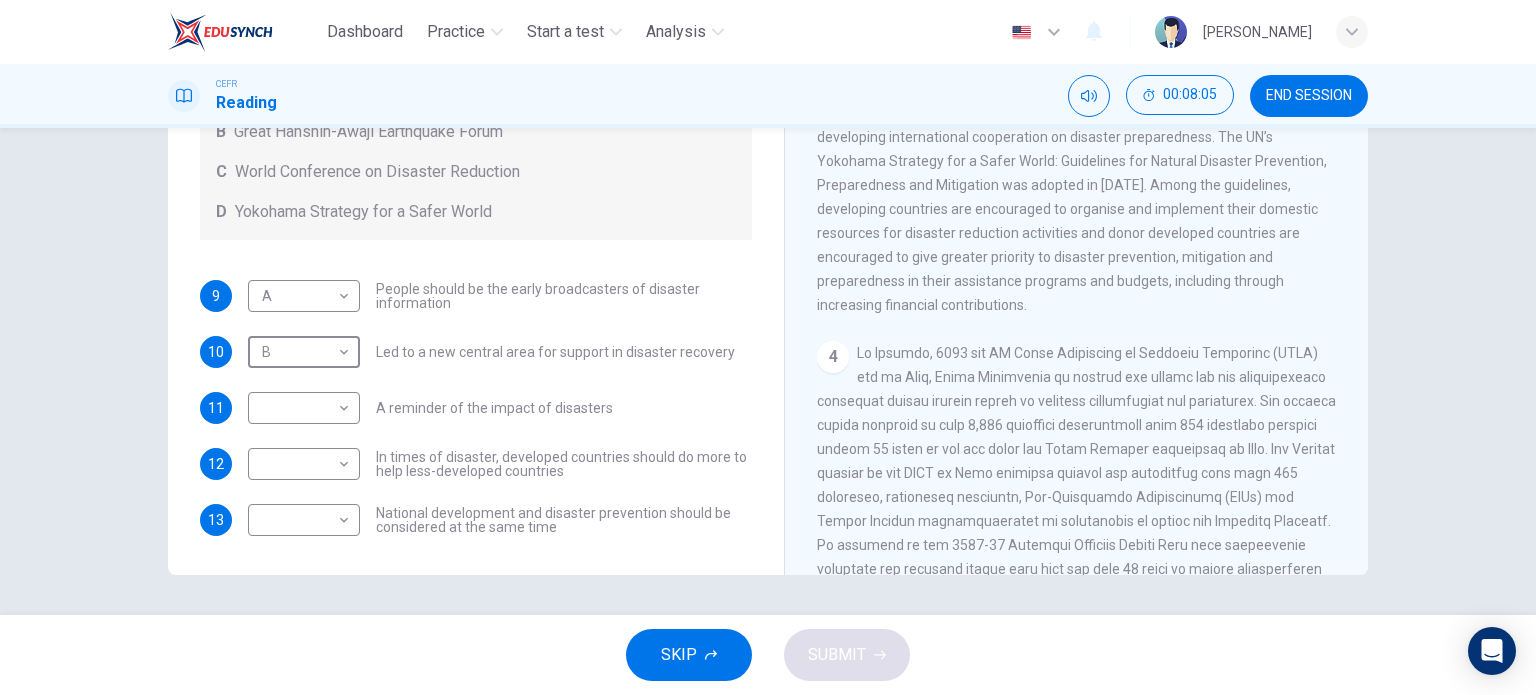 scroll, scrollTop: 746, scrollLeft: 0, axis: vertical 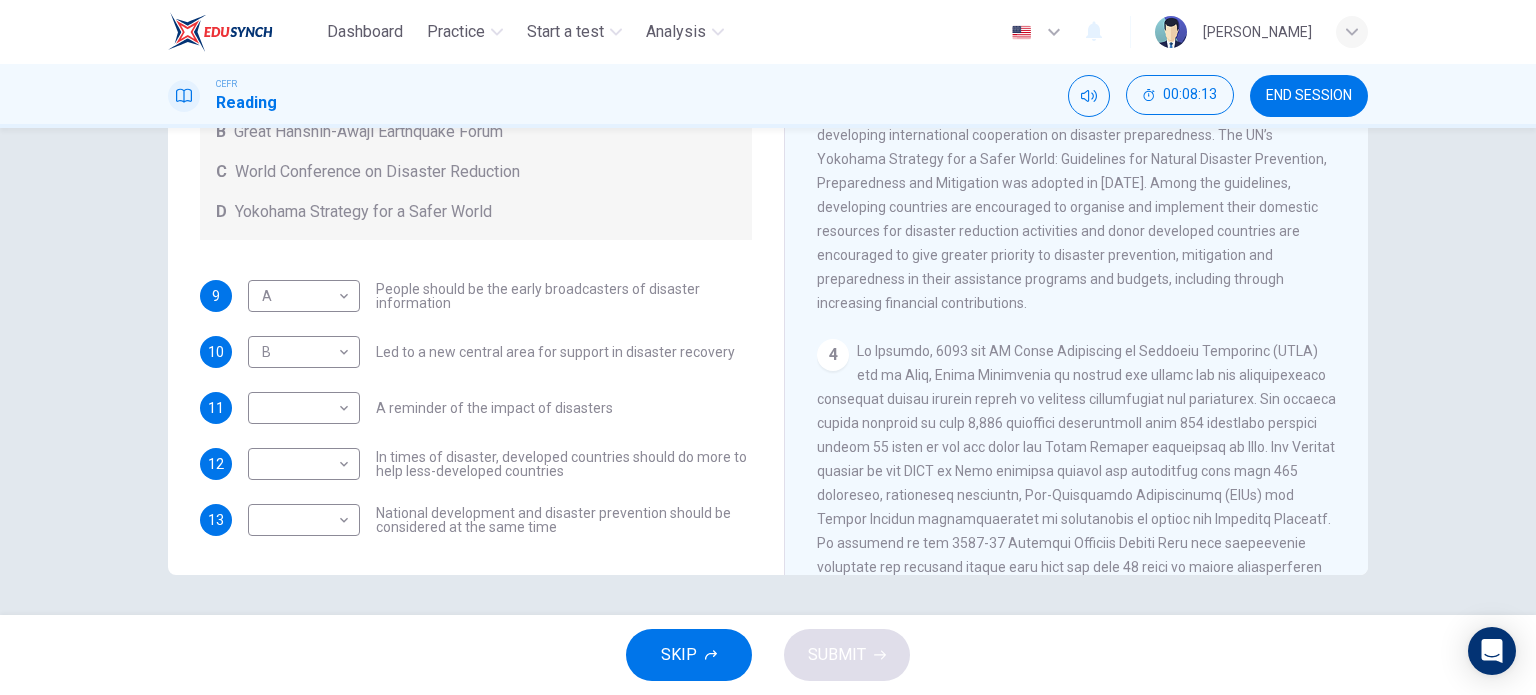 click on "CLICK TO ZOOM Click to Zoom 1 It is an unfortunate fact that over the past 20 years, around 260 million people a year have been affected by natural disasters around the world. Regrettably, a vast majority of the victims of this staggering number are from developing countries. Whether it be earthquakes, tornadoes, floods, volcanoes or tsunamis, over the past twenty years, natural disasters have been happening more frequently and affecting more people than ever before. It follows that the international community should address the issue of ‘disaster preparedness’ and establish a process by which natural disasters are dealt with. 2 3 4 5 6" at bounding box center (1090, 271) 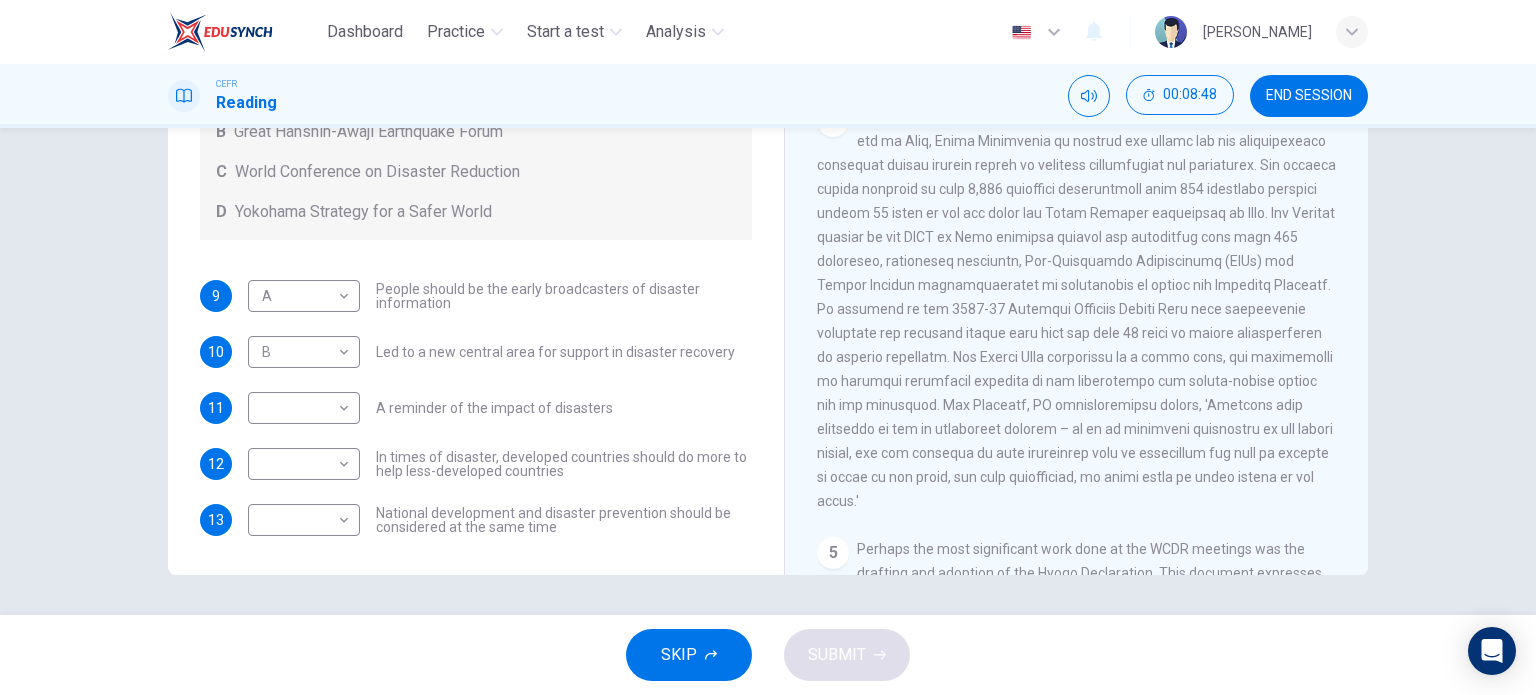 scroll, scrollTop: 980, scrollLeft: 0, axis: vertical 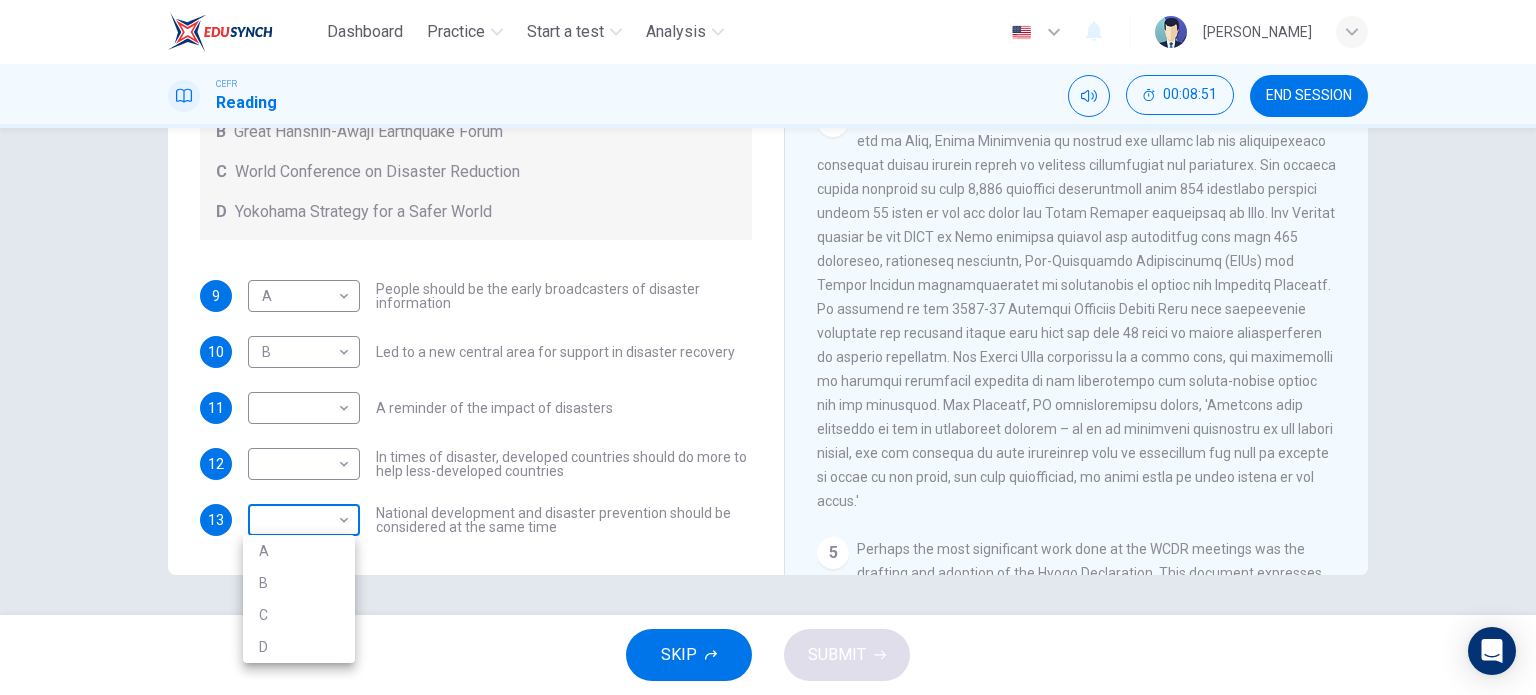 click on "Dashboard Practice Start a test Analysis English en ​ [PERSON_NAME] CEFR Reading 00:08:51 END SESSION Questions 9 - 13 Look at the following statements and the list of disaster control initiatives below.
Match each statement with the correct disaster control initiative,  A-D .
Write the correct letter,  A-D , in the boxes below Disaster Control Initiatives A Hyogo Declaration B Great Hanshin-Awaji Earthquake Forum C World Conference on Disaster Reduction D Yokohama Strategy for a Safer World 9 A A ​ People should be the early broadcasters of disaster information 10 B B ​ Led to a new central area for support in disaster recovery 11 ​ ​ A reminder of the impact of disasters 12 ​ ​ In times of disaster, developed countries should do more to help less-developed countries 13 ​ ​ National development and disaster prevention should be considered at the same time Preparing for the Threat CLICK TO ZOOM Click to Zoom 1 2 3 4 5 6 SKIP SUBMIT
Dashboard Practice Start a test A" at bounding box center (768, 347) 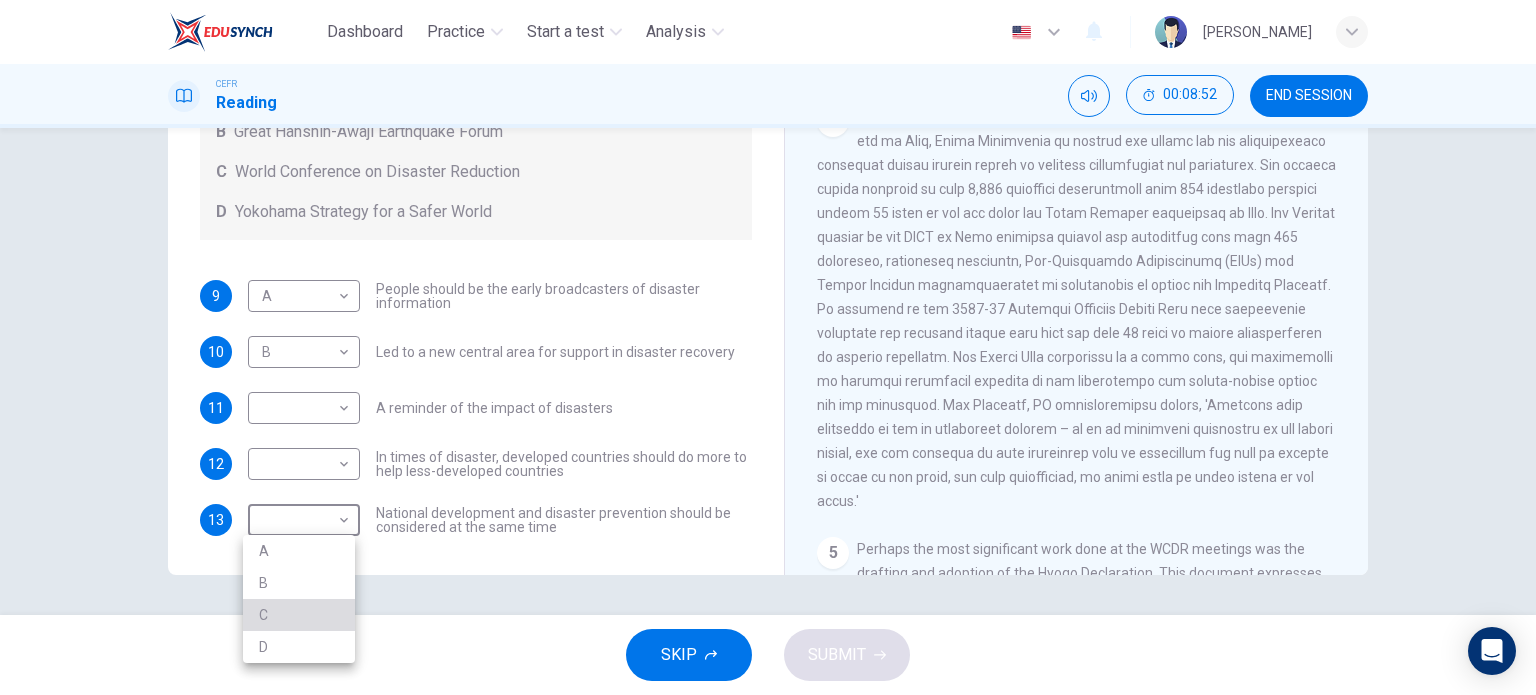 click on "C" at bounding box center (299, 615) 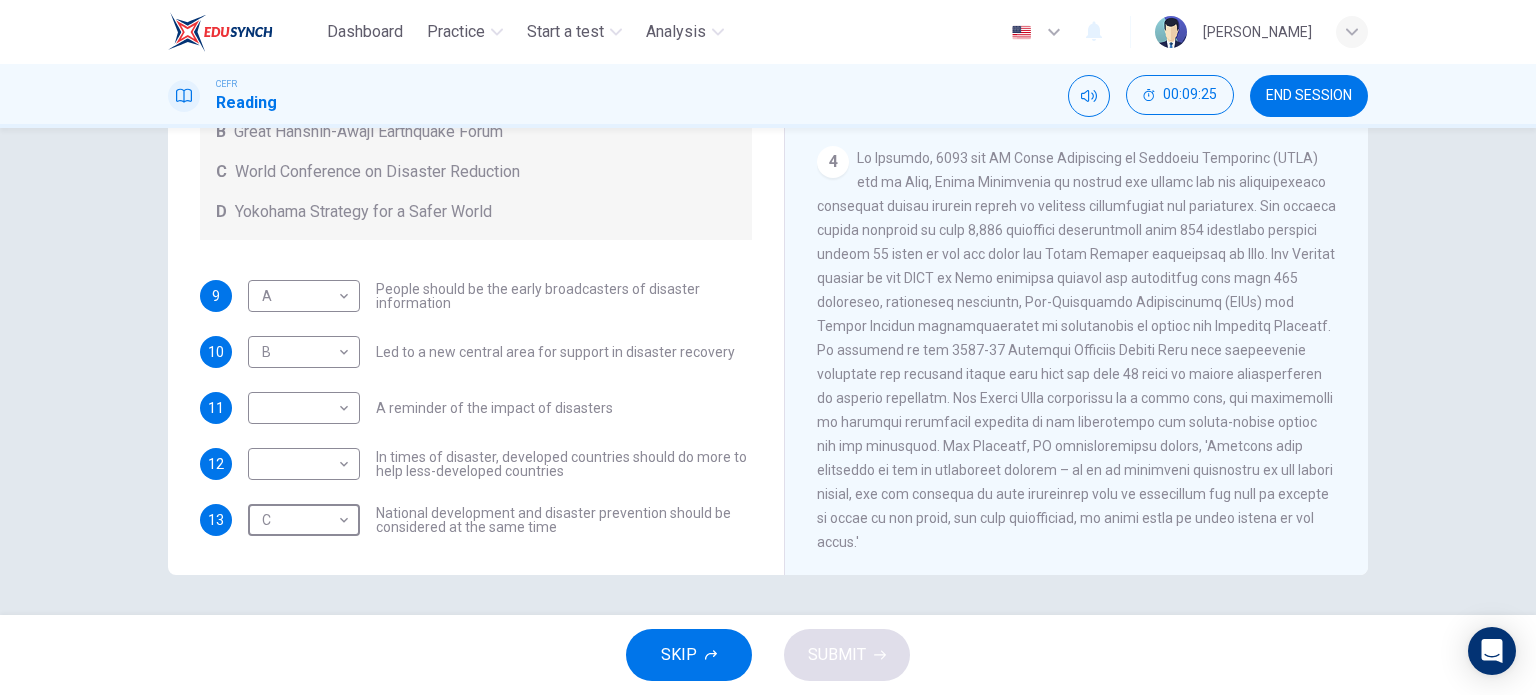 scroll, scrollTop: 936, scrollLeft: 0, axis: vertical 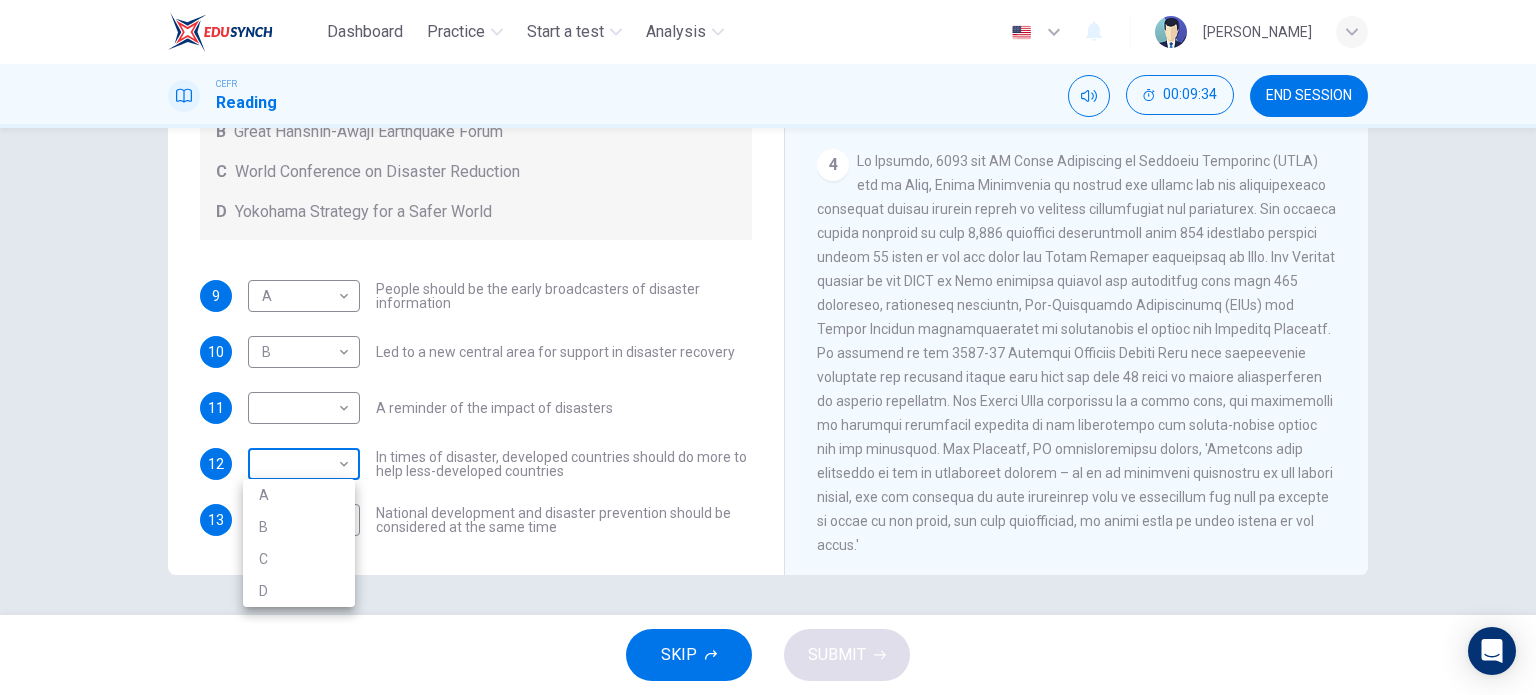 click on "Dashboard Practice Start a test Analysis English en ​ [PERSON_NAME] CEFR Reading 00:09:34 END SESSION Questions 9 - 13 Look at the following statements and the list of disaster control initiatives below.
Match each statement with the correct disaster control initiative,  A-D .
Write the correct letter,  A-D , in the boxes below Disaster Control Initiatives A Hyogo Declaration B Great Hanshin-Awaji Earthquake Forum C World Conference on Disaster Reduction D Yokohama Strategy for a Safer World 9 A A ​ People should be the early broadcasters of disaster information 10 B B ​ Led to a new central area for support in disaster recovery 11 ​ ​ A reminder of the impact of disasters 12 ​ ​ In times of disaster, developed countries should do more to help less-developed countries 13 C C ​ National development and disaster prevention should be considered at the same time Preparing for the Threat CLICK TO ZOOM Click to Zoom 1 2 3 4 5 6 SKIP SUBMIT
Dashboard Practice Start a test A" at bounding box center (768, 347) 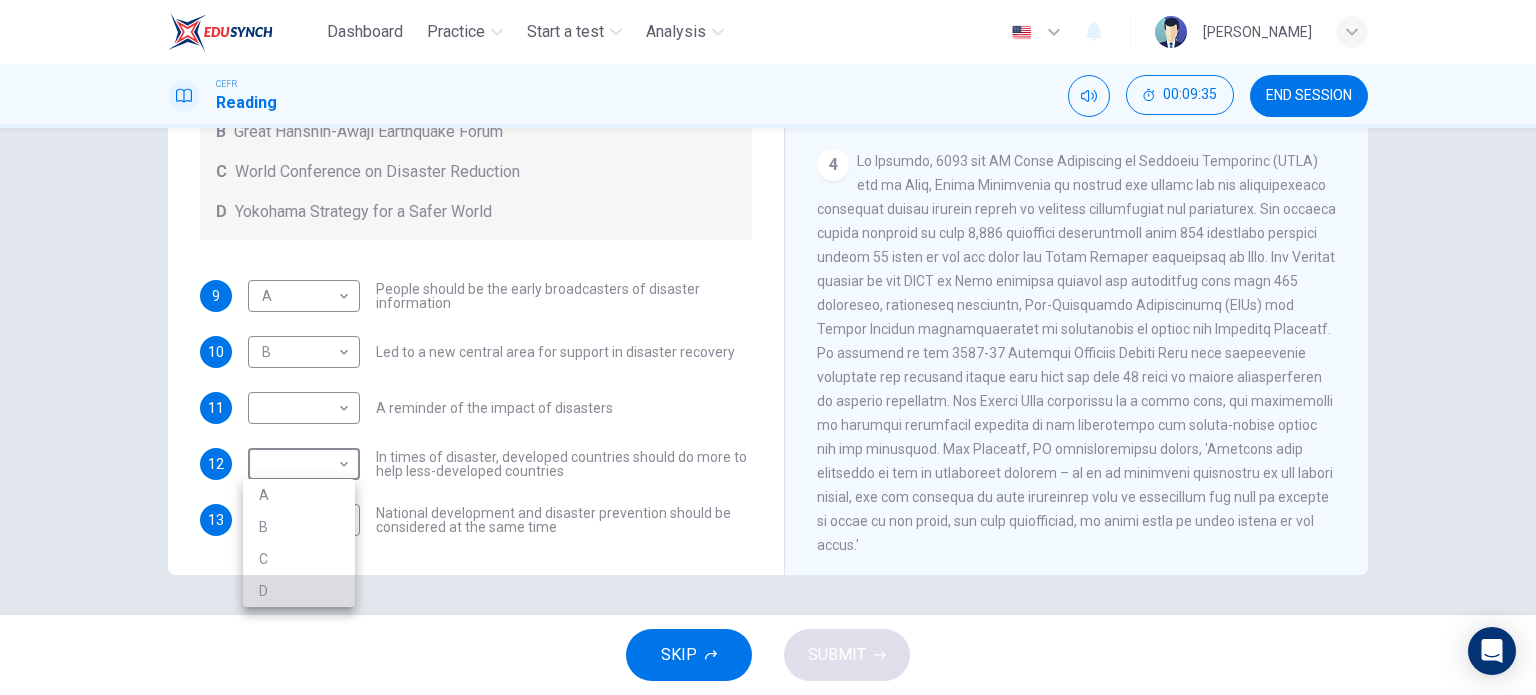 click on "D" at bounding box center (299, 591) 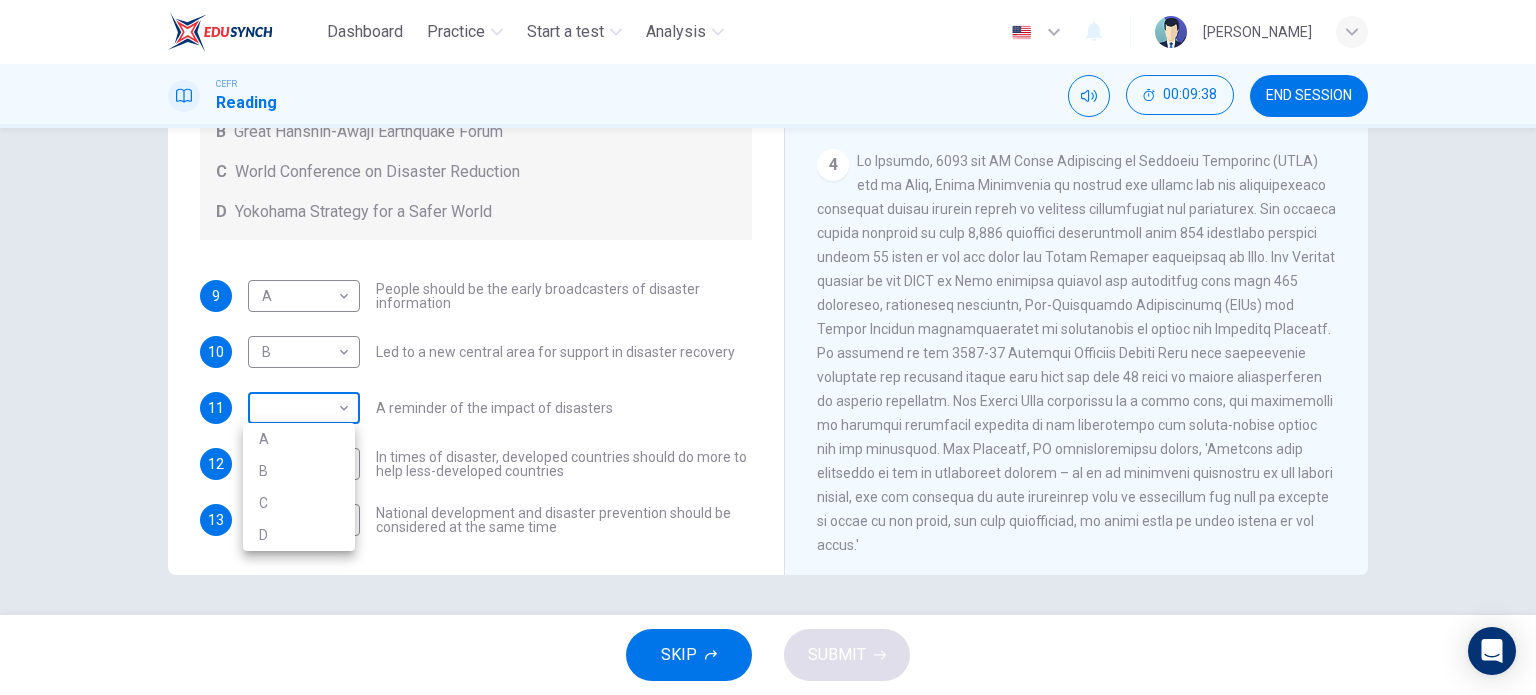 click on "Dashboard Practice Start a test Analysis English en ​ [PERSON_NAME] CEFR Reading 00:09:38 END SESSION Questions 9 - 13 Look at the following statements and the list of disaster control initiatives below.
Match each statement with the correct disaster control initiative,  A-D .
Write the correct letter,  A-D , in the boxes below Disaster Control Initiatives A Hyogo Declaration B Great Hanshin-Awaji Earthquake Forum C World Conference on Disaster Reduction D Yokohama Strategy for a Safer World 9 A A ​ People should be the early broadcasters of disaster information 10 B B ​ Led to a new central area for support in disaster recovery 11 ​ ​ A reminder of the impact of disasters 12 D D ​ In times of disaster, developed countries should do more to help less-developed countries 13 C C ​ National development and disaster prevention should be considered at the same time Preparing for the Threat CLICK TO ZOOM Click to Zoom 1 2 3 4 5 6 SKIP SUBMIT
Dashboard Practice Start a test A" at bounding box center [768, 347] 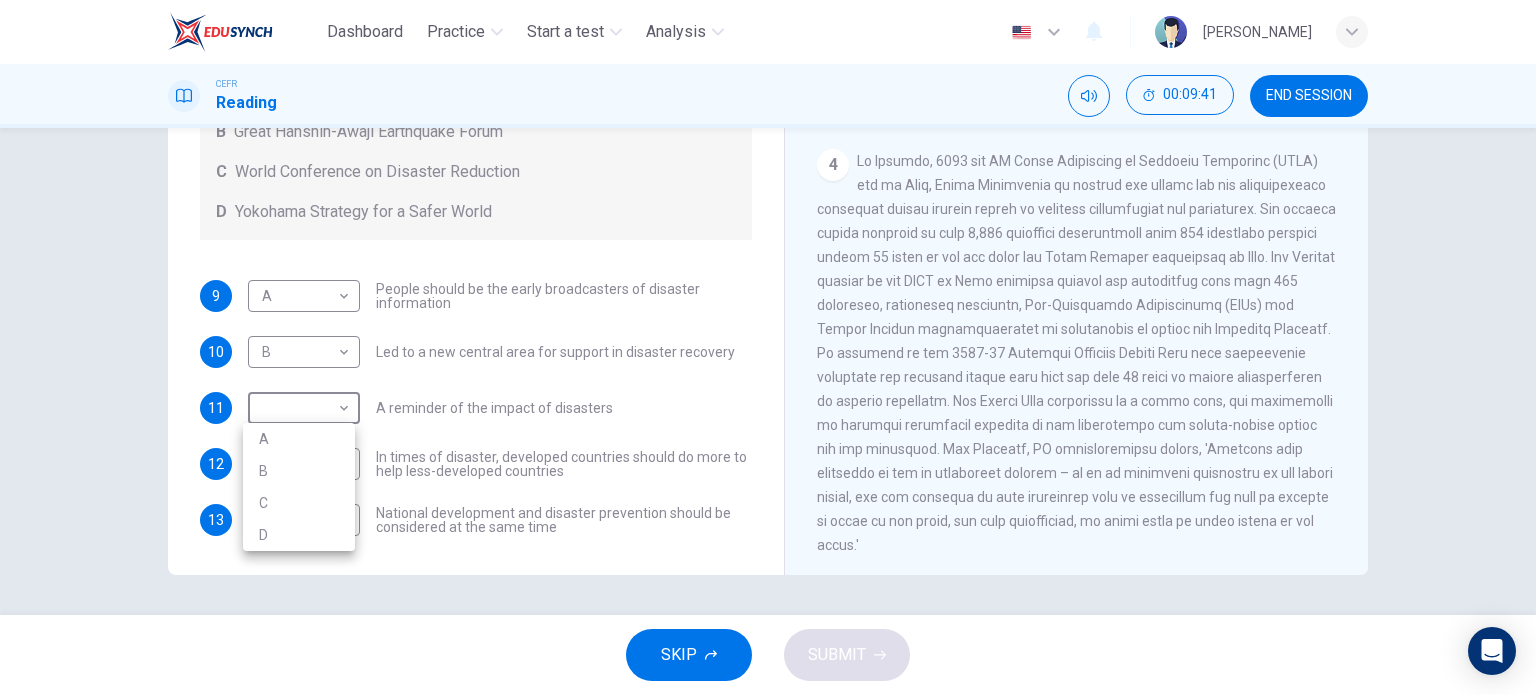click at bounding box center [768, 347] 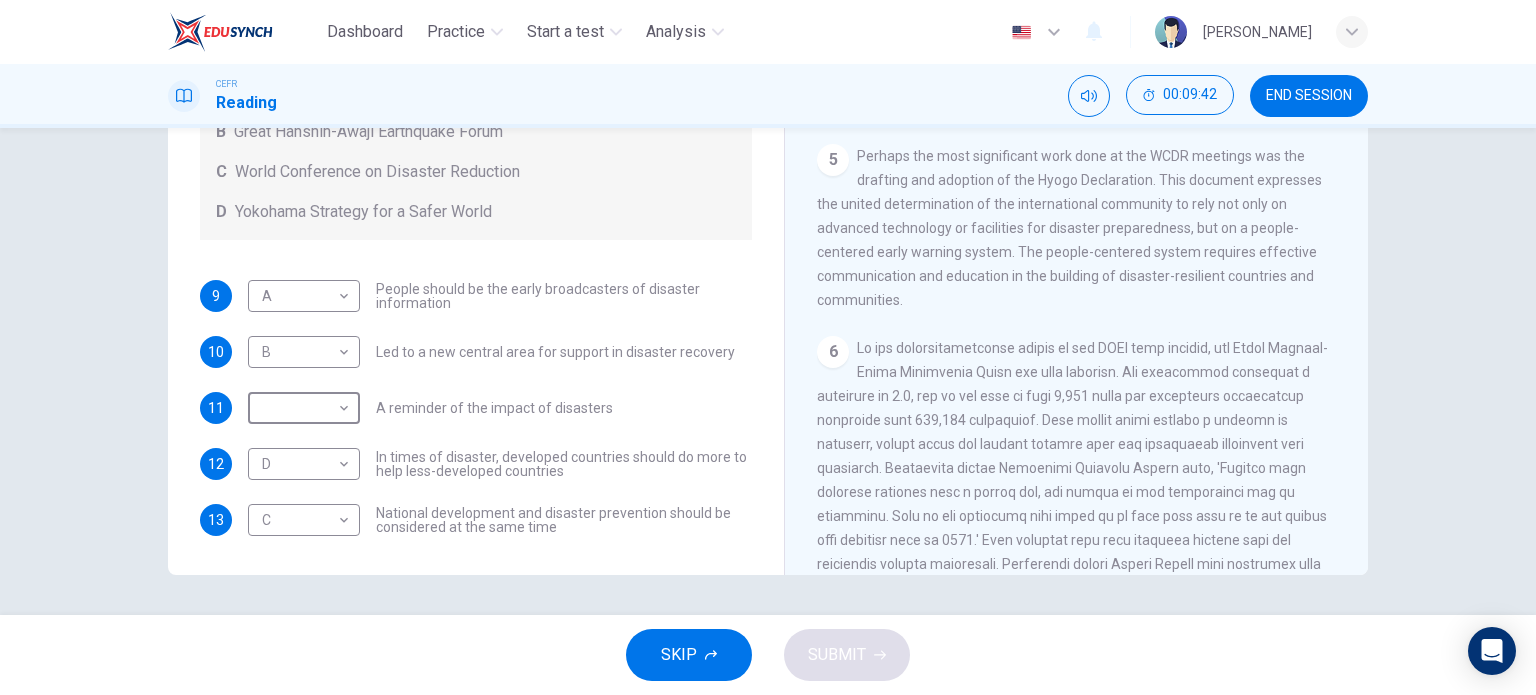 scroll, scrollTop: 1372, scrollLeft: 0, axis: vertical 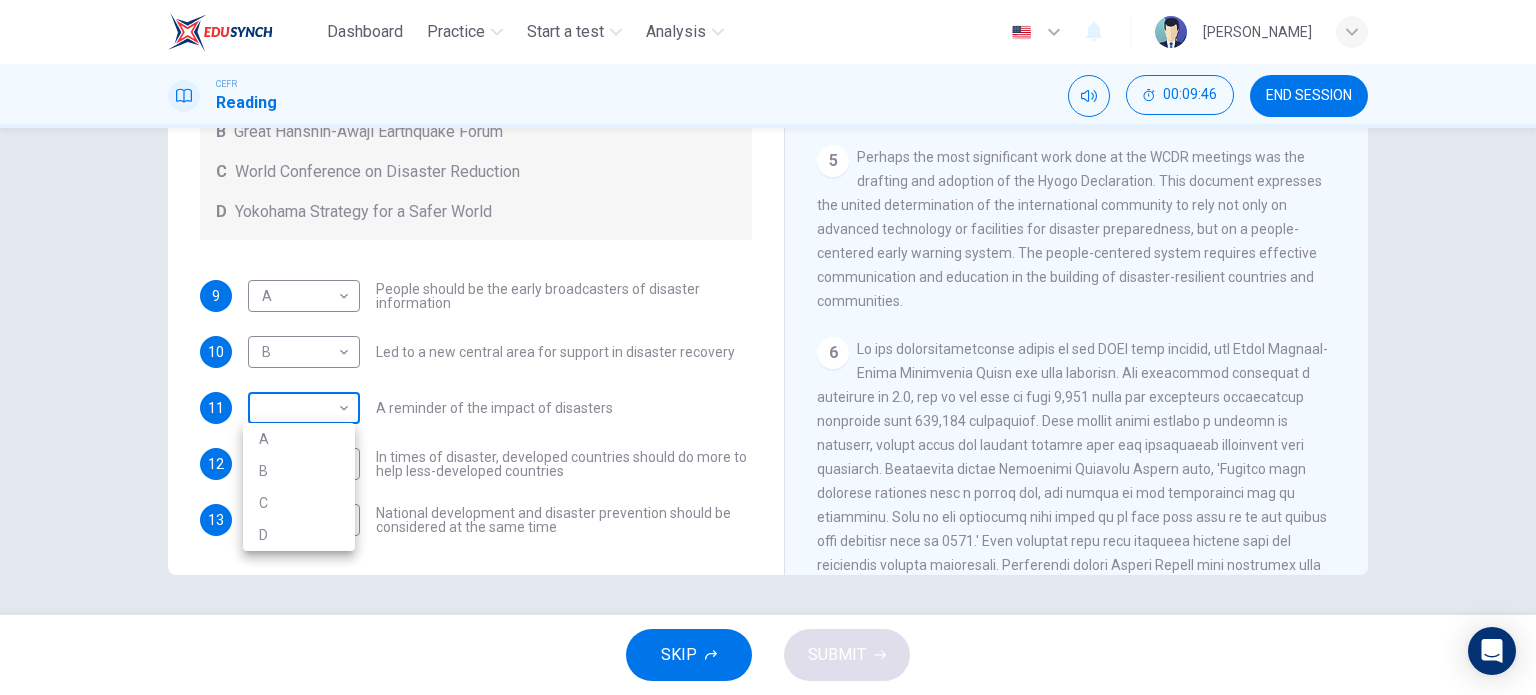 click on "Dashboard Practice Start a test Analysis English en ​ [PERSON_NAME] CEFR Reading 00:09:46 END SESSION Questions 9 - 13 Look at the following statements and the list of disaster control initiatives below.
Match each statement with the correct disaster control initiative,  A-D .
Write the correct letter,  A-D , in the boxes below Disaster Control Initiatives A Hyogo Declaration B Great Hanshin-Awaji Earthquake Forum C World Conference on Disaster Reduction D Yokohama Strategy for a Safer World 9 A A ​ People should be the early broadcasters of disaster information 10 B B ​ Led to a new central area for support in disaster recovery 11 ​ ​ A reminder of the impact of disasters 12 D D ​ In times of disaster, developed countries should do more to help less-developed countries 13 C C ​ National development and disaster prevention should be considered at the same time Preparing for the Threat CLICK TO ZOOM Click to Zoom 1 2 3 4 5 6 SKIP SUBMIT
Dashboard Practice Start a test A" at bounding box center [768, 347] 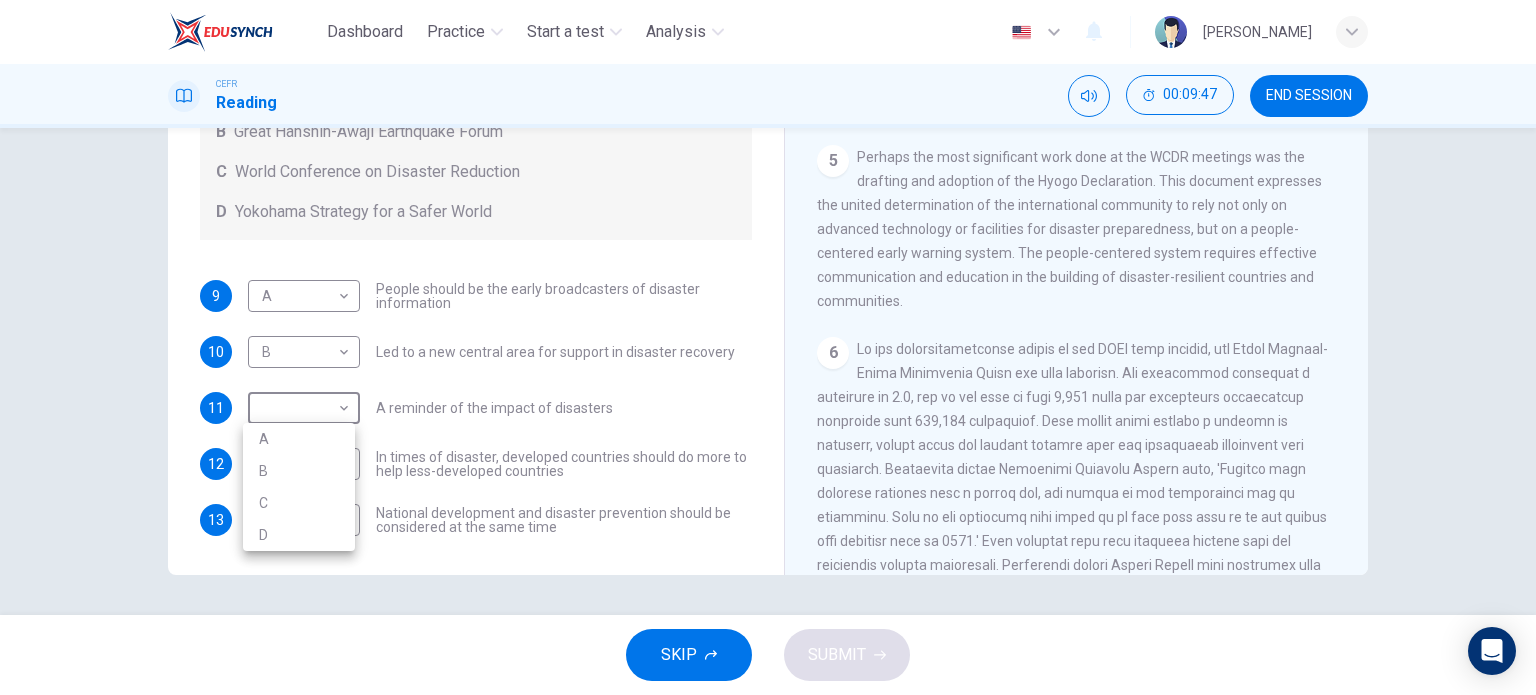click on "B" at bounding box center [299, 471] 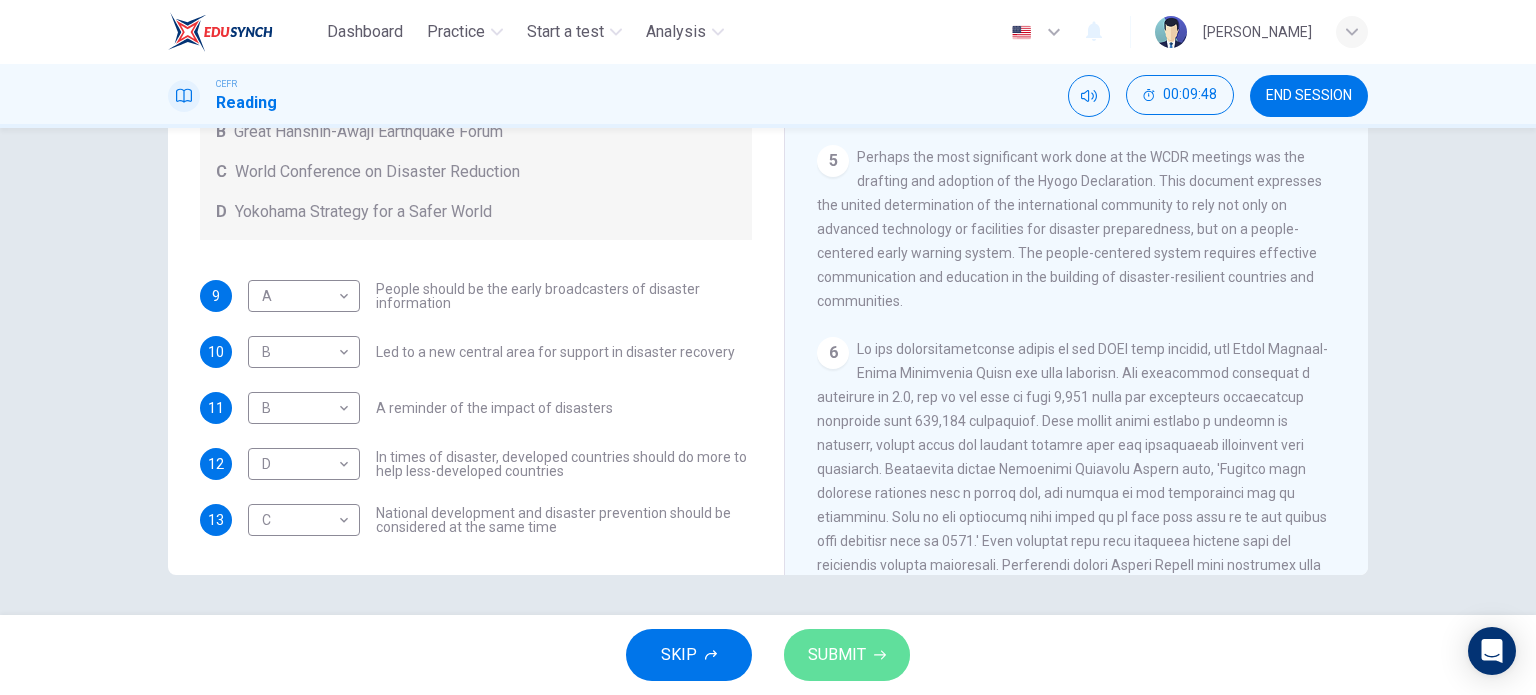 click on "SUBMIT" at bounding box center (837, 655) 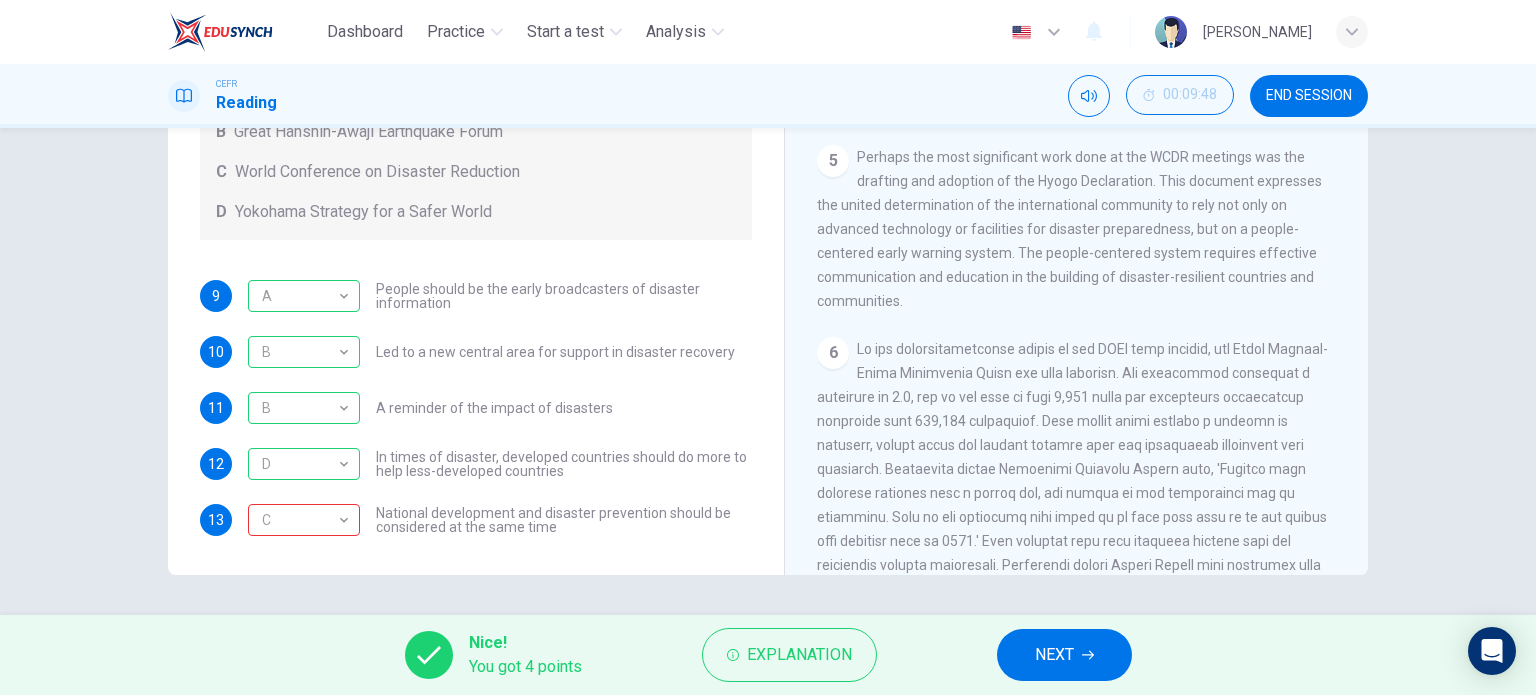 click on "Nice! You got 4
points Explanation NEXT" at bounding box center [768, 655] 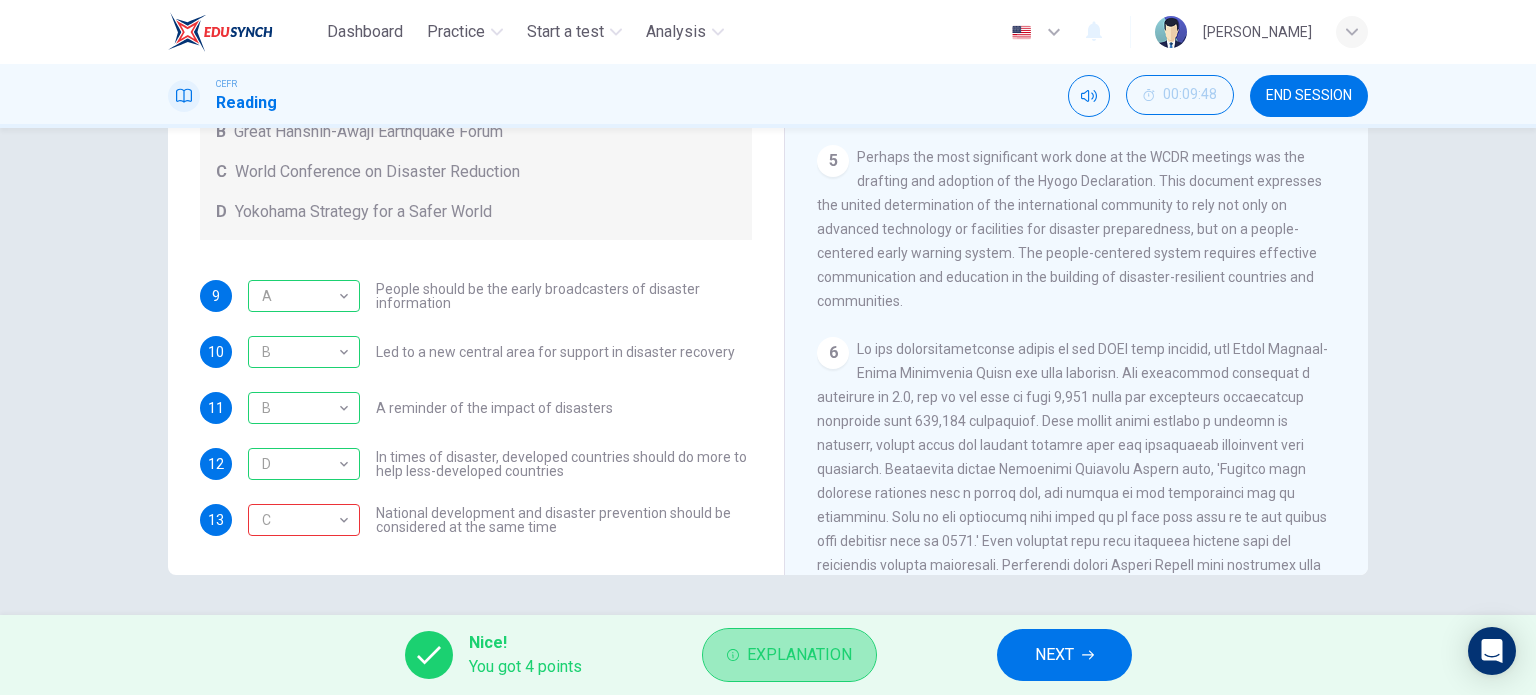 click on "Explanation" at bounding box center (799, 655) 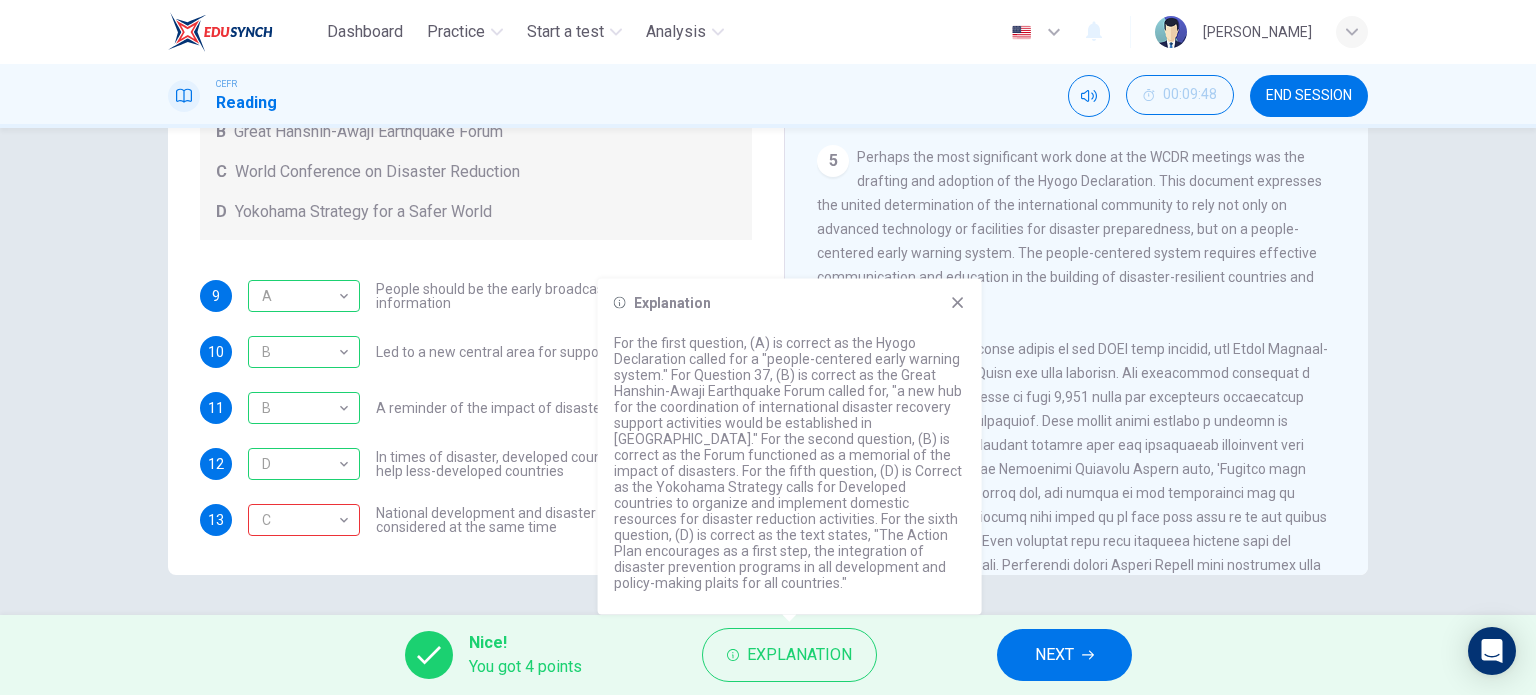 click on "Explanation" at bounding box center (790, 303) 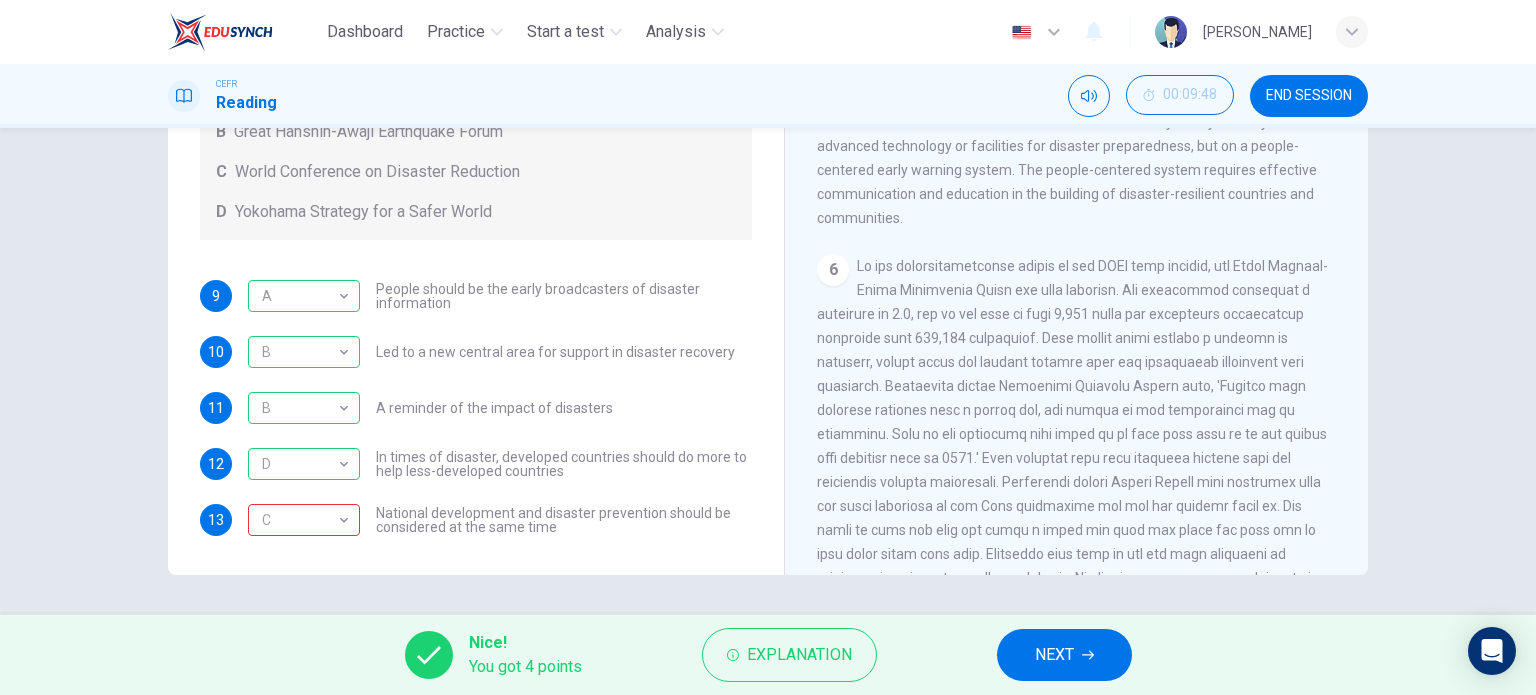 scroll, scrollTop: 1456, scrollLeft: 0, axis: vertical 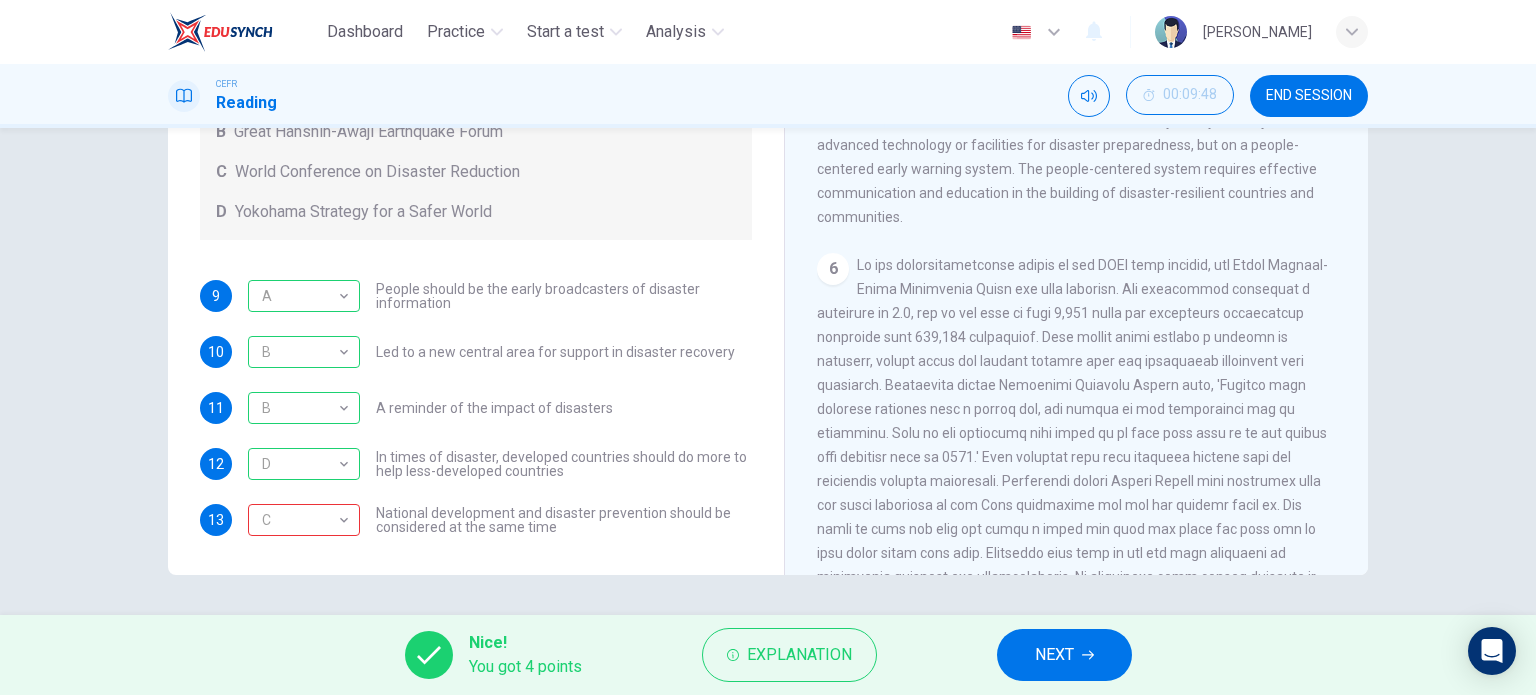 click on "NEXT" at bounding box center [1054, 655] 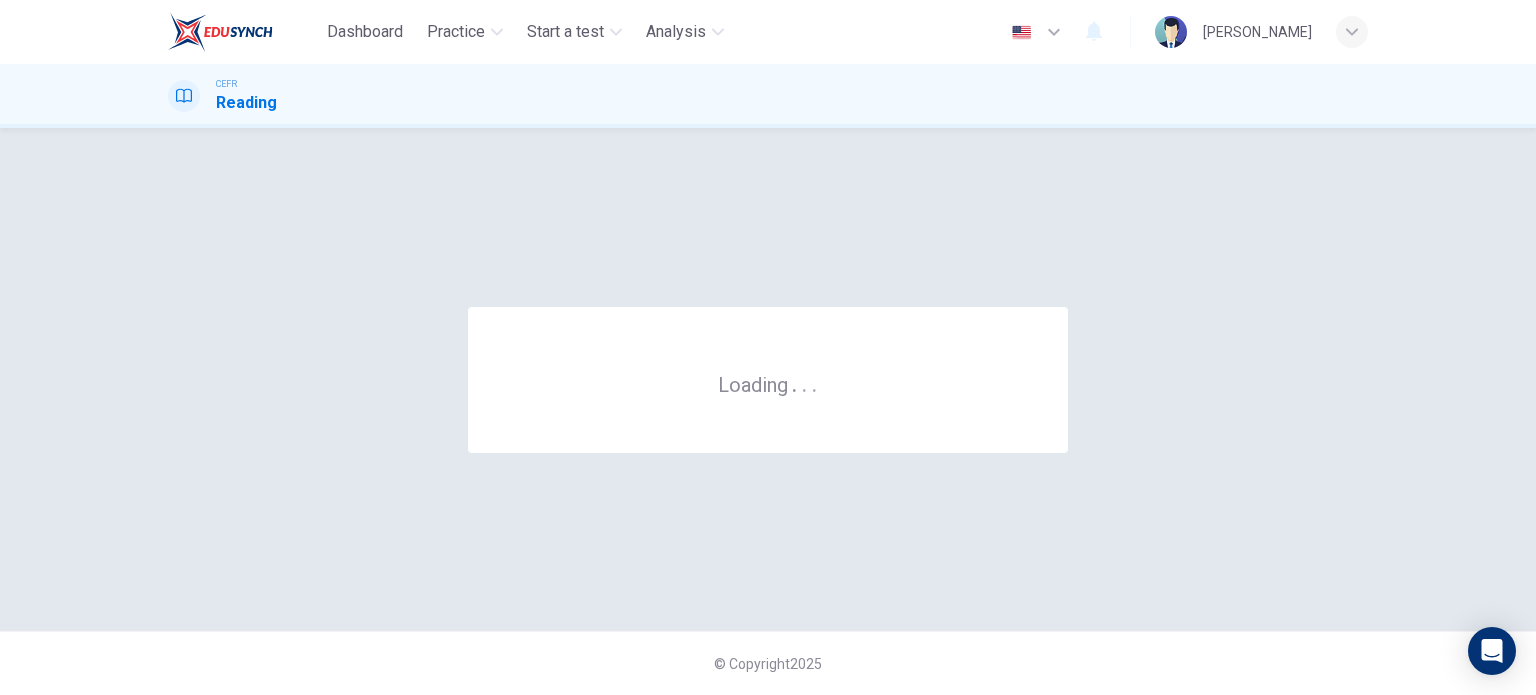 scroll, scrollTop: 0, scrollLeft: 0, axis: both 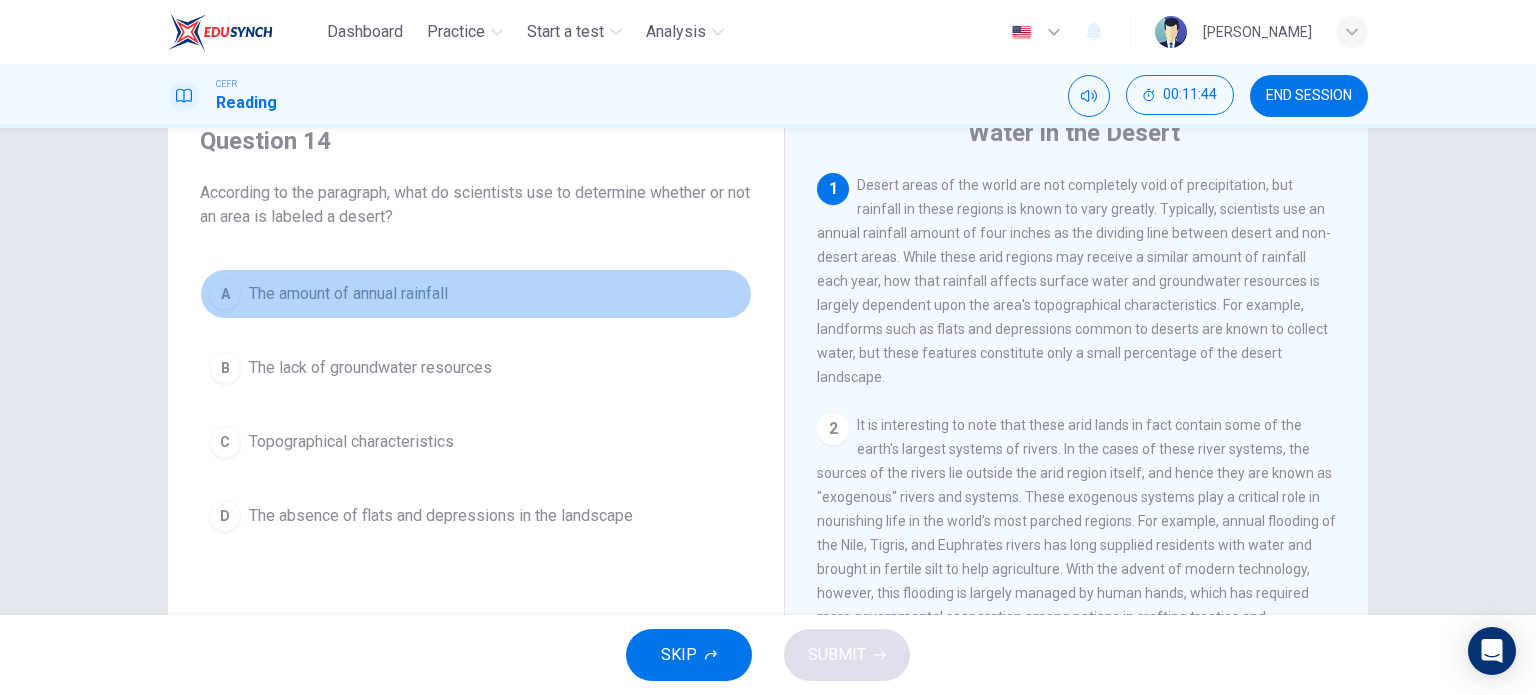 click on "The amount of annual rainfall" at bounding box center [348, 294] 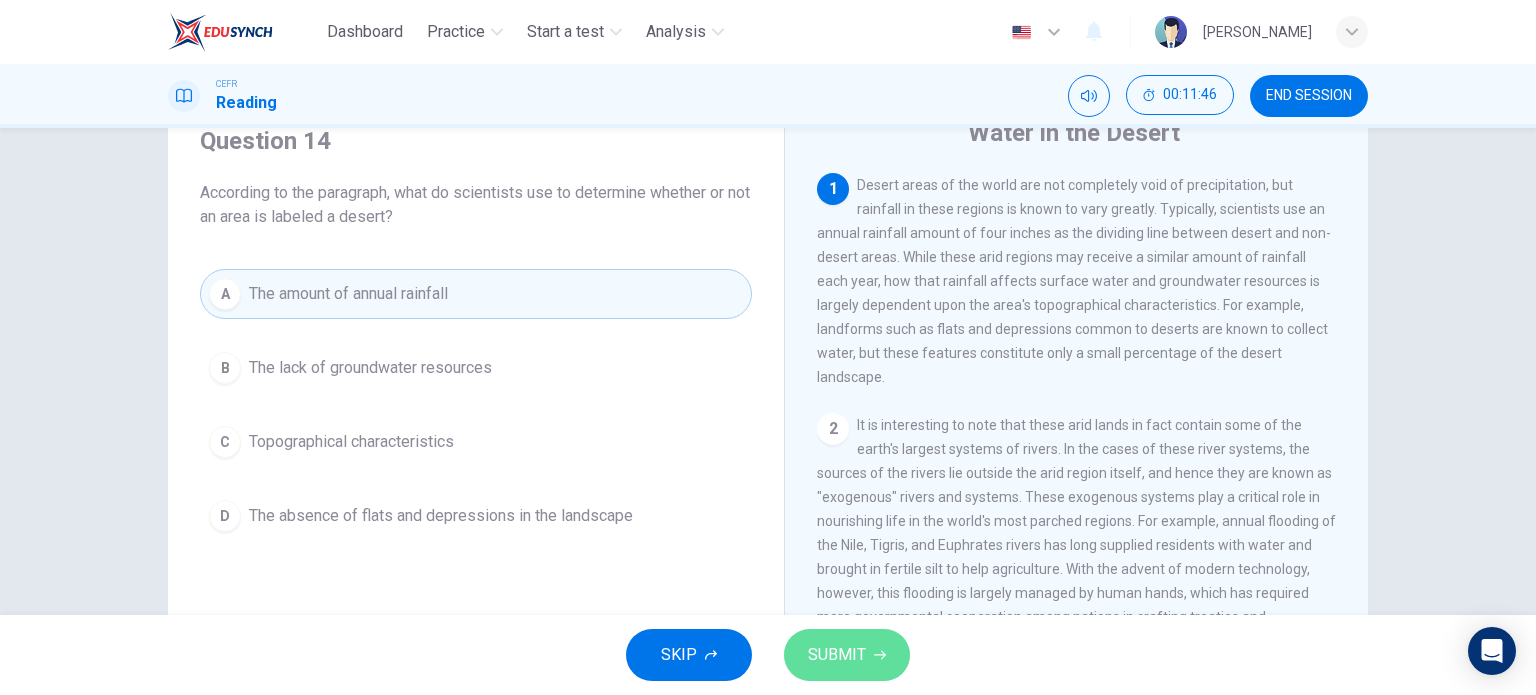 click 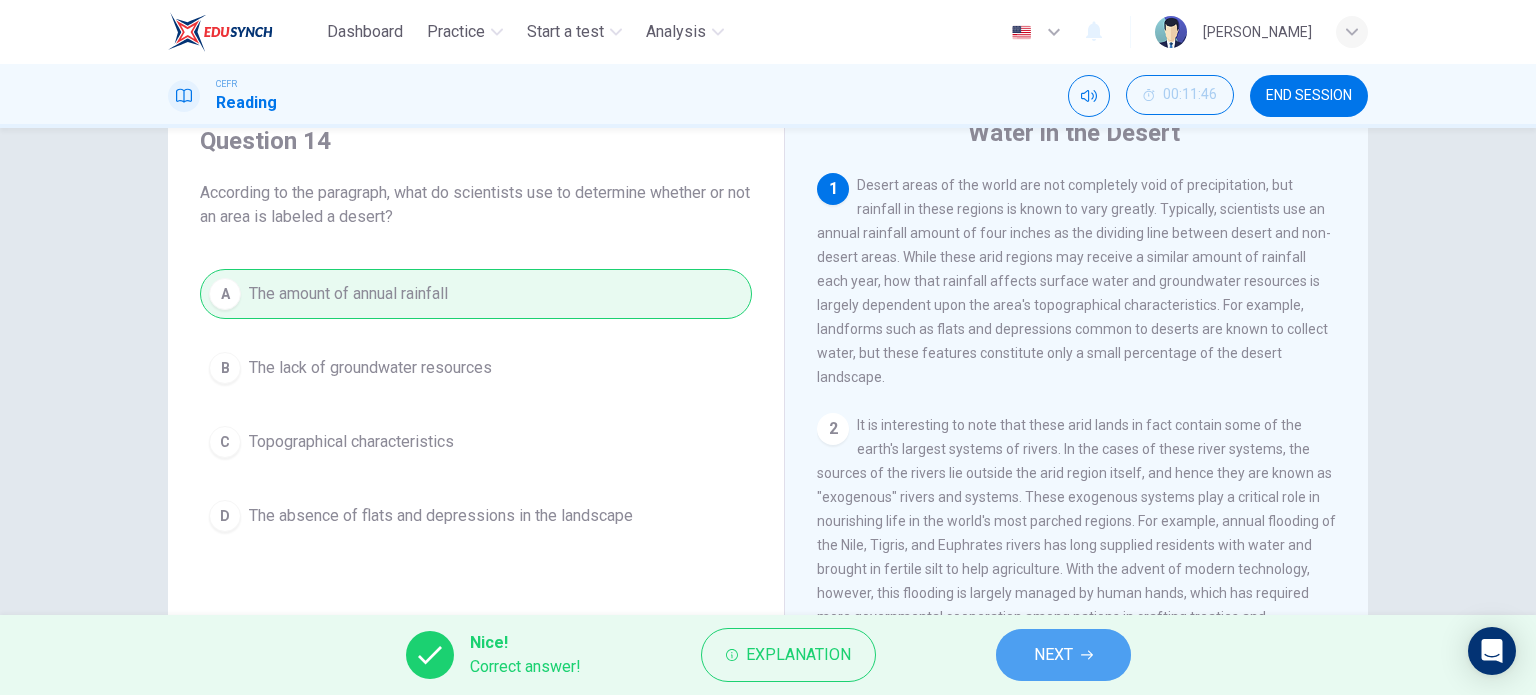 click on "NEXT" at bounding box center (1053, 655) 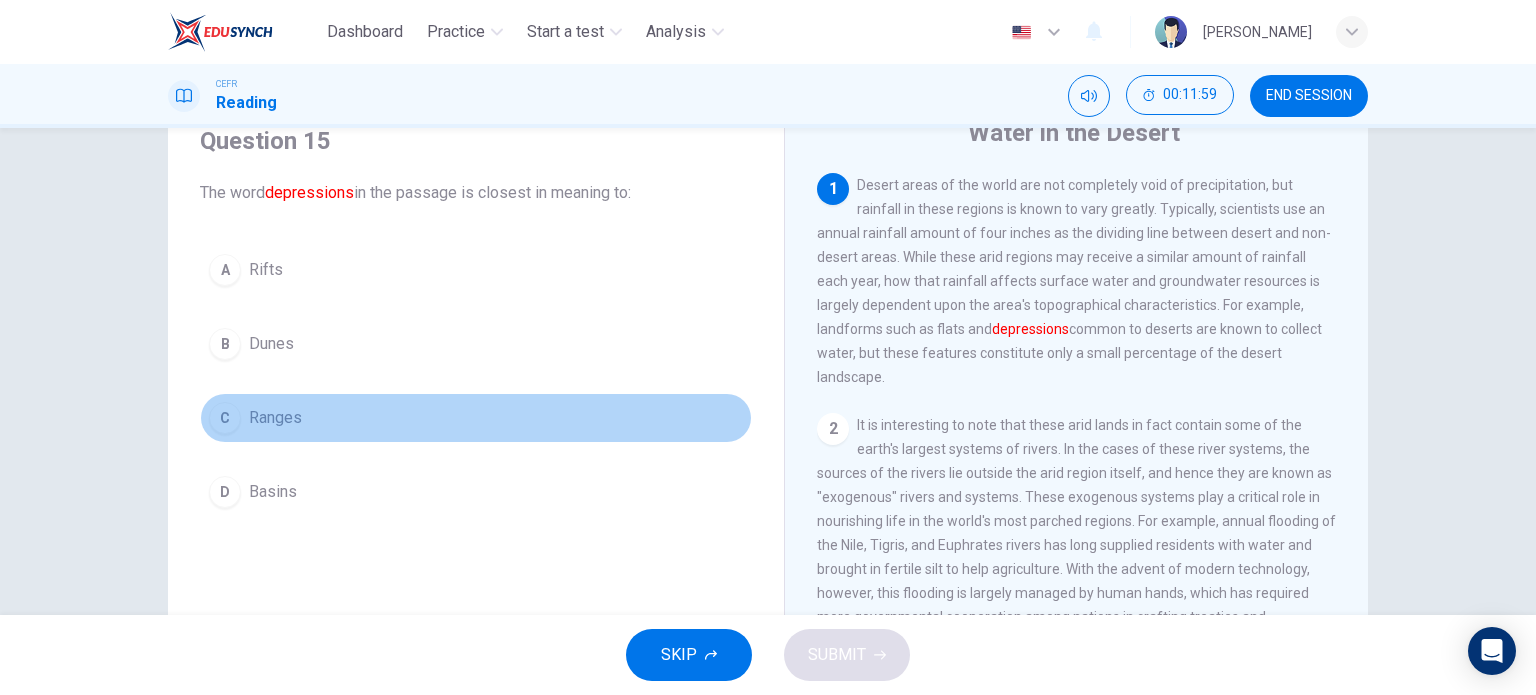 click on "Ranges" at bounding box center [275, 418] 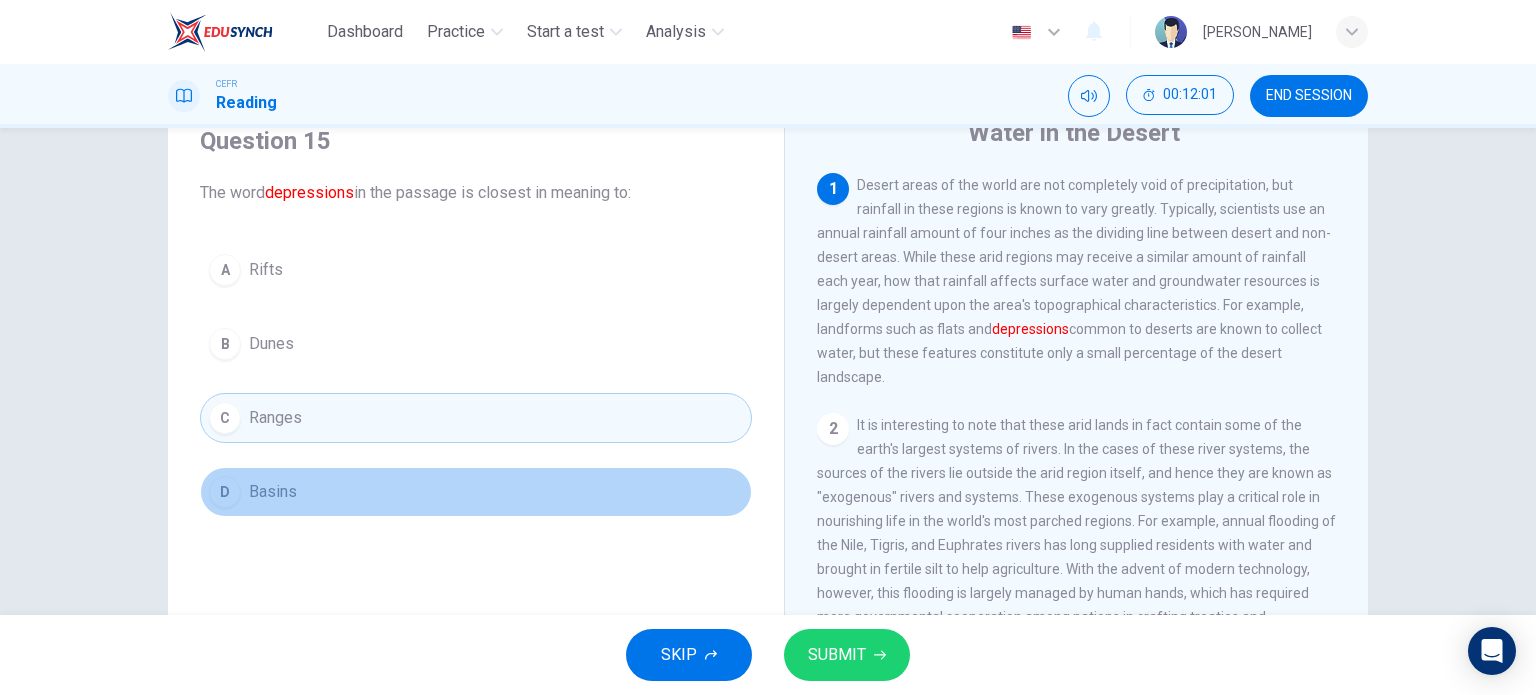 click on "D Basins" at bounding box center (476, 492) 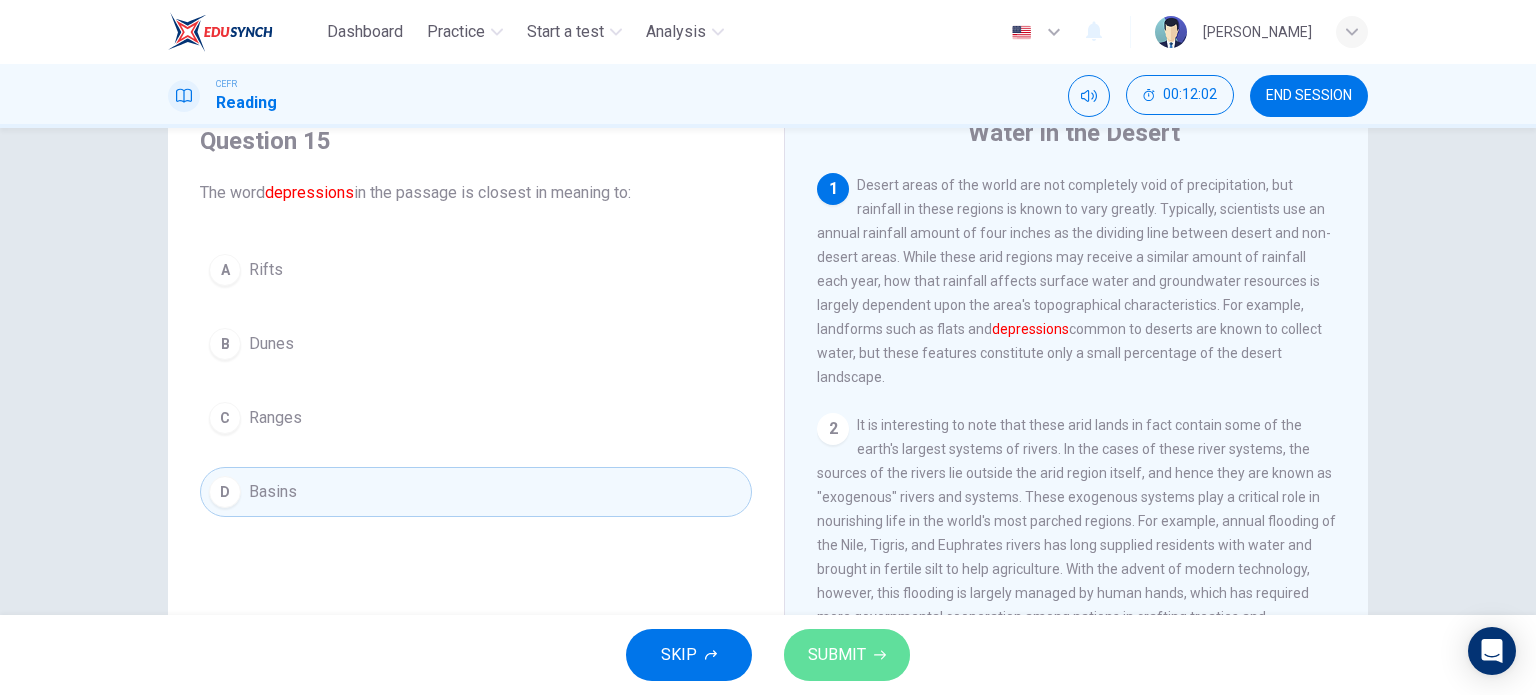 click on "SUBMIT" at bounding box center (847, 655) 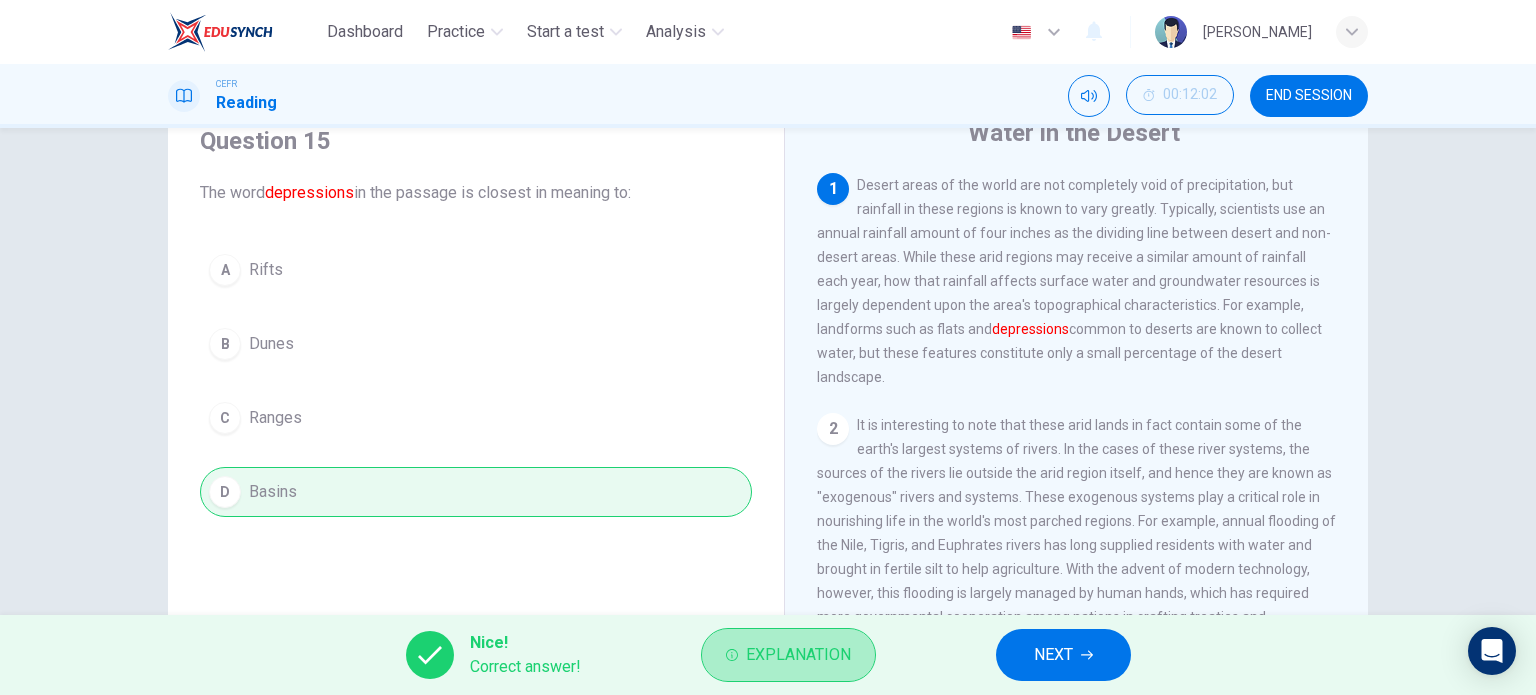 click on "Explanation" at bounding box center (798, 655) 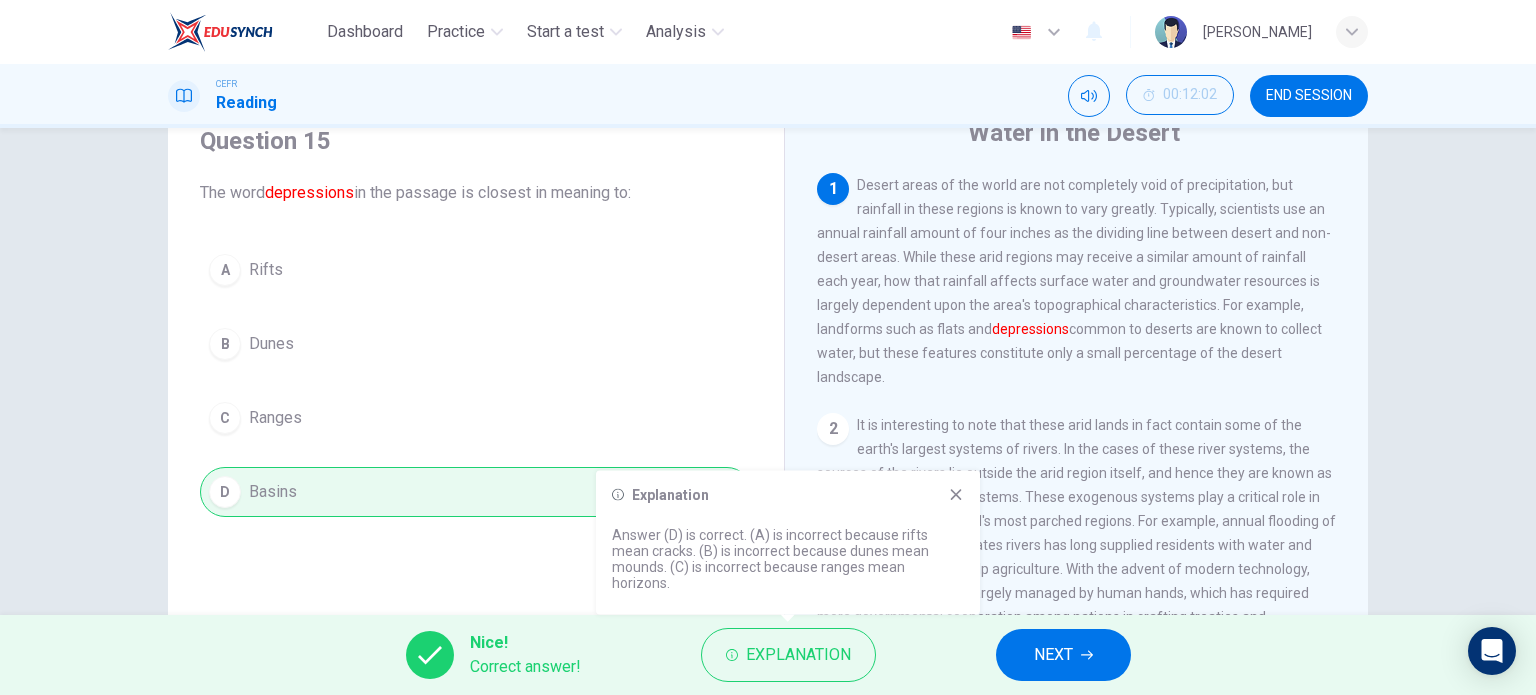 click on "Explanation" at bounding box center (788, 495) 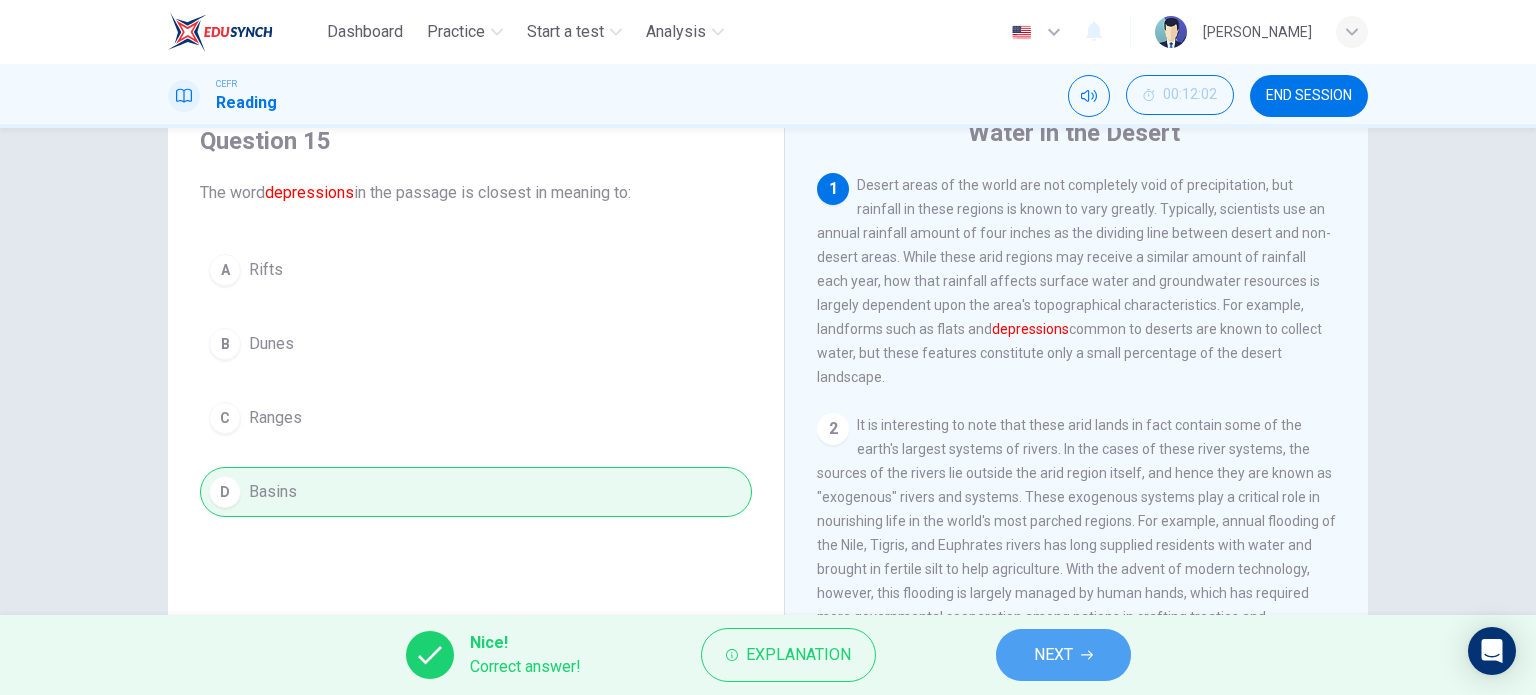 click on "NEXT" at bounding box center (1063, 655) 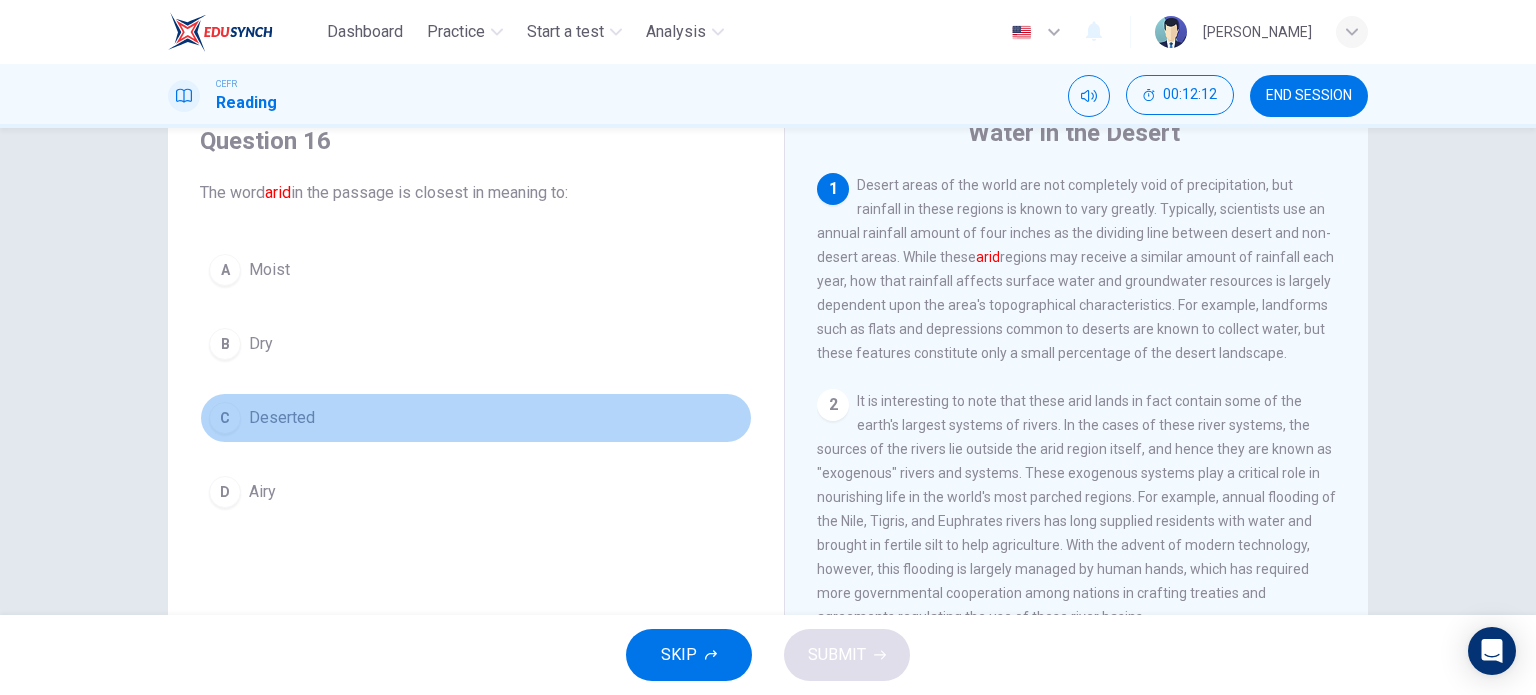 click on "C" at bounding box center (225, 418) 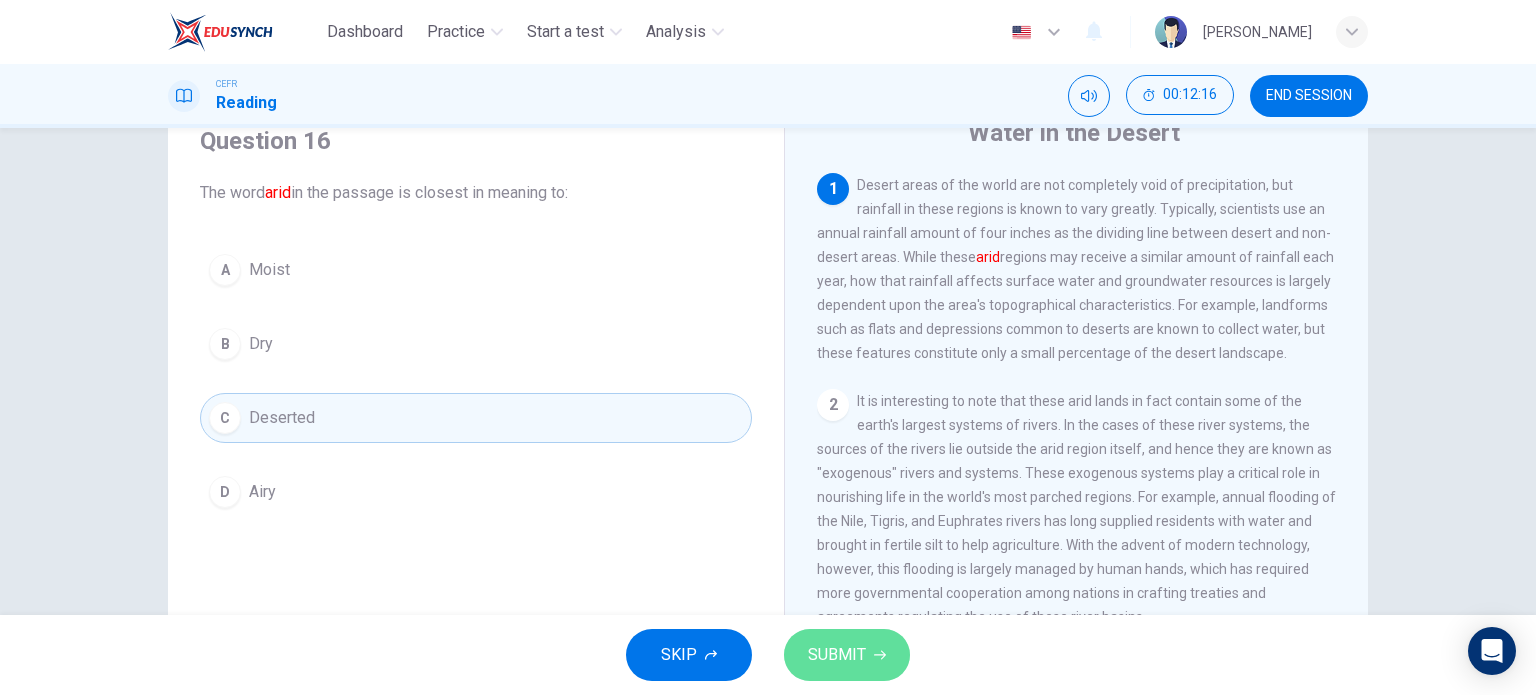 click on "SUBMIT" at bounding box center [837, 655] 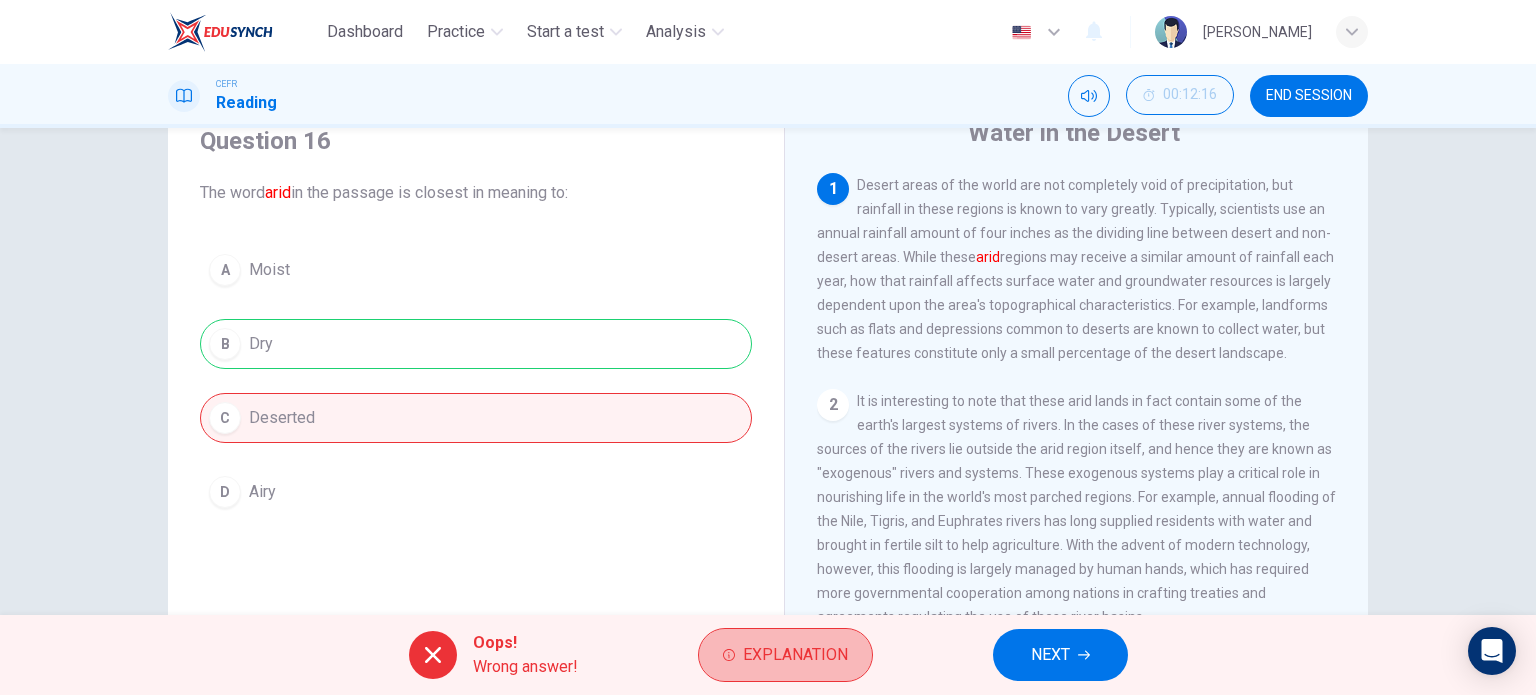 click on "Explanation" at bounding box center (785, 655) 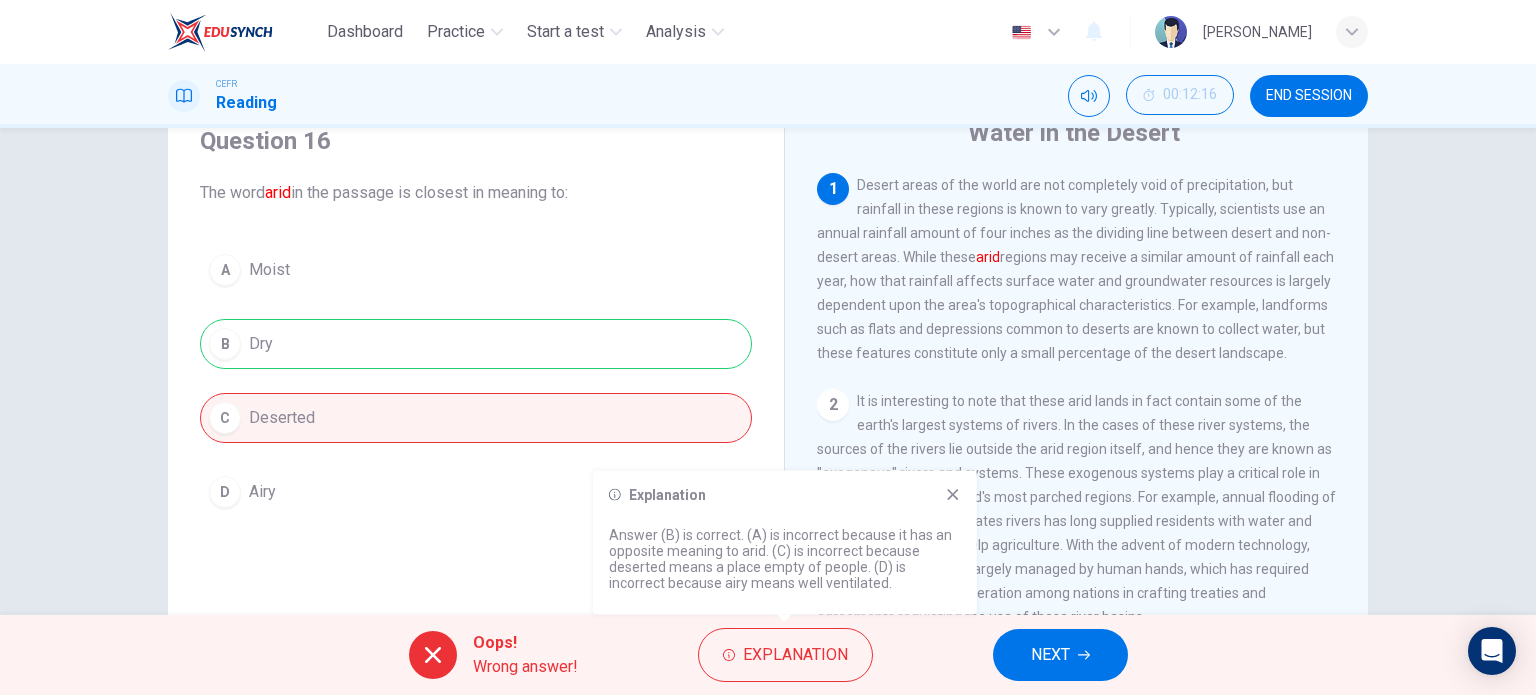 click on "NEXT" at bounding box center [1050, 655] 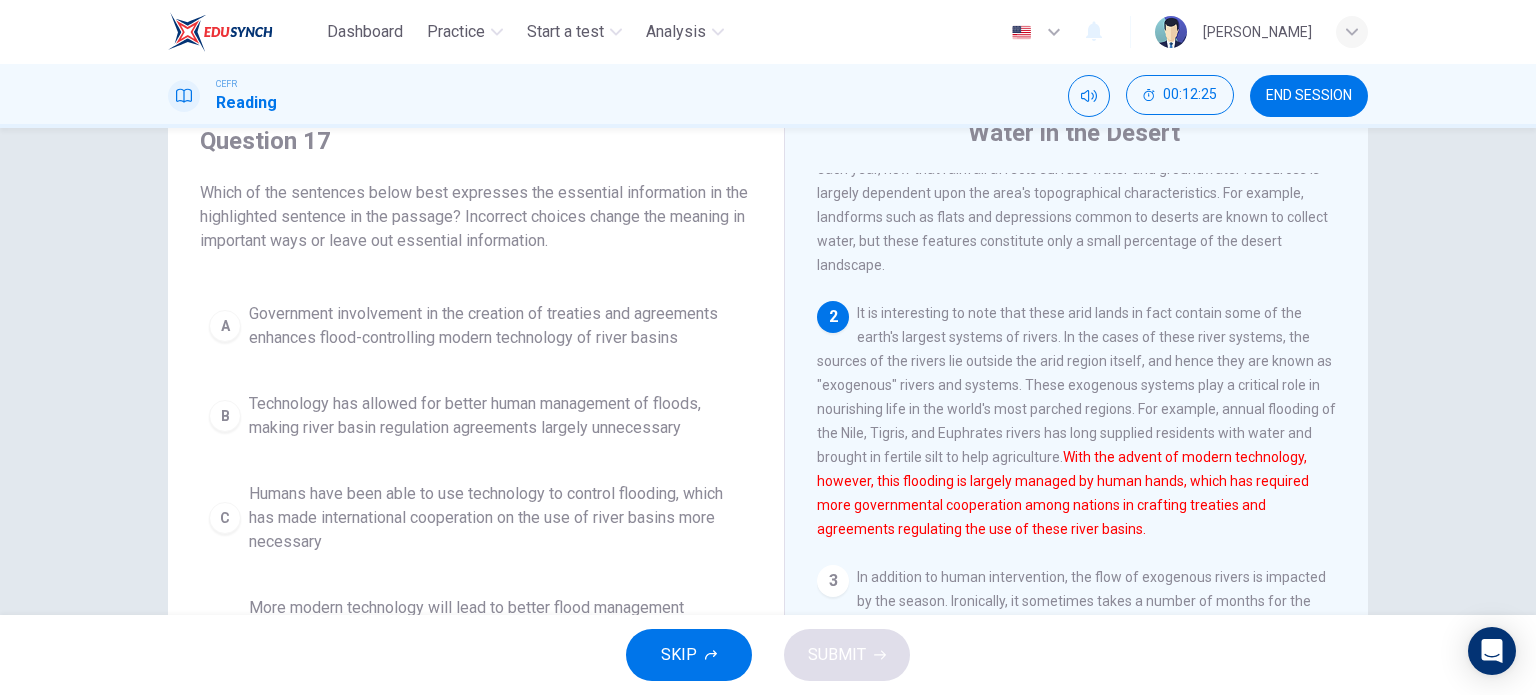 scroll, scrollTop: 116, scrollLeft: 0, axis: vertical 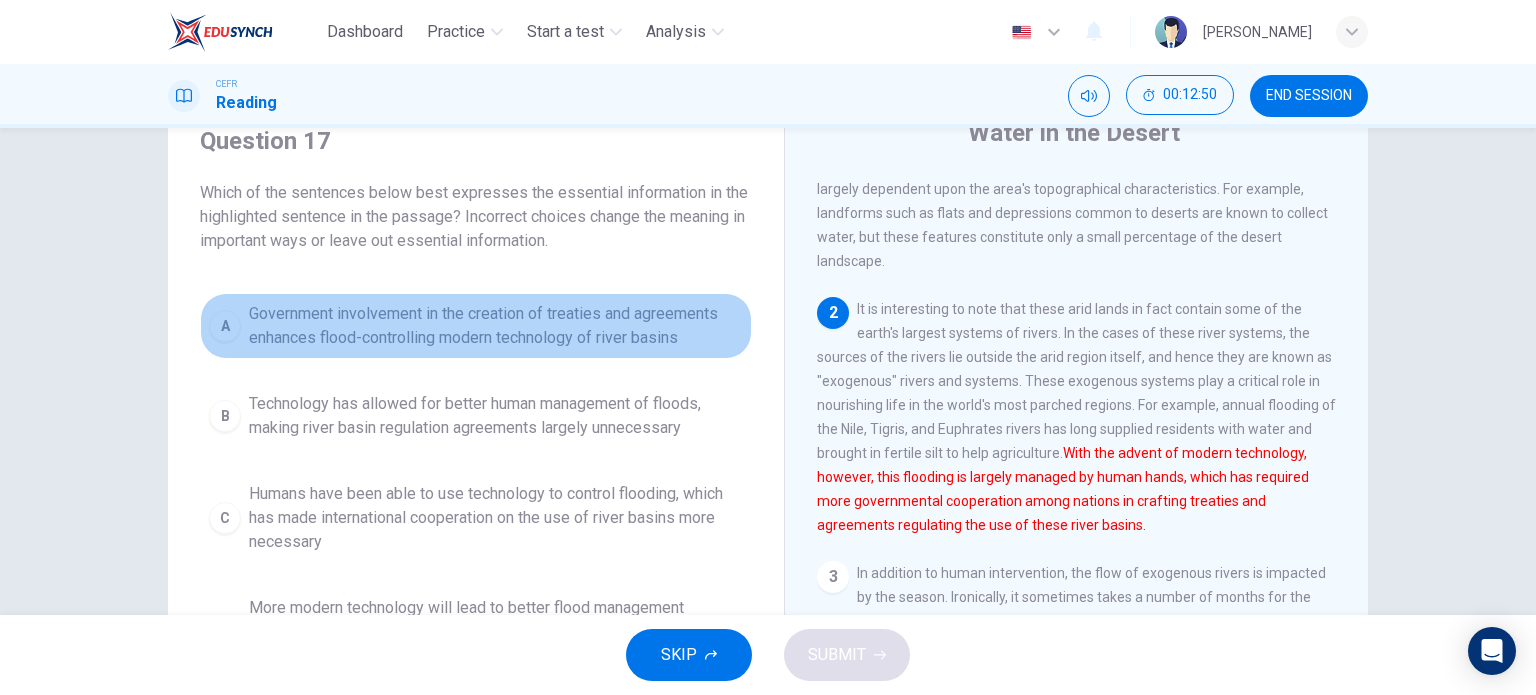 click on "Government involvement in the creation of treaties and agreements enhances flood-controlling modern technology of river basins" at bounding box center (496, 326) 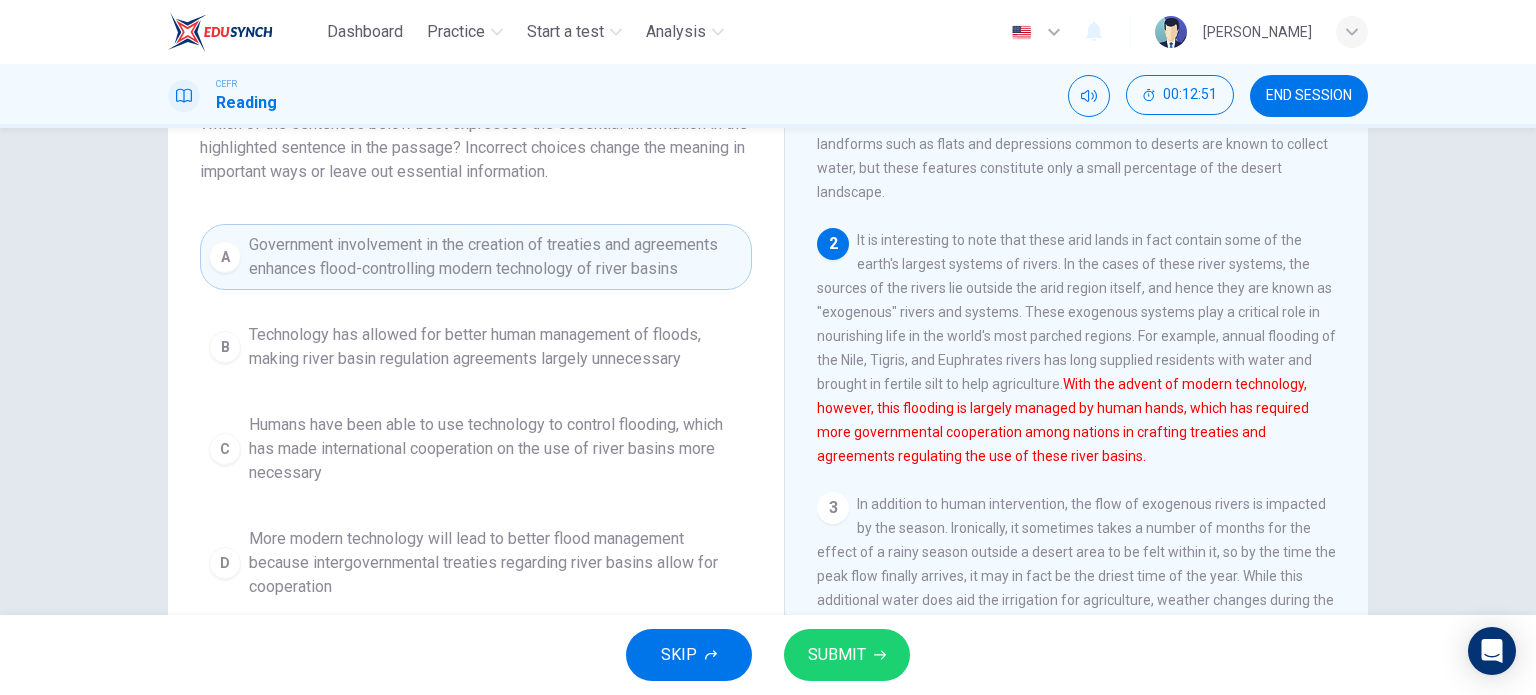 scroll, scrollTop: 154, scrollLeft: 0, axis: vertical 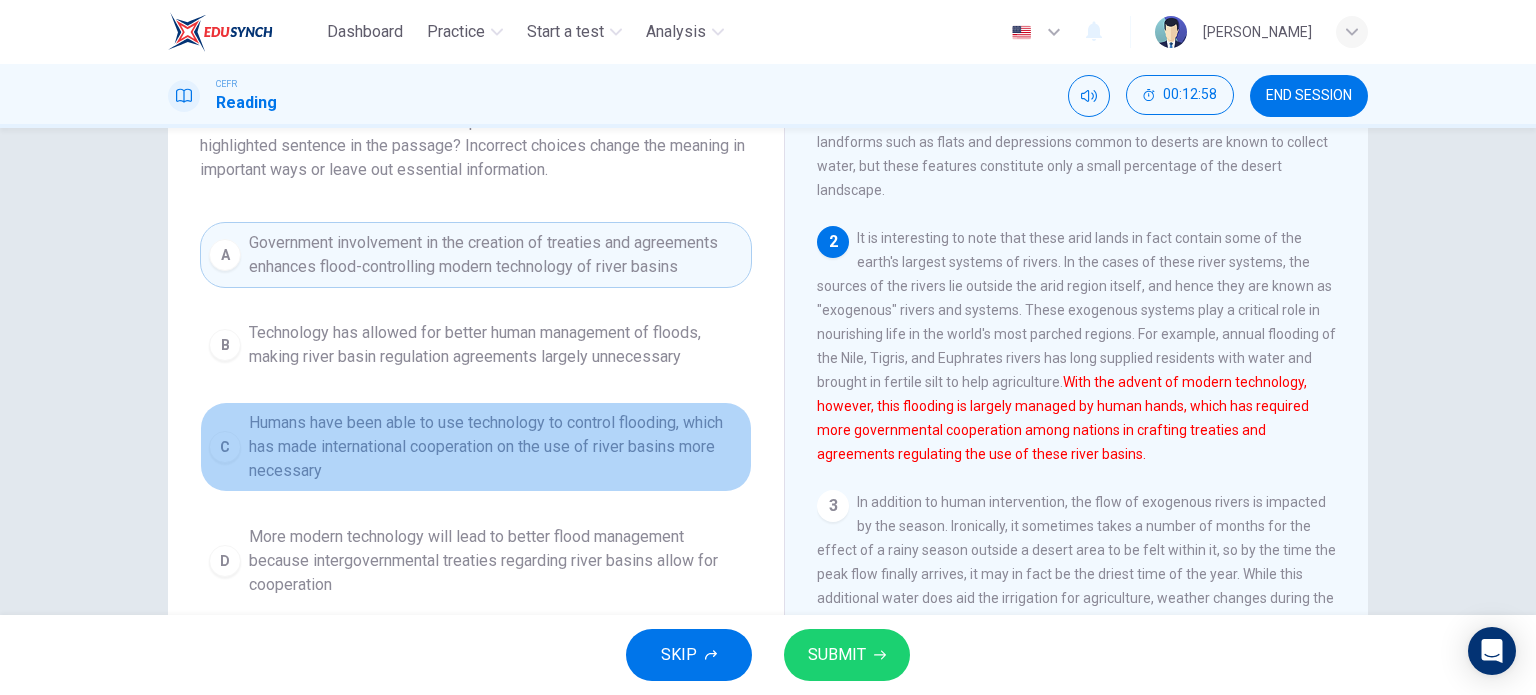 click on "Humans have been able to use technology to control flooding, which has made international cooperation on the use of river basins more necessary" at bounding box center [496, 447] 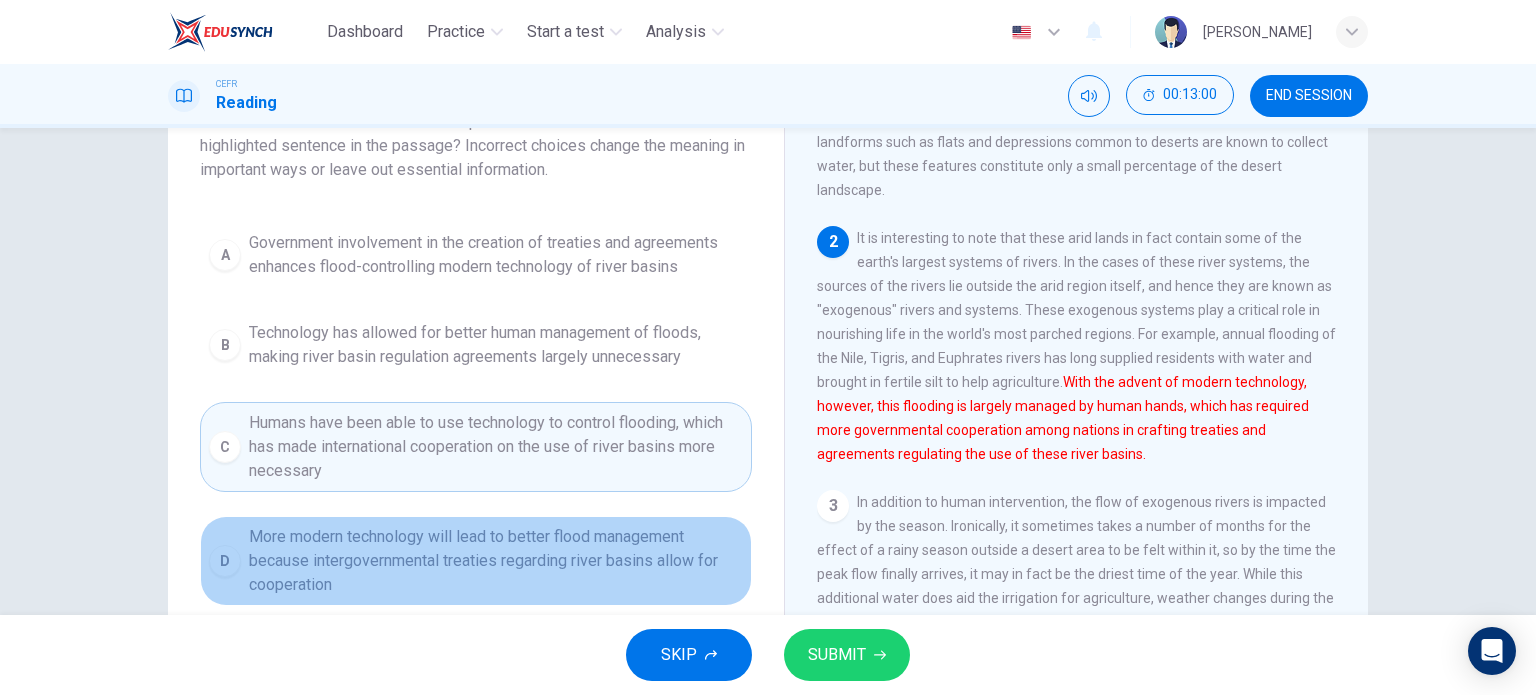 click on "More modern technology will lead to better flood management because intergovernmental treaties regarding river basins allow for cooperation" at bounding box center (496, 561) 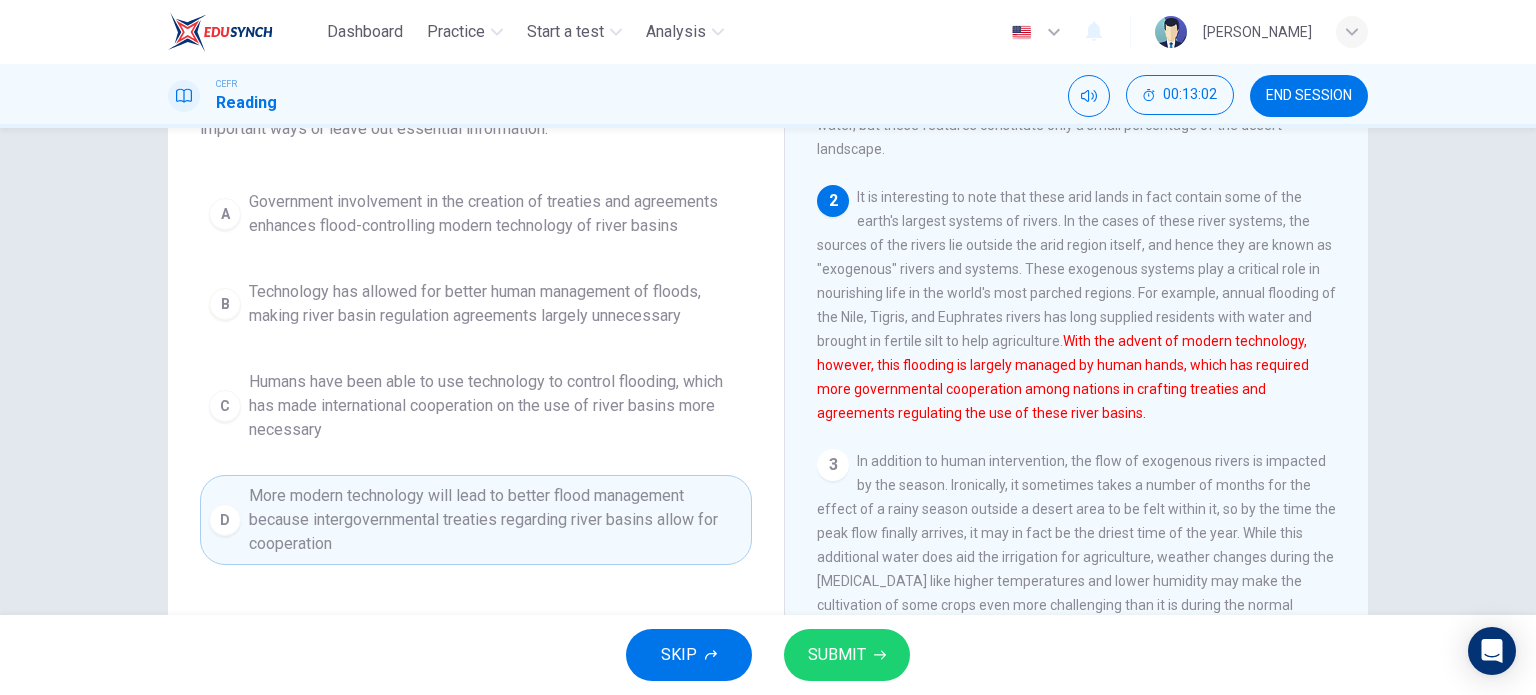 scroll, scrollTop: 196, scrollLeft: 0, axis: vertical 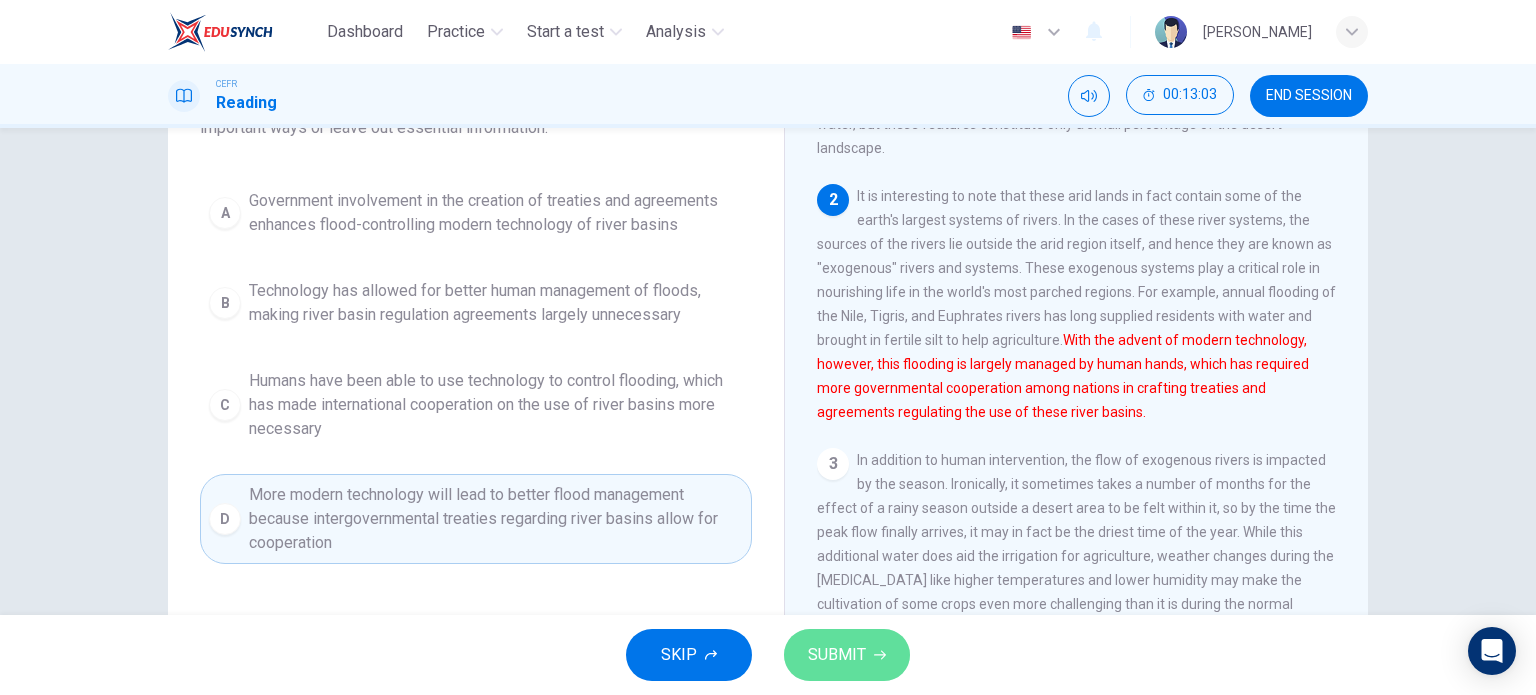 click on "SUBMIT" at bounding box center [837, 655] 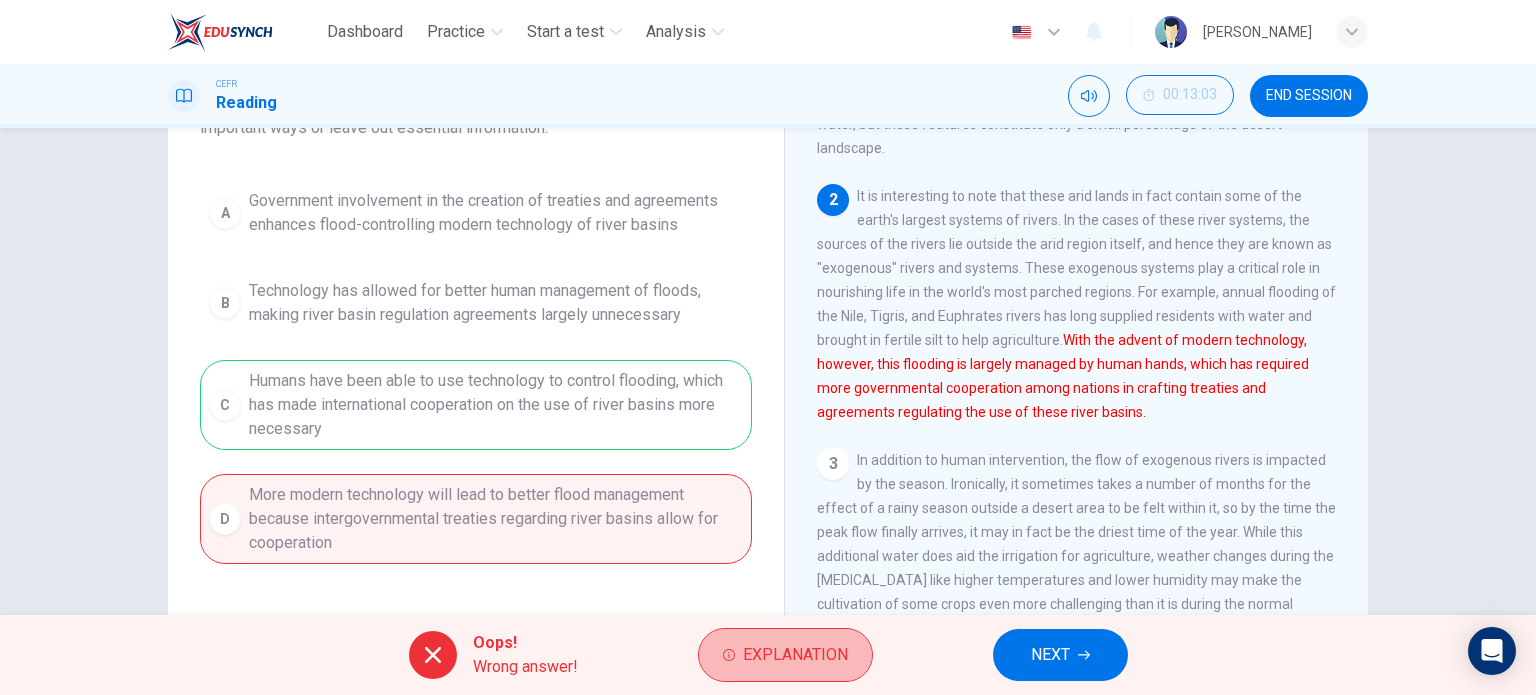 click on "Explanation" at bounding box center [785, 655] 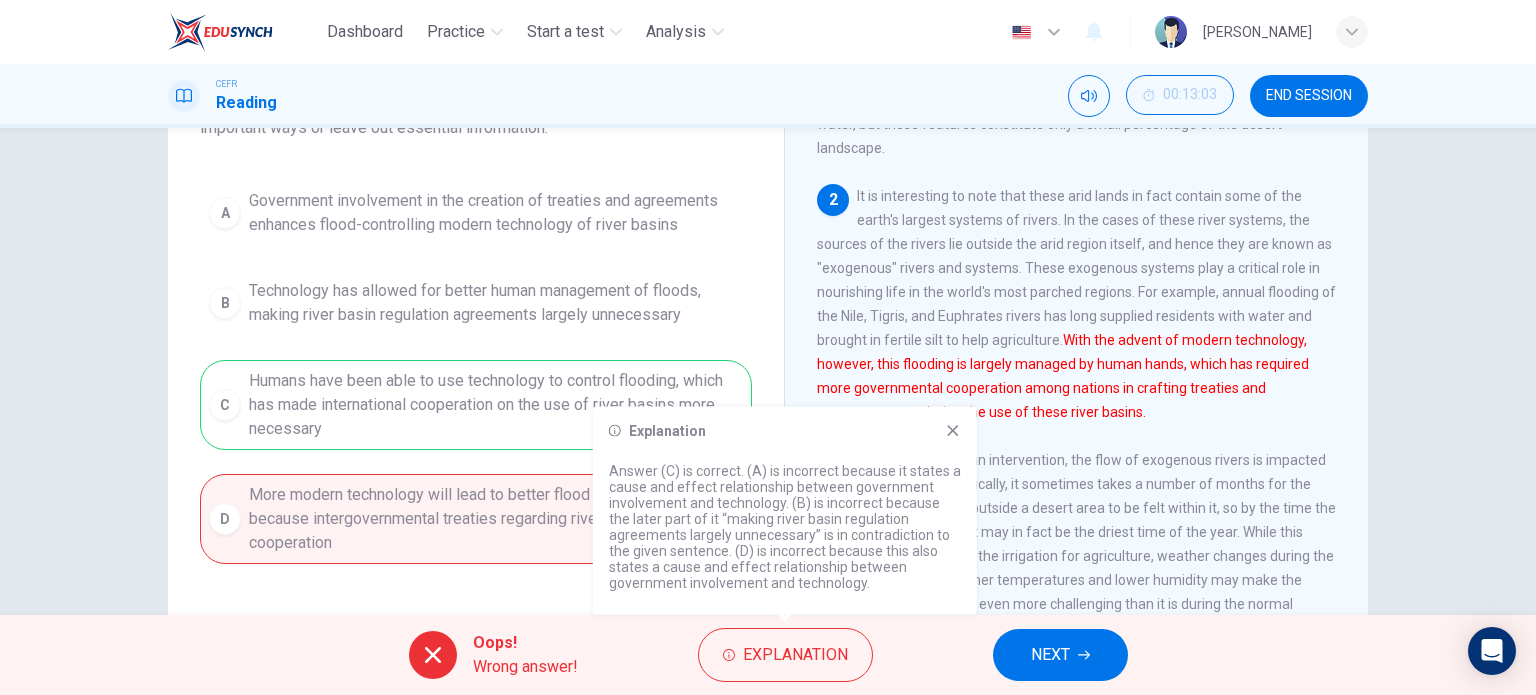 click 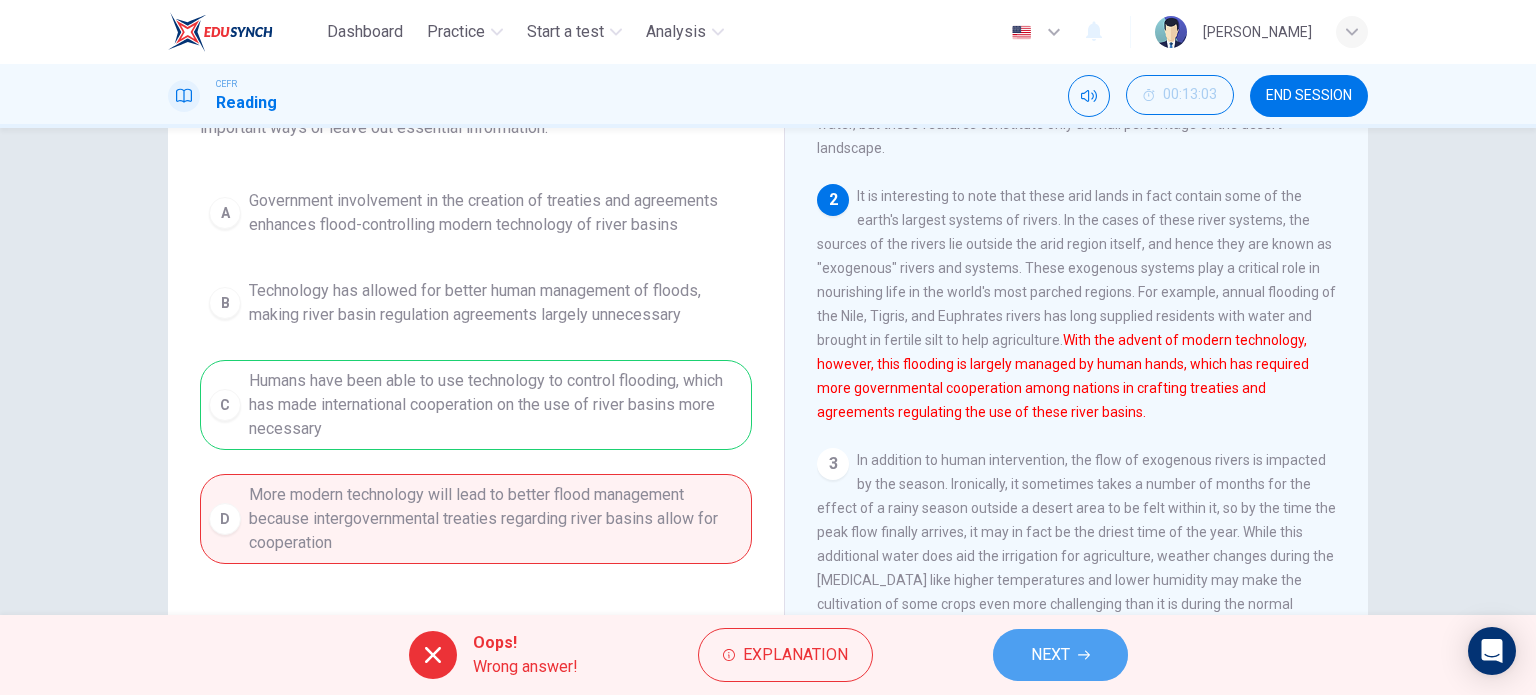 click on "NEXT" at bounding box center [1060, 655] 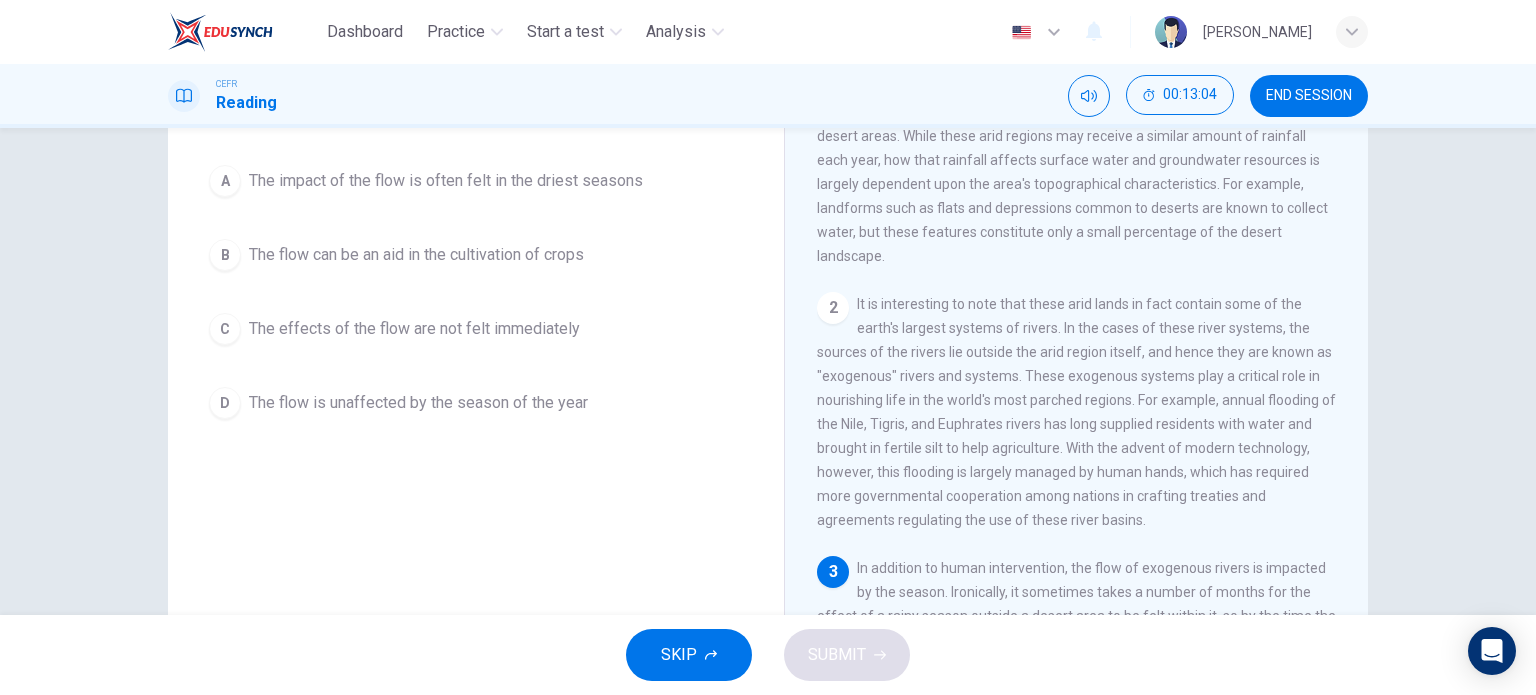 scroll, scrollTop: 7, scrollLeft: 0, axis: vertical 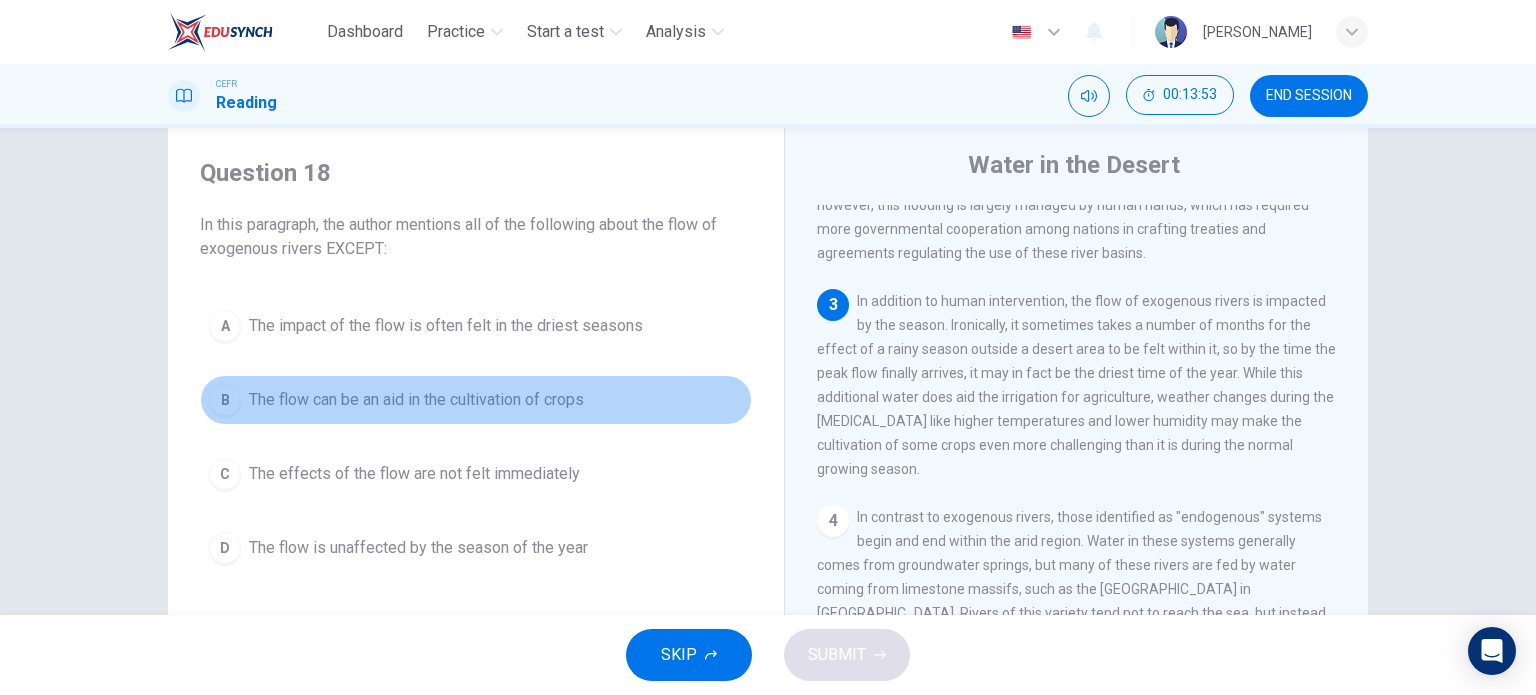 click on "The flow can be an aid in the cultivation of crops" at bounding box center [416, 400] 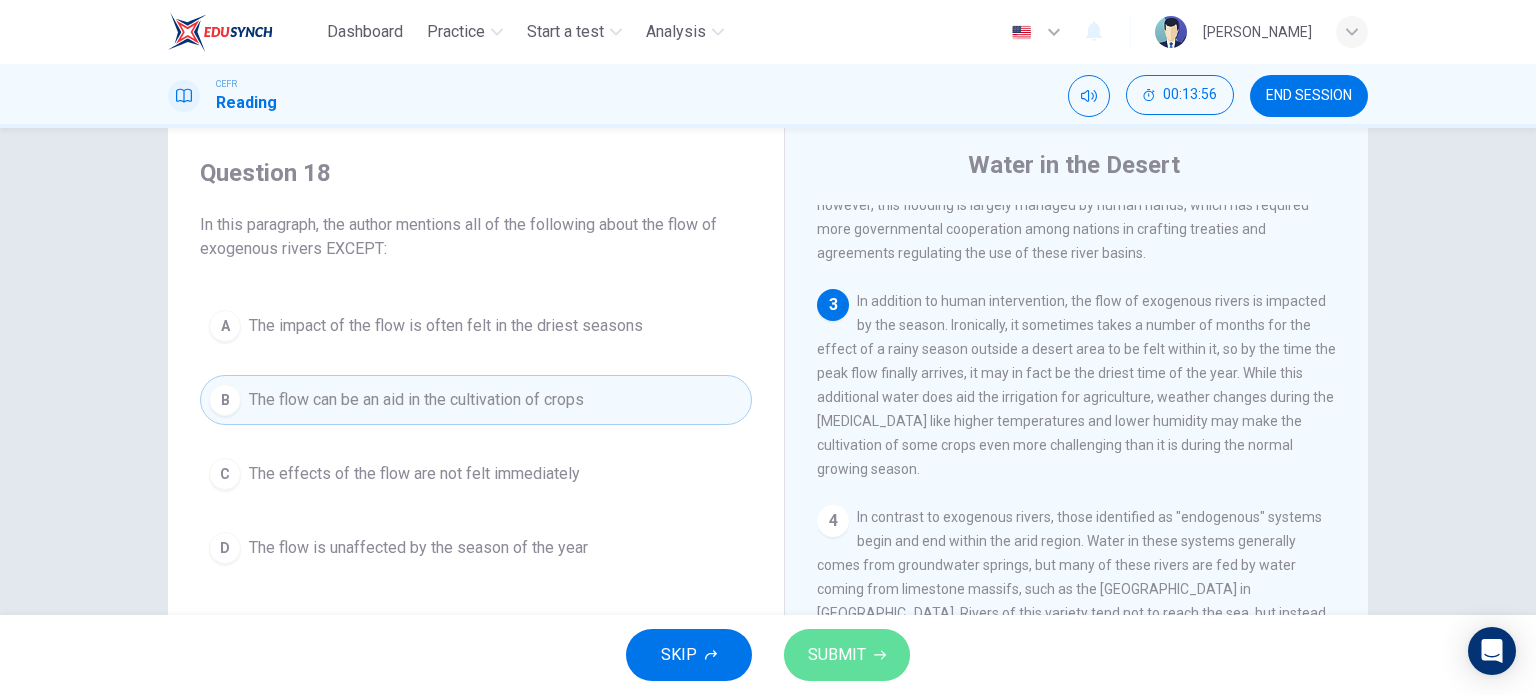 click on "SUBMIT" at bounding box center [847, 655] 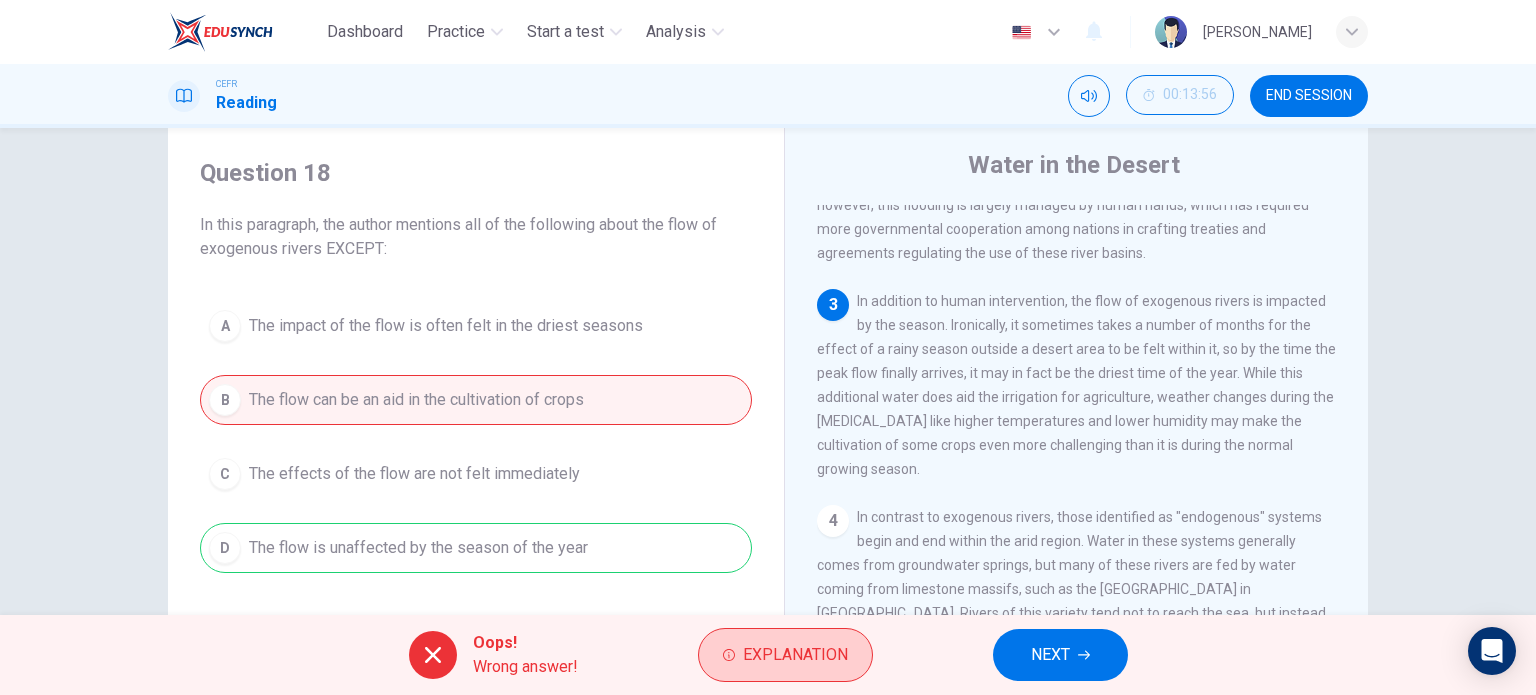 click on "Explanation" at bounding box center (795, 655) 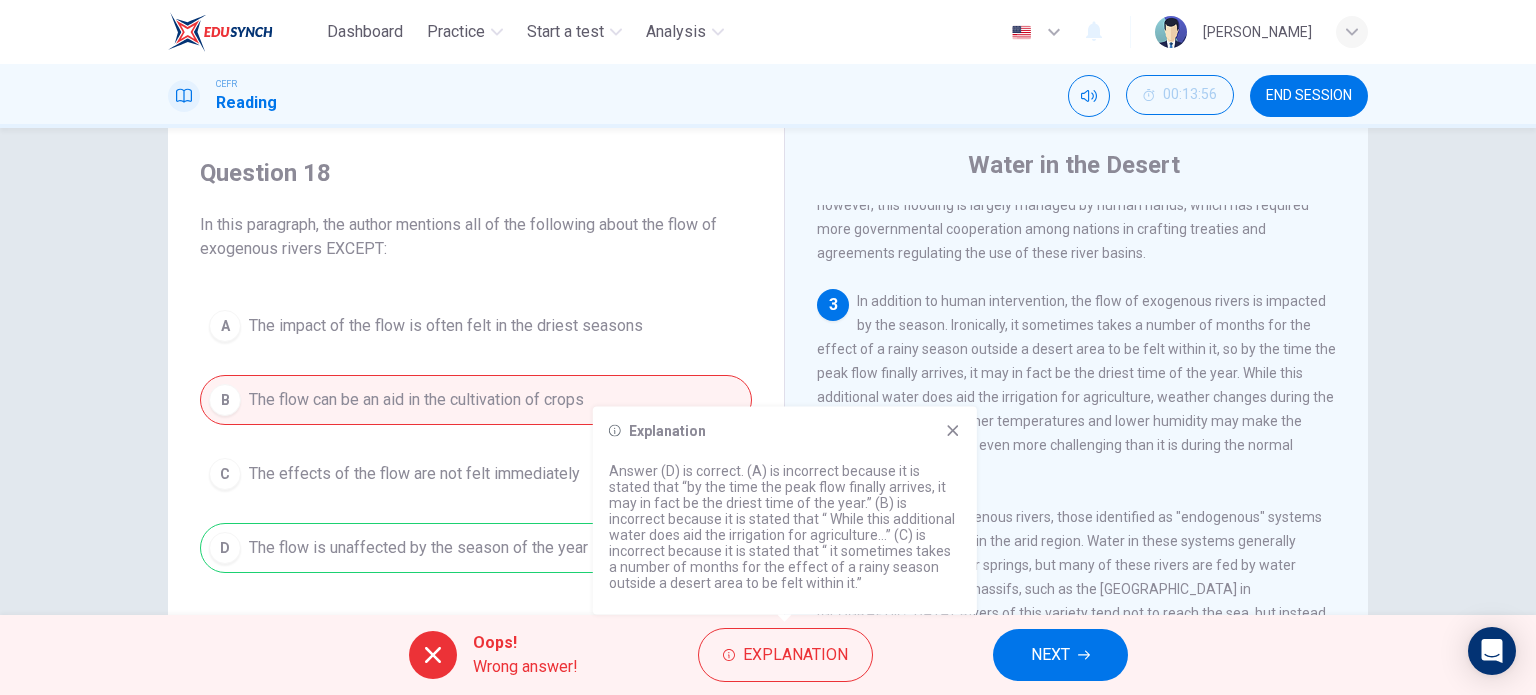 click 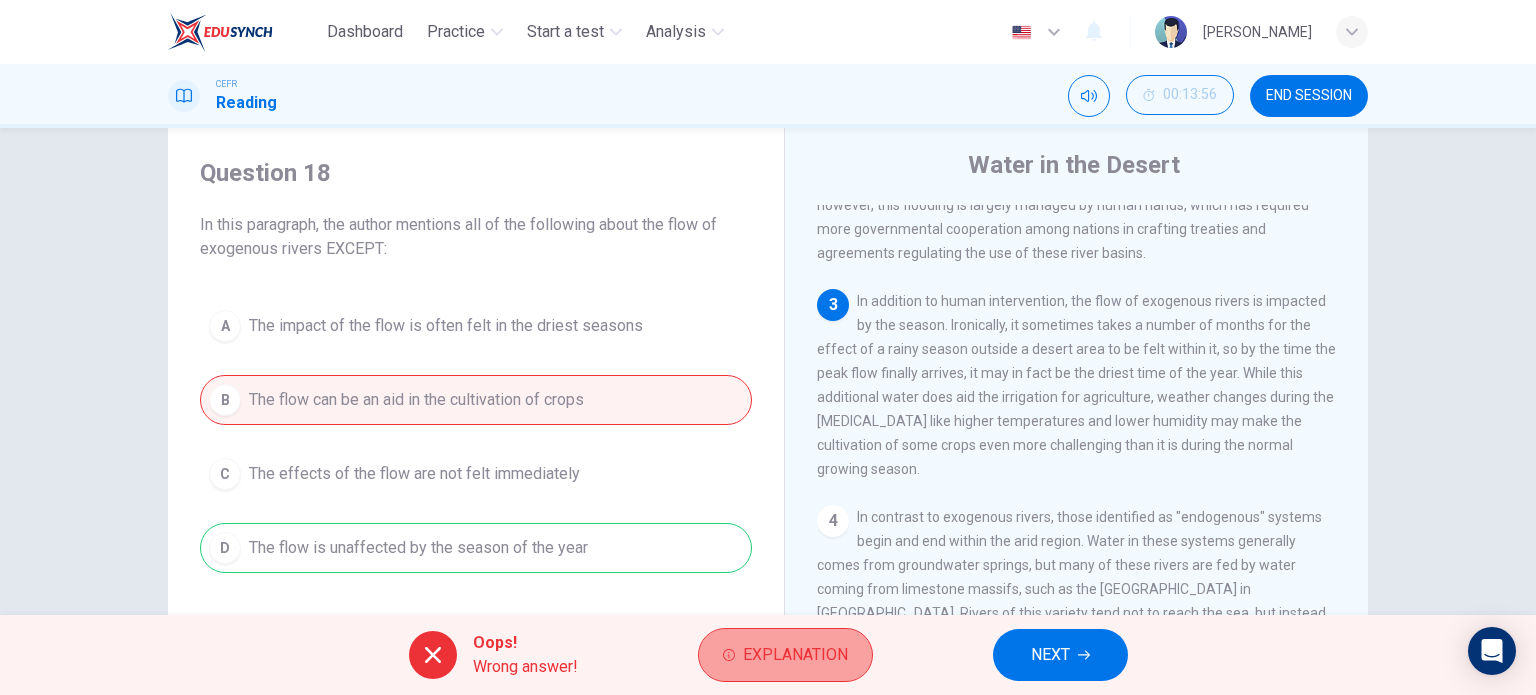 click on "Explanation" at bounding box center [785, 655] 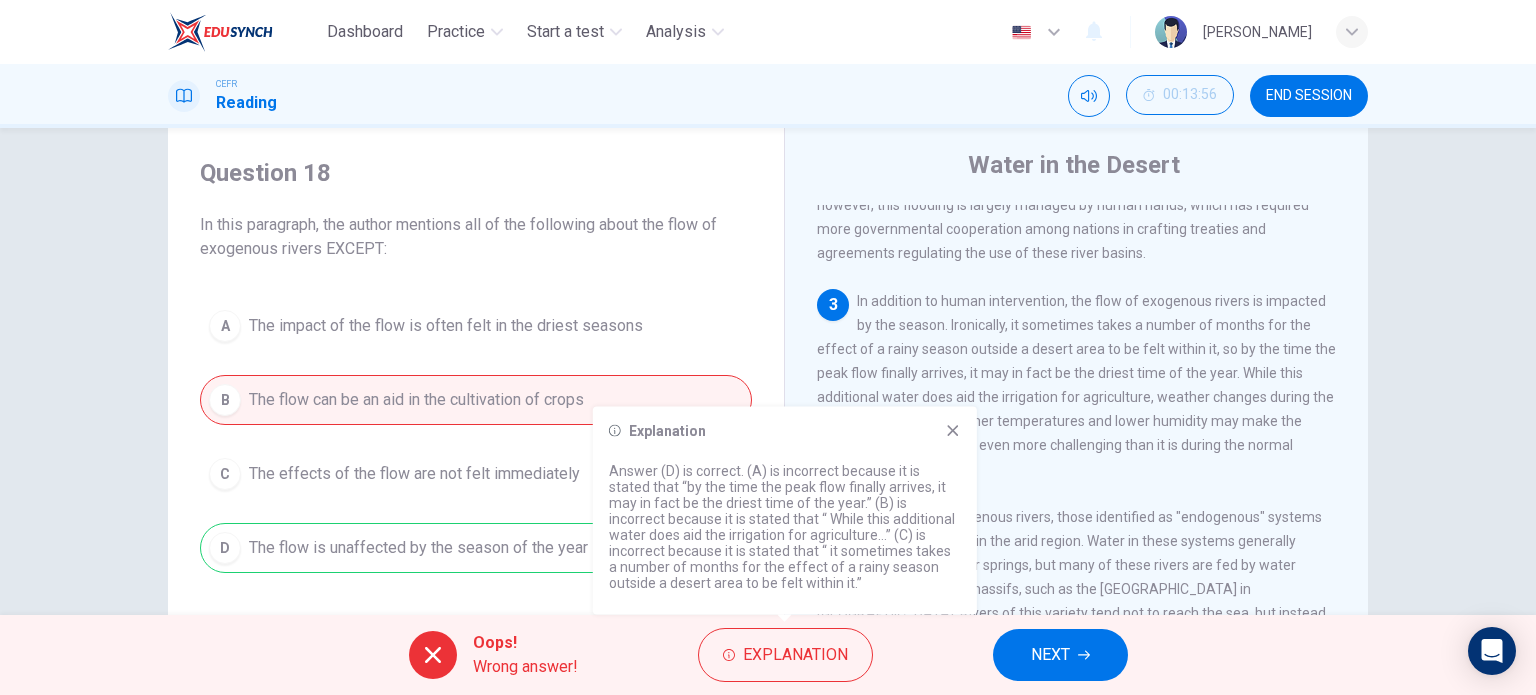 click 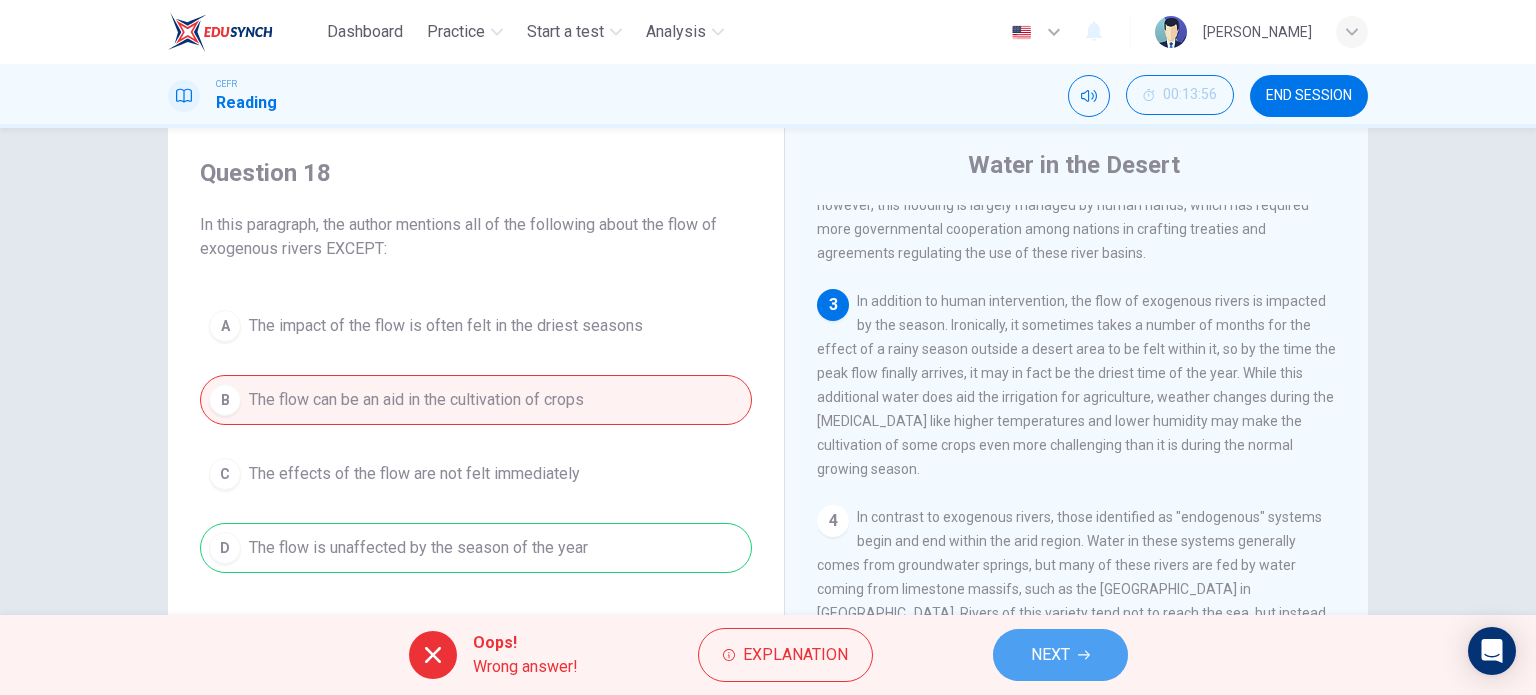 click on "NEXT" at bounding box center [1050, 655] 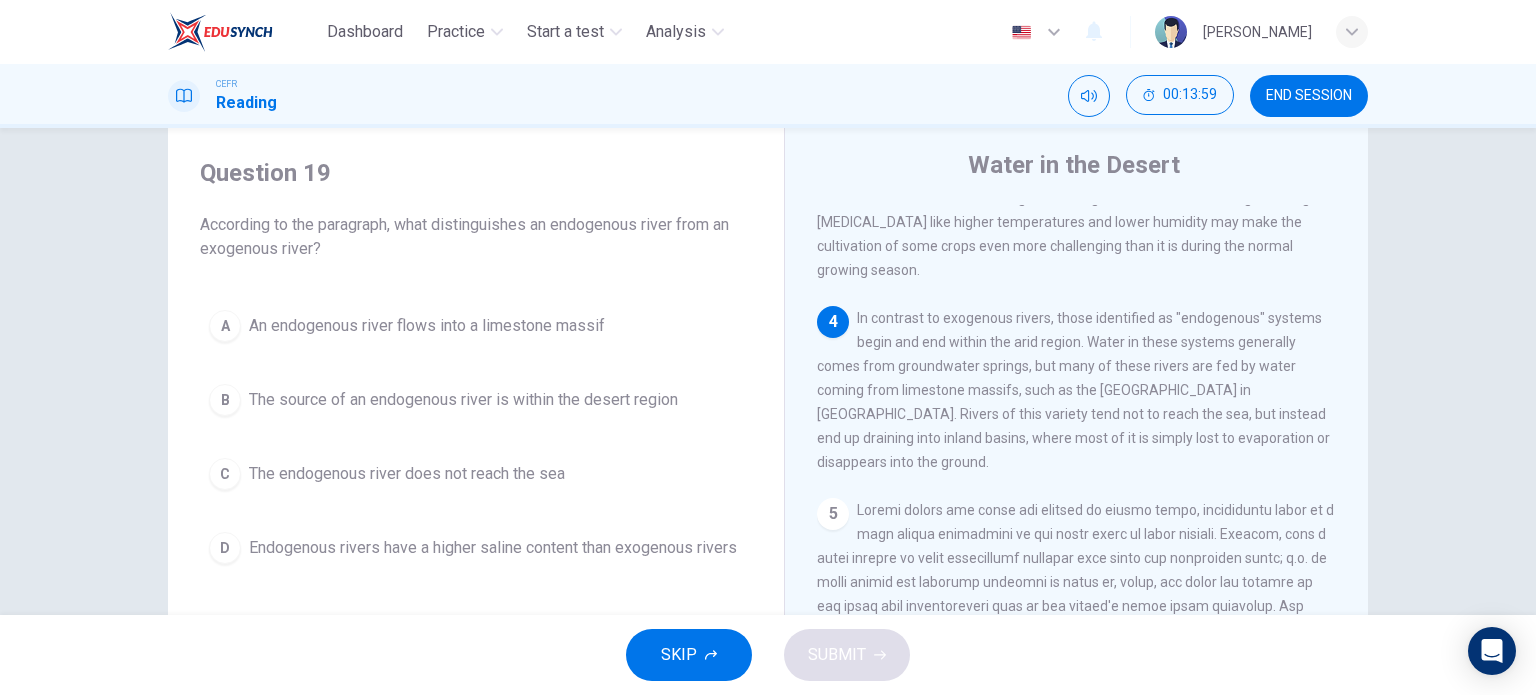 scroll, scrollTop: 620, scrollLeft: 0, axis: vertical 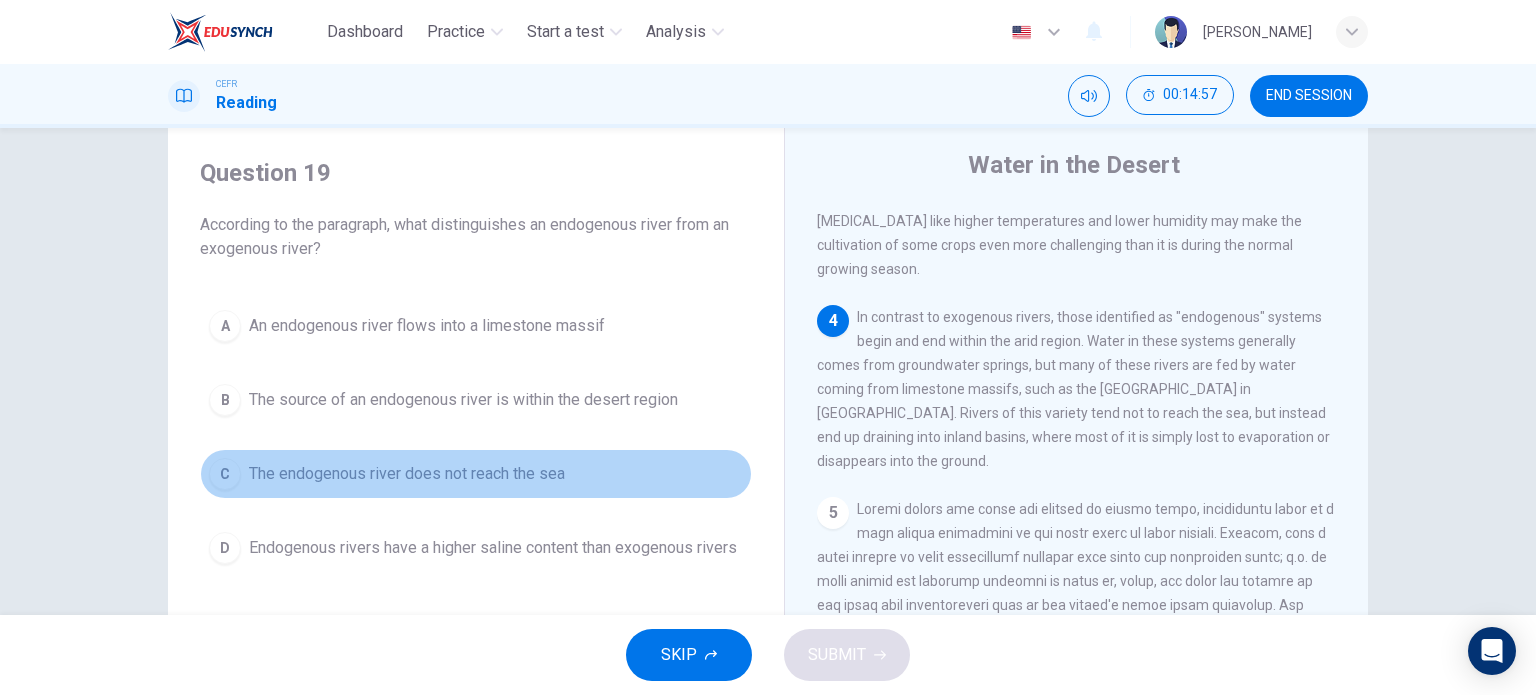 click on "The endogenous river does not reach the sea" at bounding box center (407, 474) 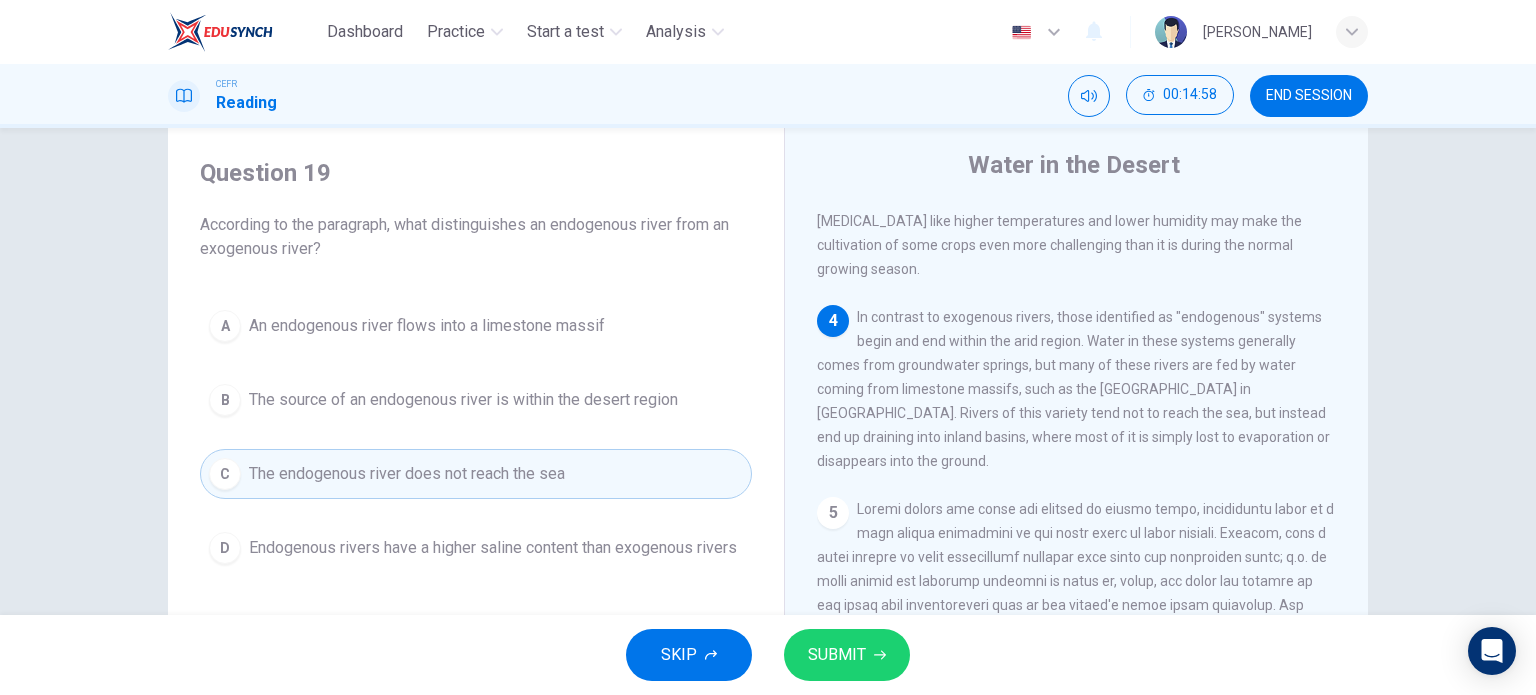 click on "SUBMIT" at bounding box center [847, 655] 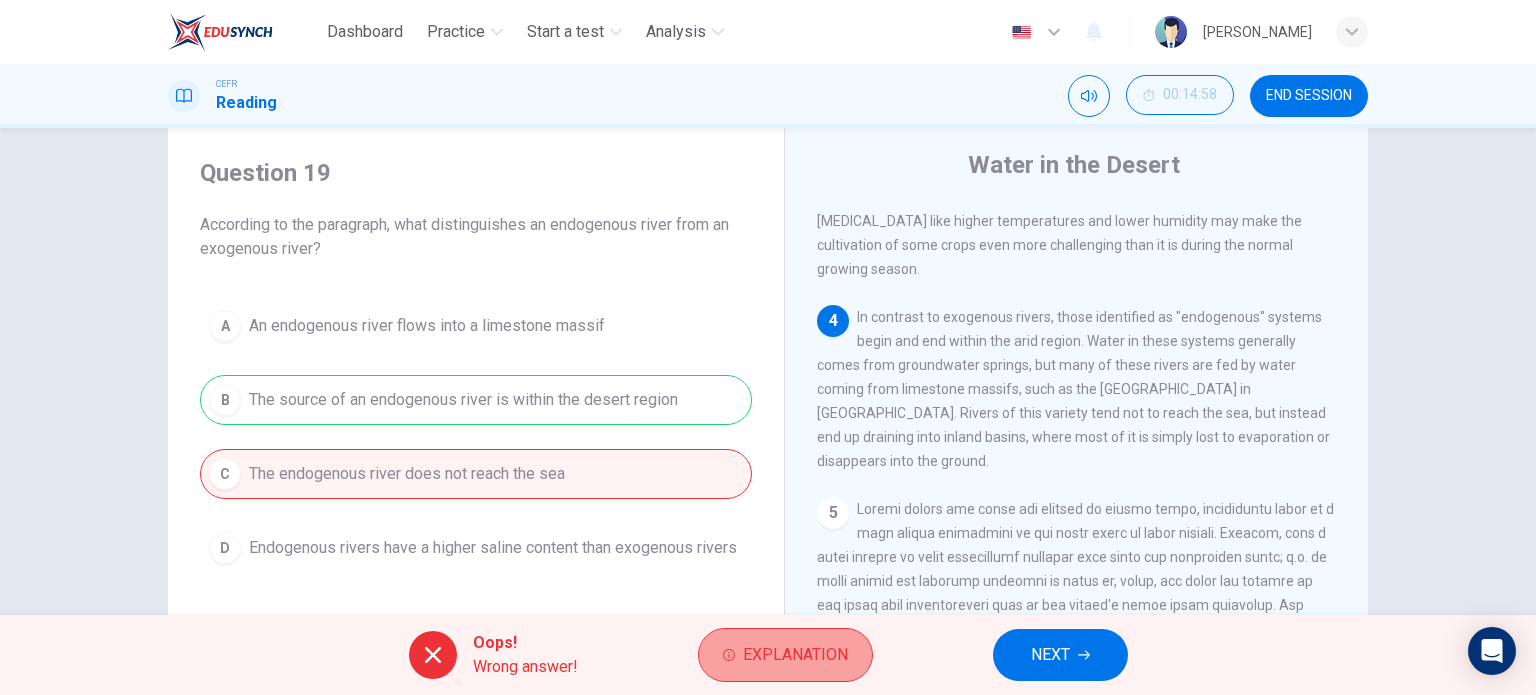 click on "Explanation" at bounding box center [785, 655] 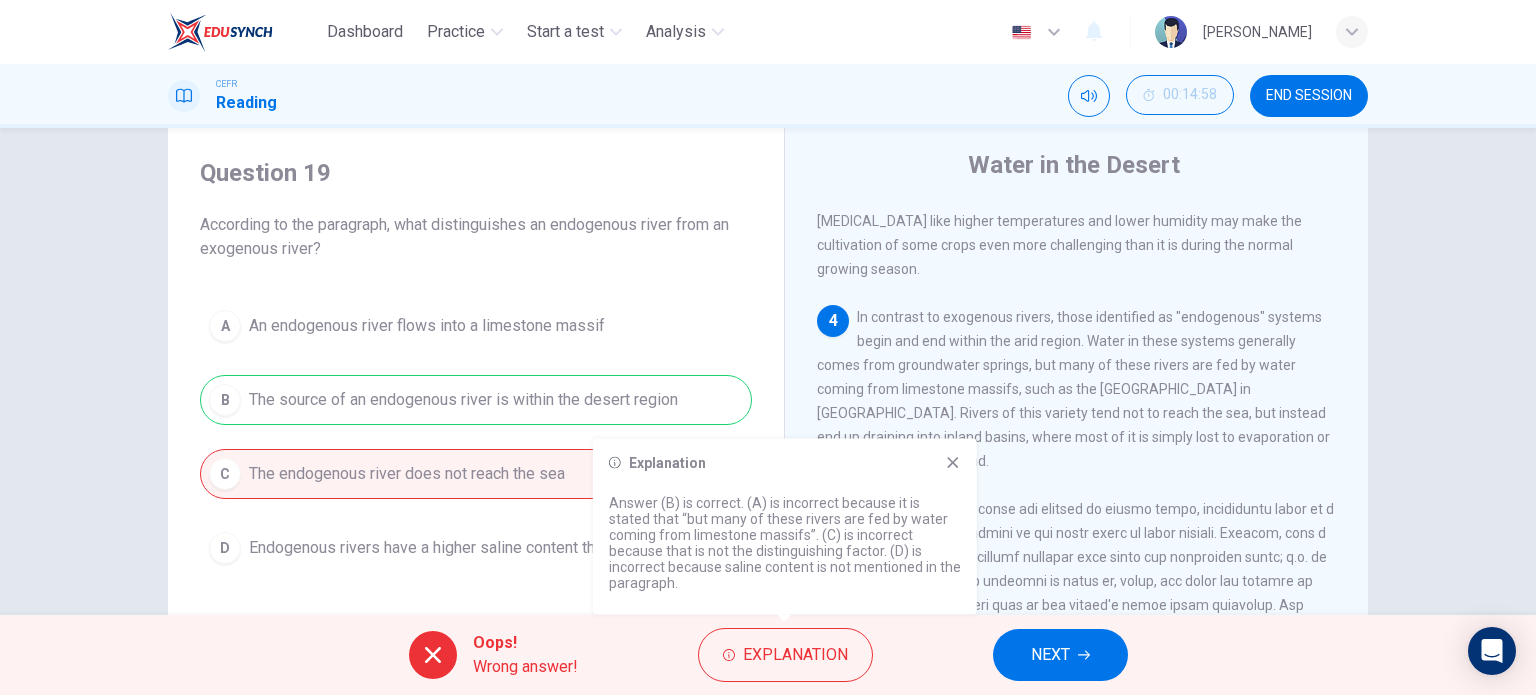 click 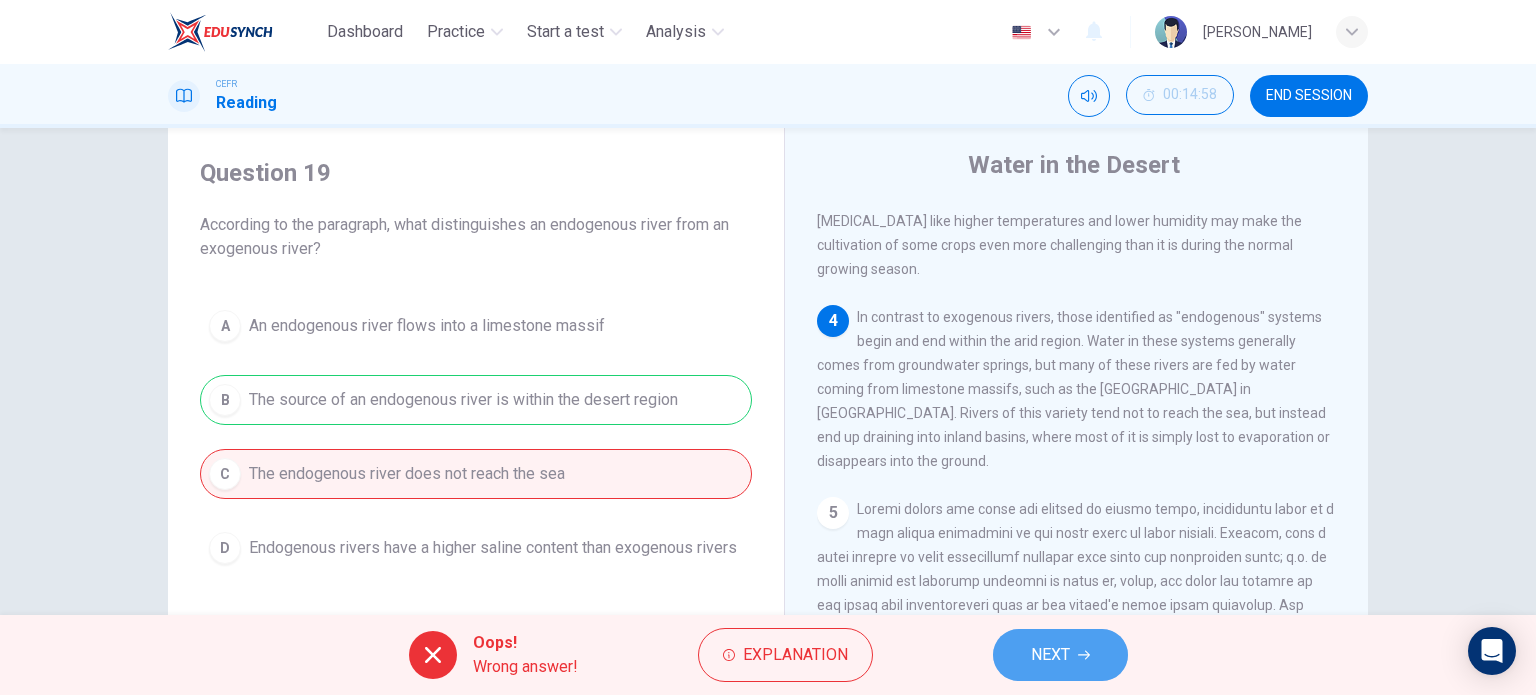 click on "NEXT" at bounding box center [1060, 655] 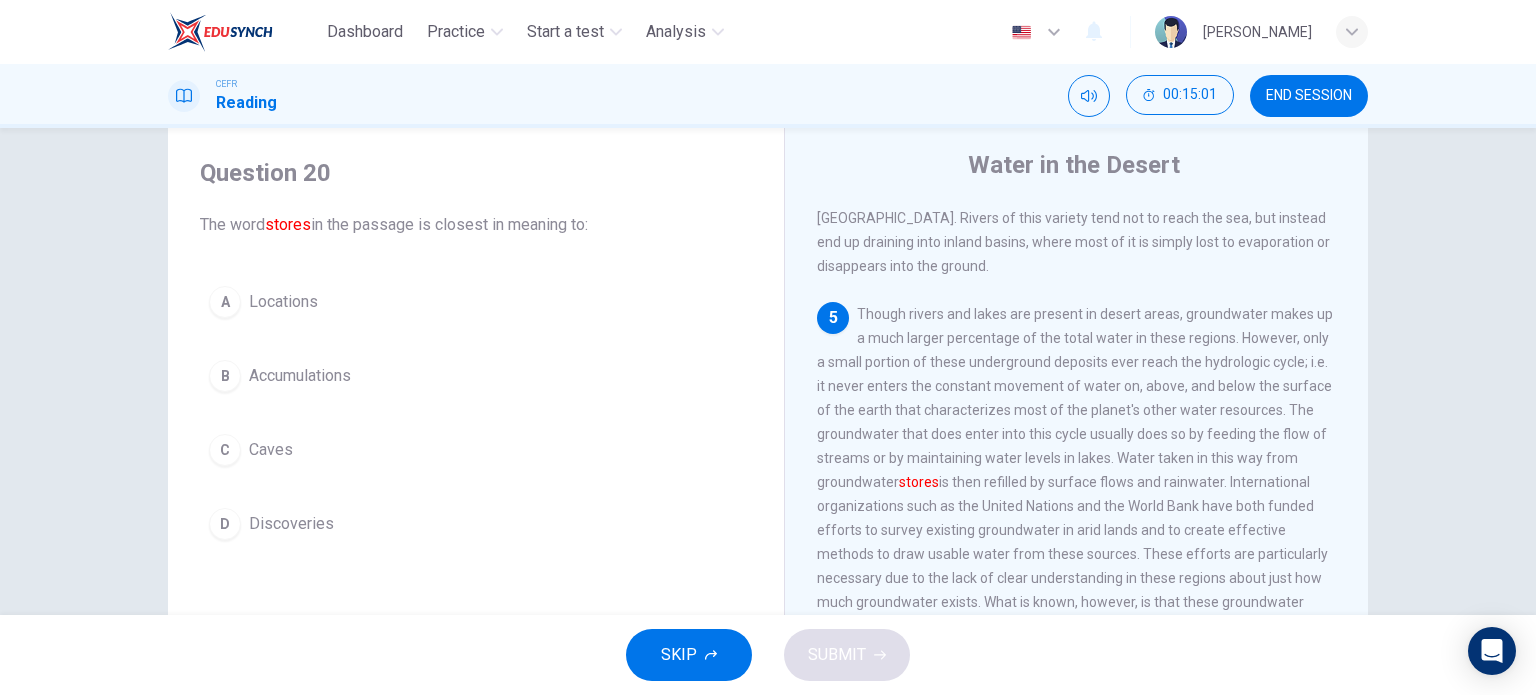scroll, scrollTop: 830, scrollLeft: 0, axis: vertical 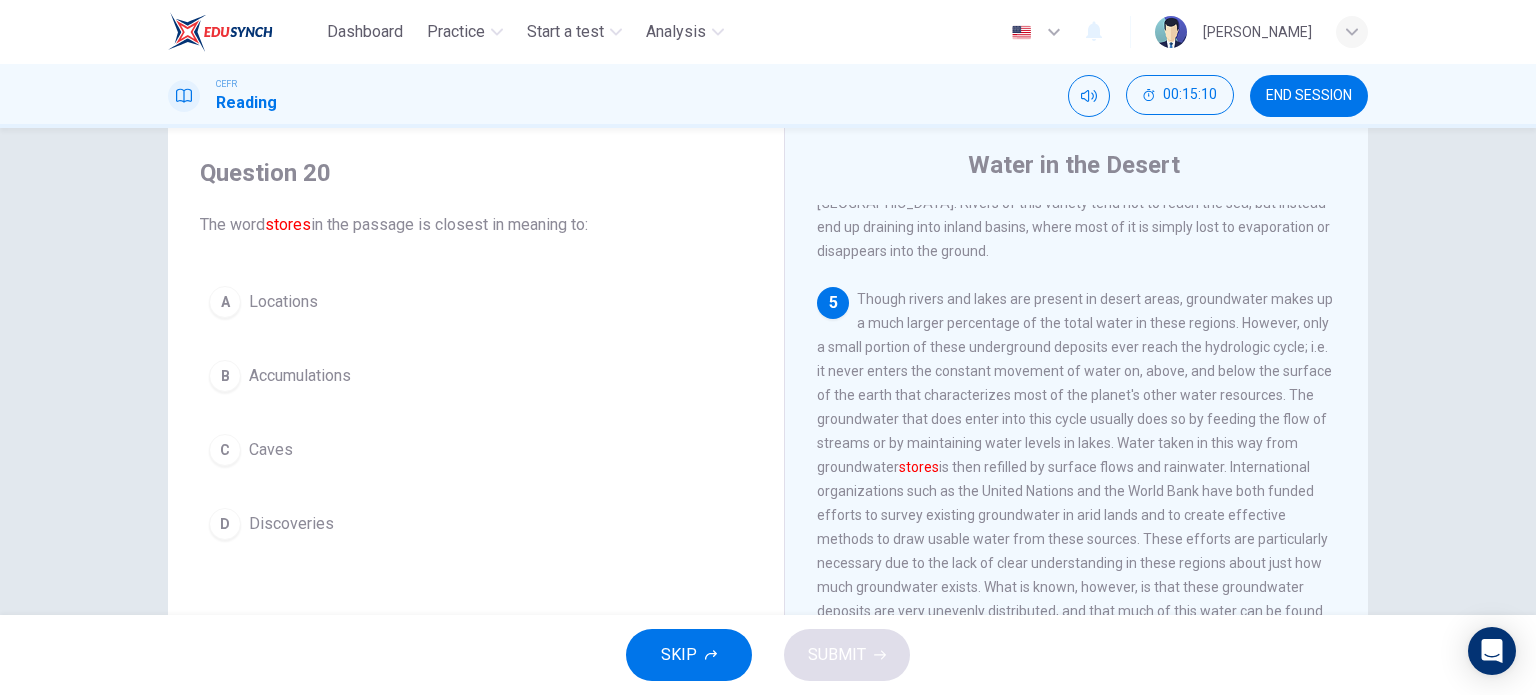 click on "Accumulations" at bounding box center [300, 376] 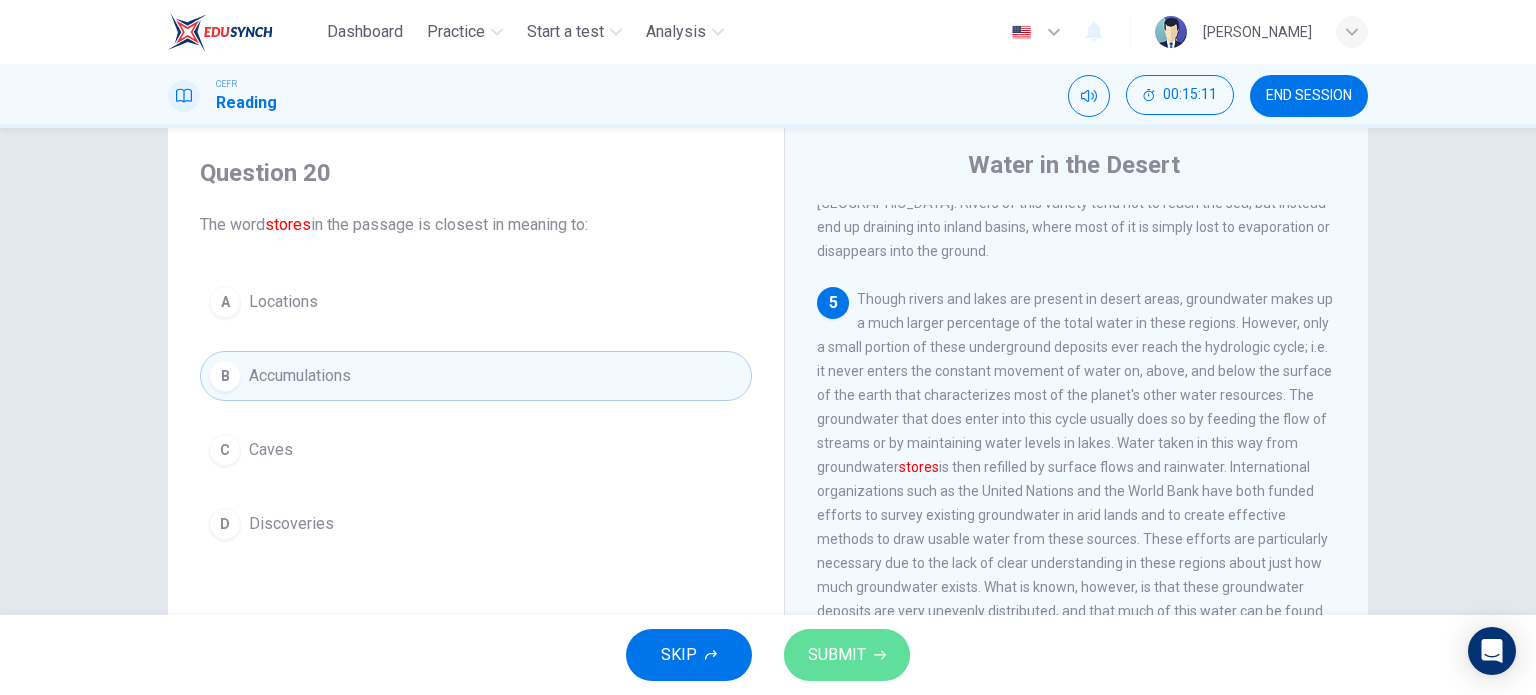 click on "SUBMIT" at bounding box center [837, 655] 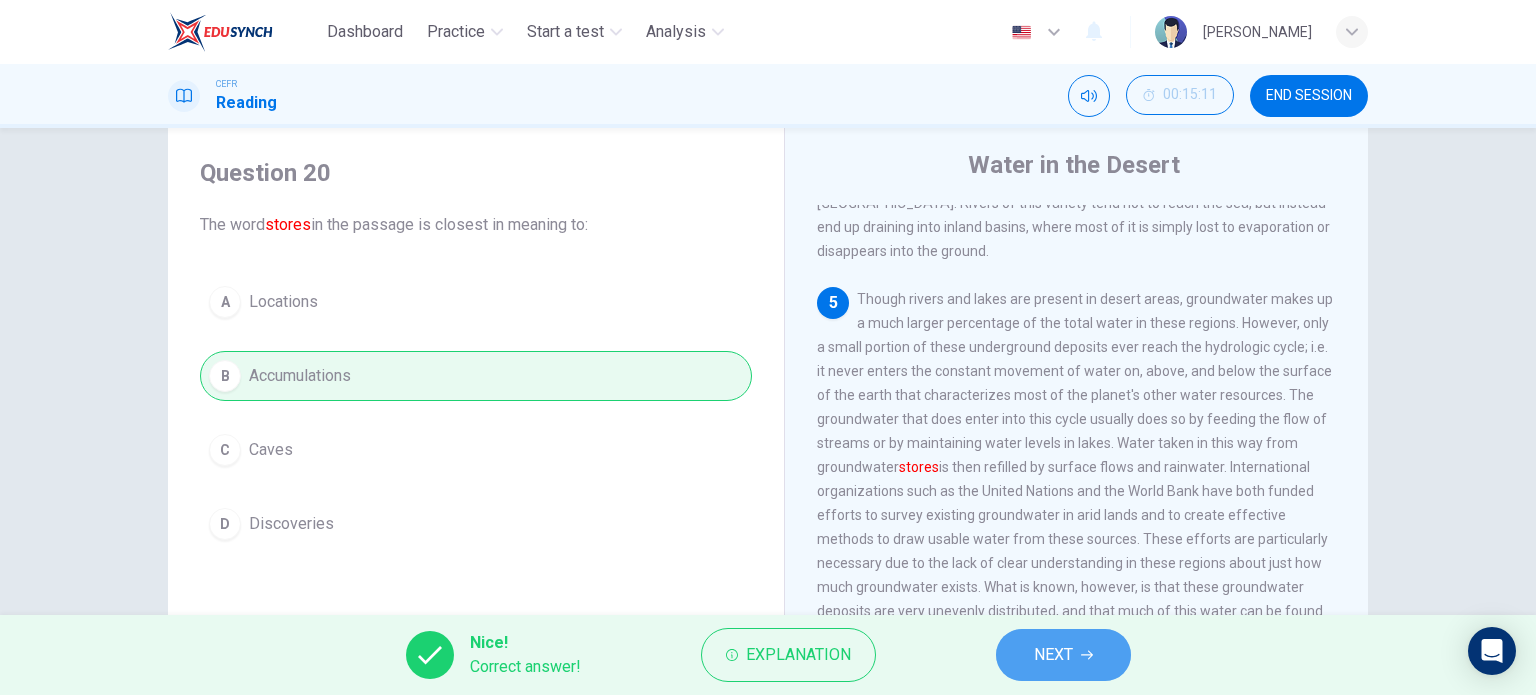 click on "NEXT" at bounding box center [1053, 655] 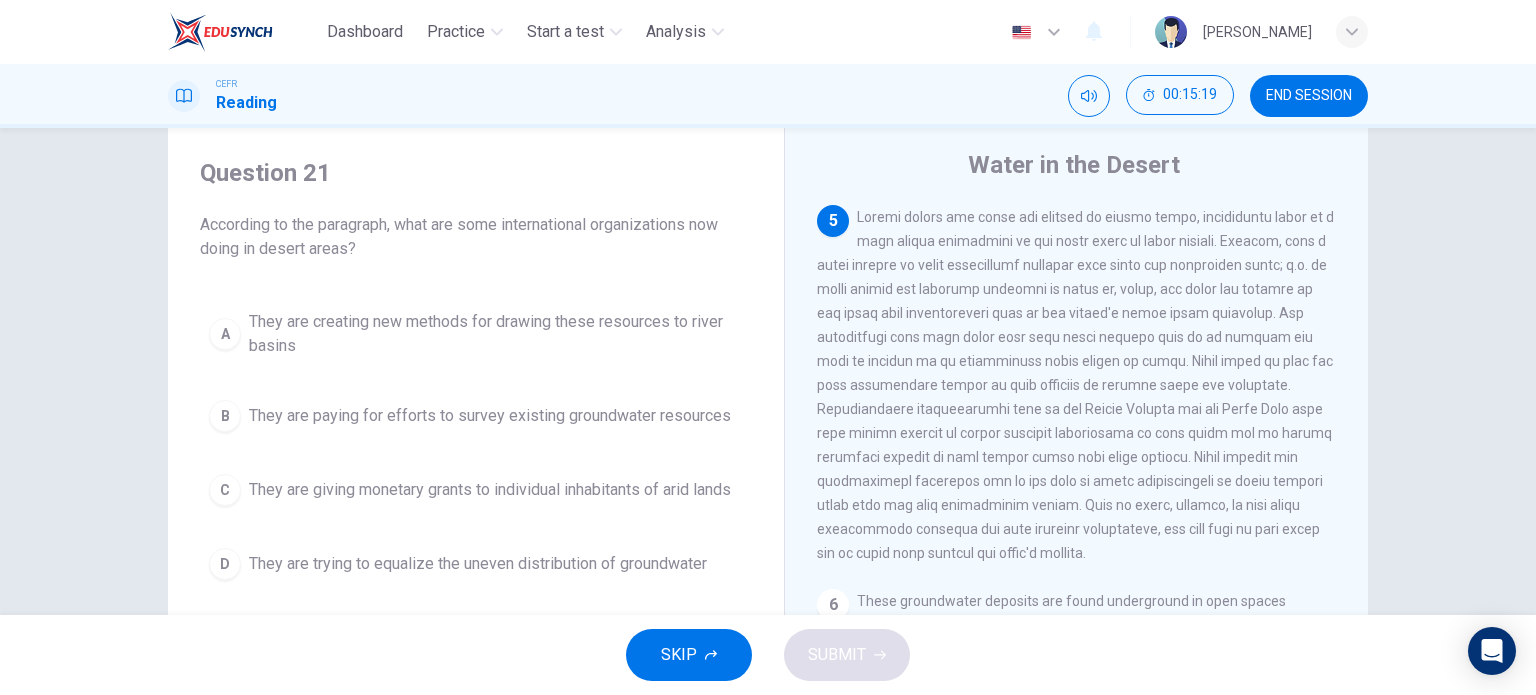 scroll, scrollTop: 914, scrollLeft: 0, axis: vertical 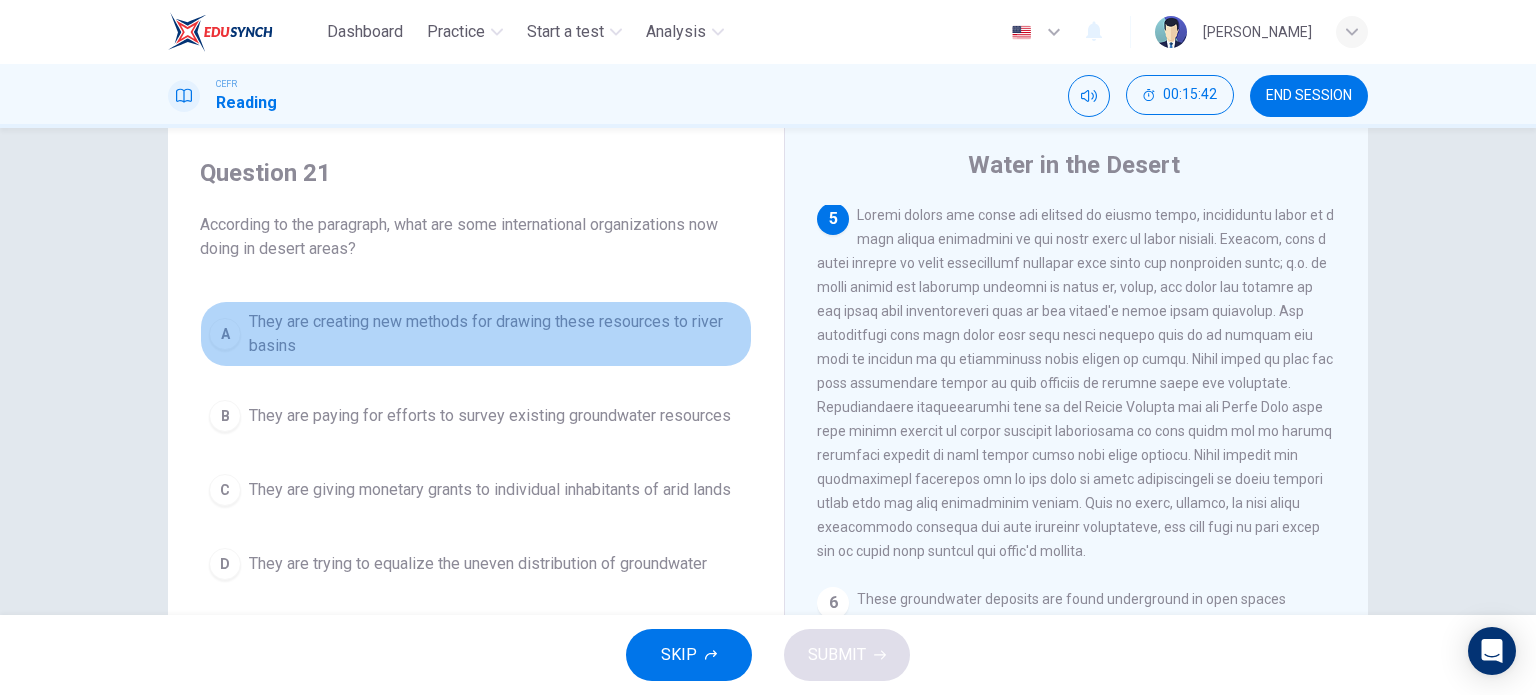 click on "They are creating new methods for drawing these resources to river basins" at bounding box center (496, 334) 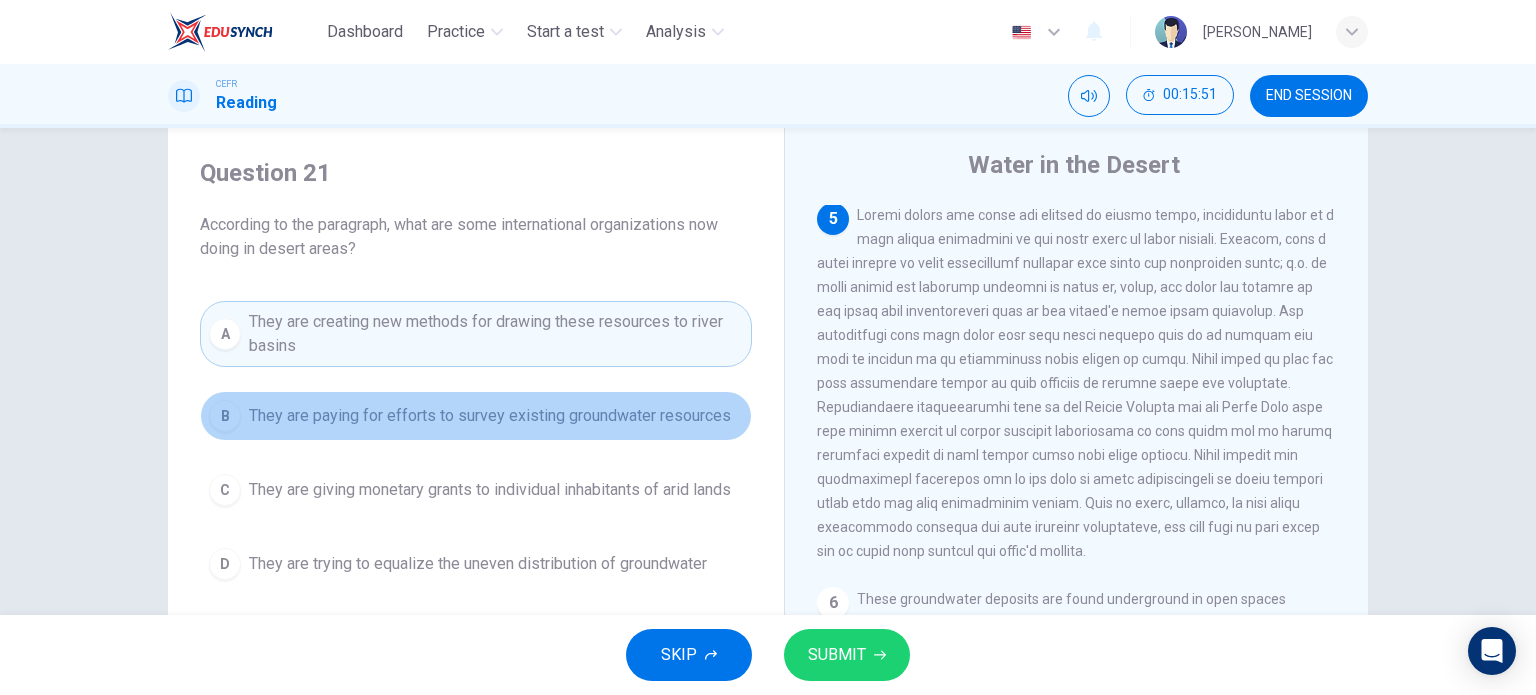 click on "B They are paying for efforts to survey existing groundwater resources" at bounding box center [476, 416] 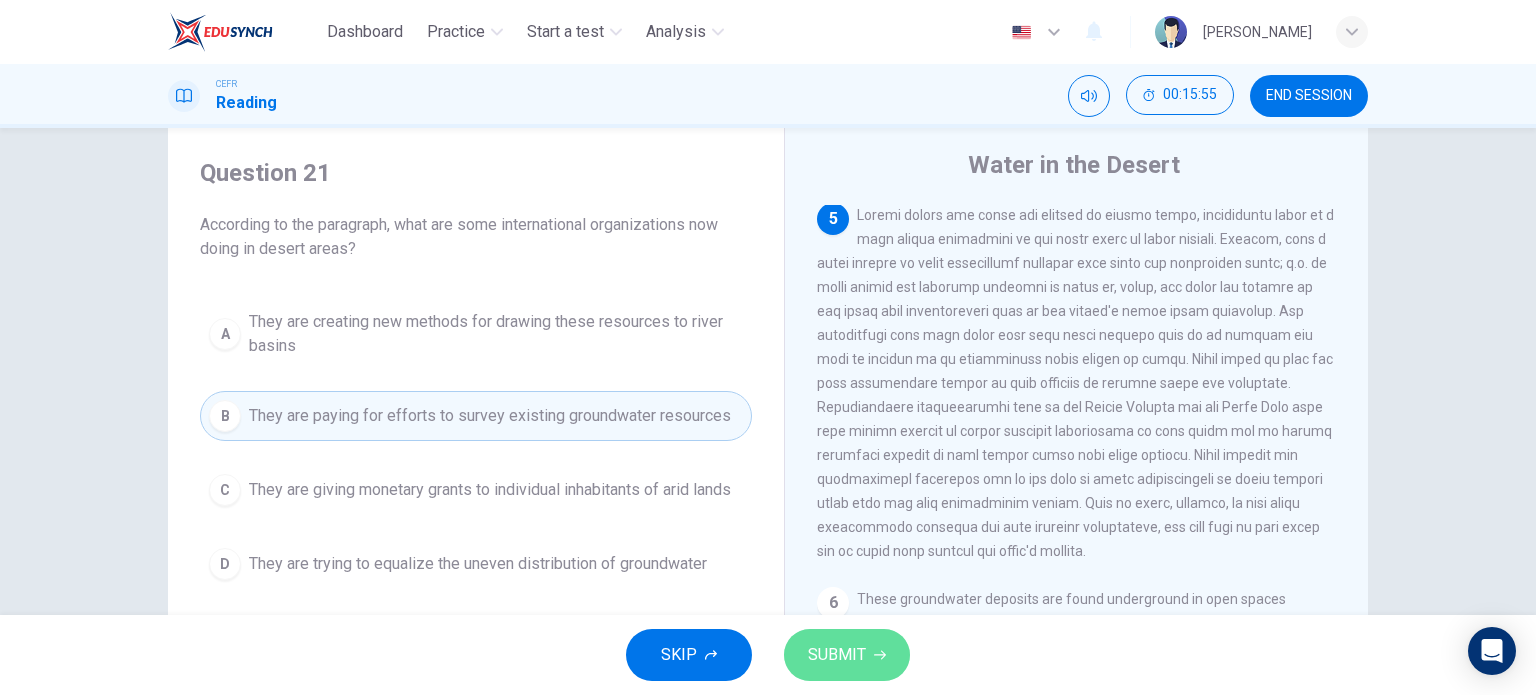 click 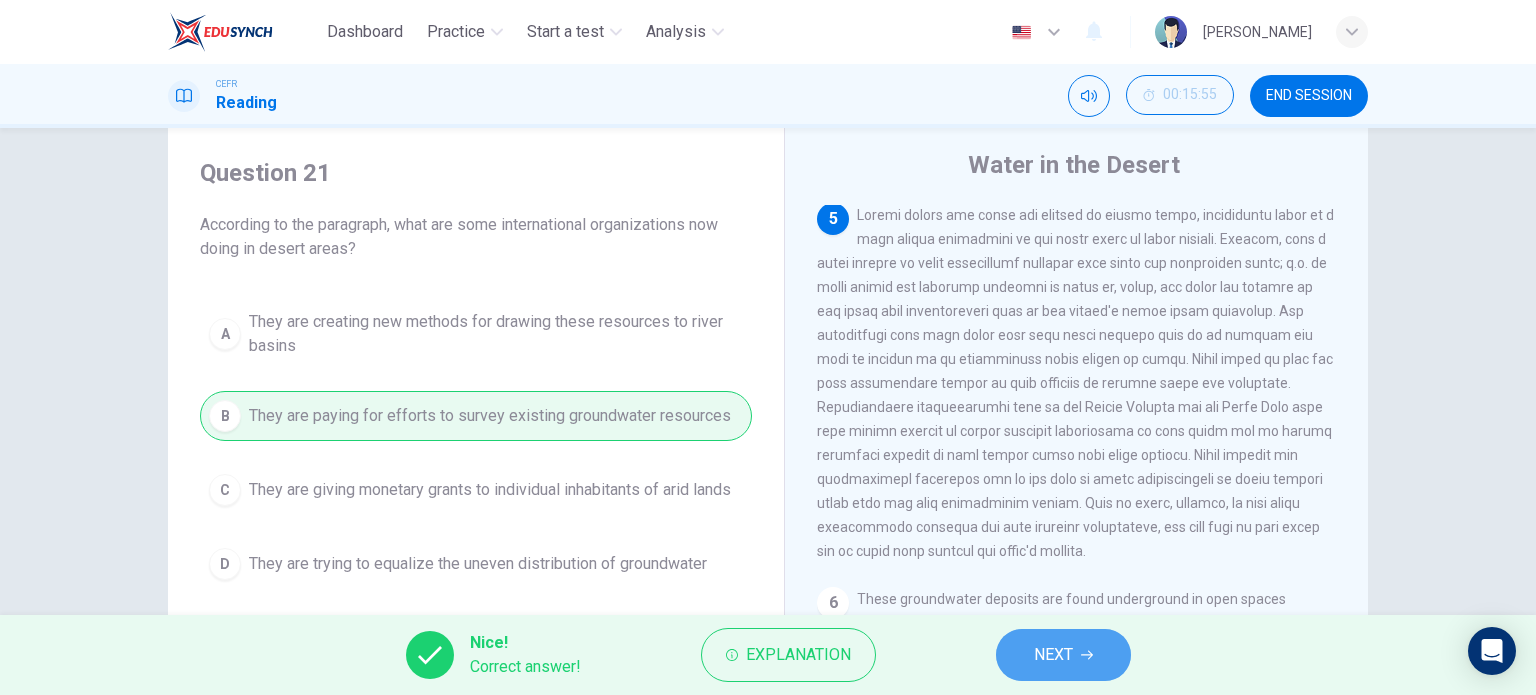 click on "NEXT" at bounding box center (1053, 655) 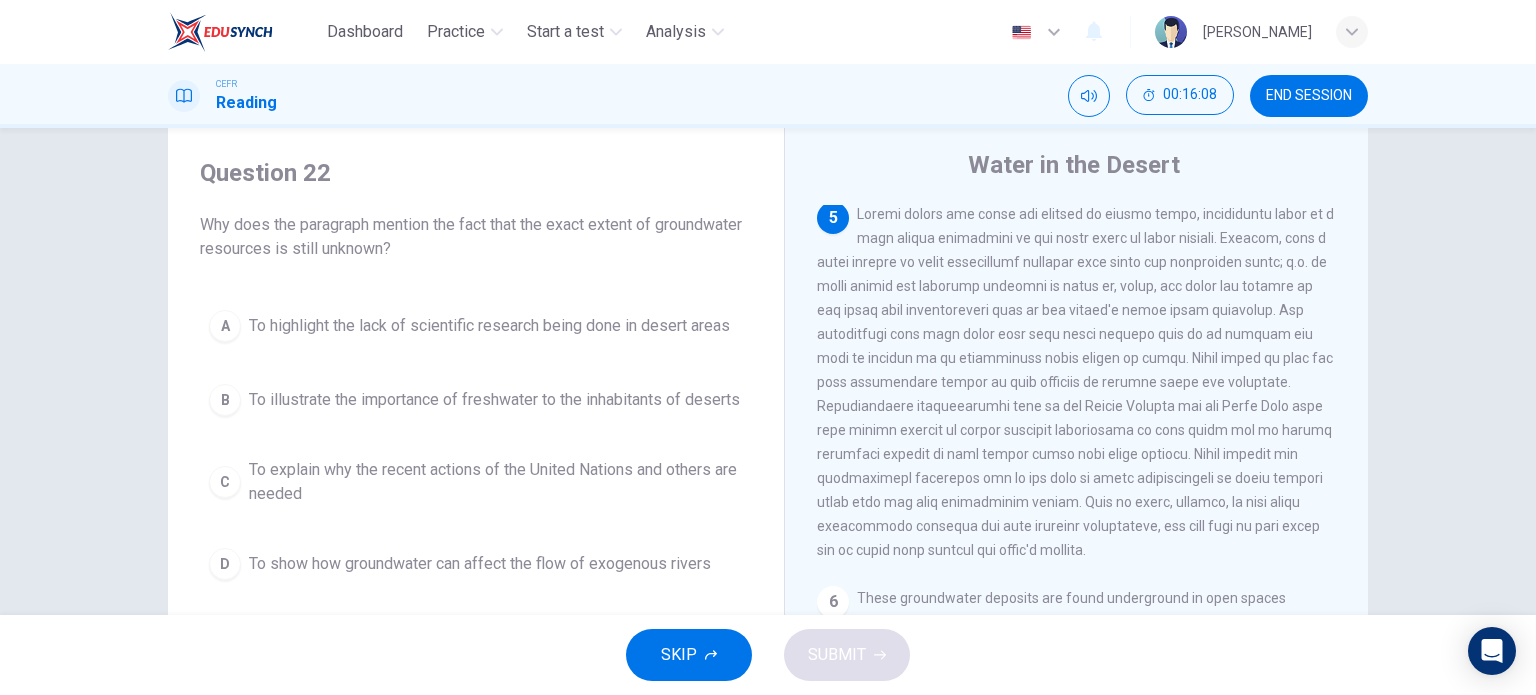 scroll, scrollTop: 892, scrollLeft: 0, axis: vertical 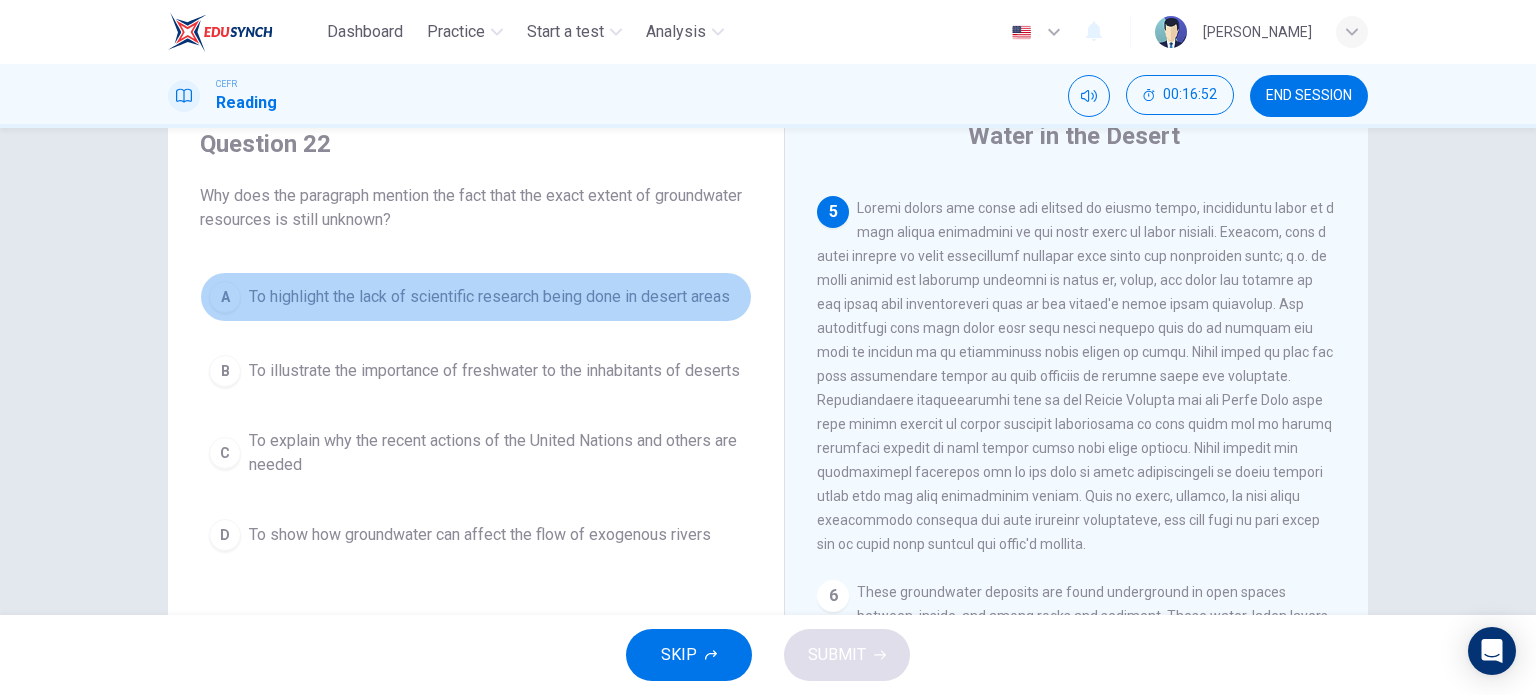 click on "To highlight the lack of scientific research being done in desert areas" at bounding box center [489, 297] 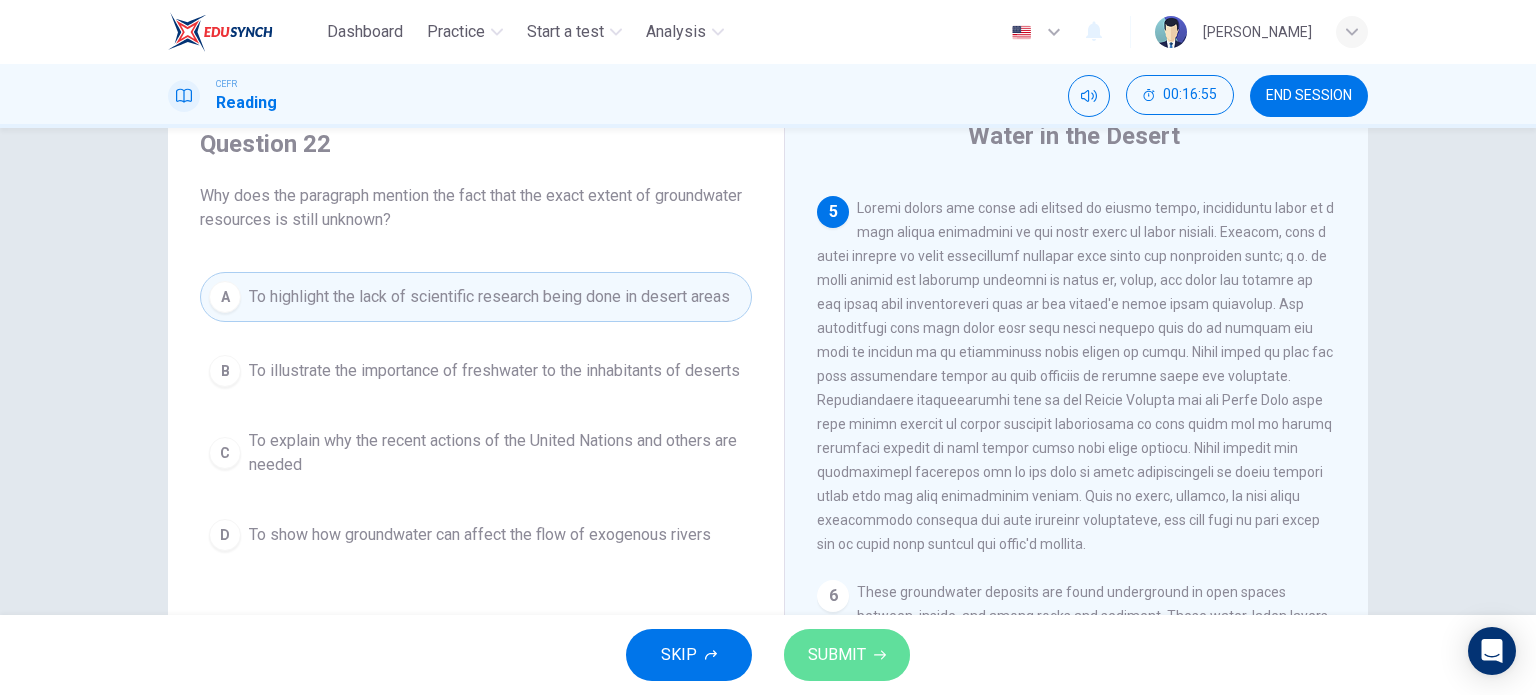 click on "SUBMIT" at bounding box center [847, 655] 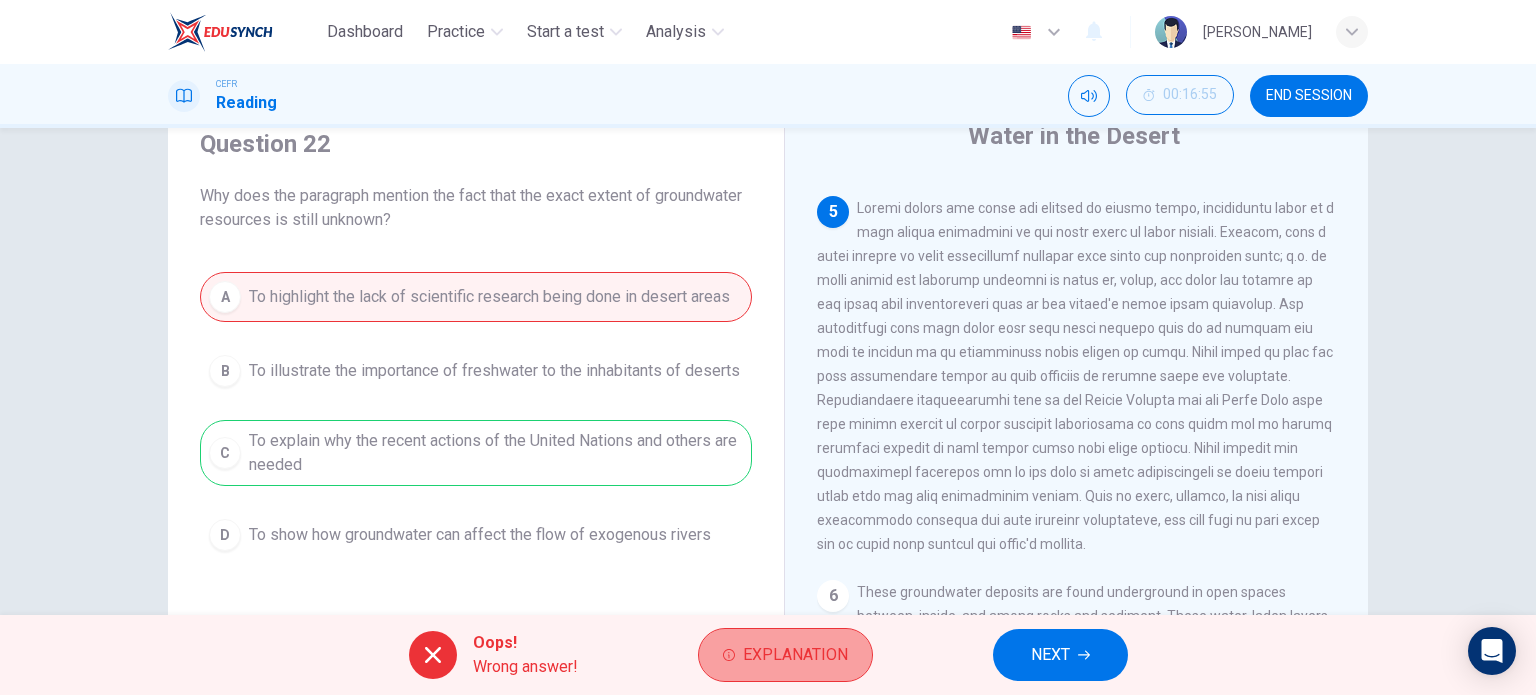 click on "Explanation" at bounding box center (795, 655) 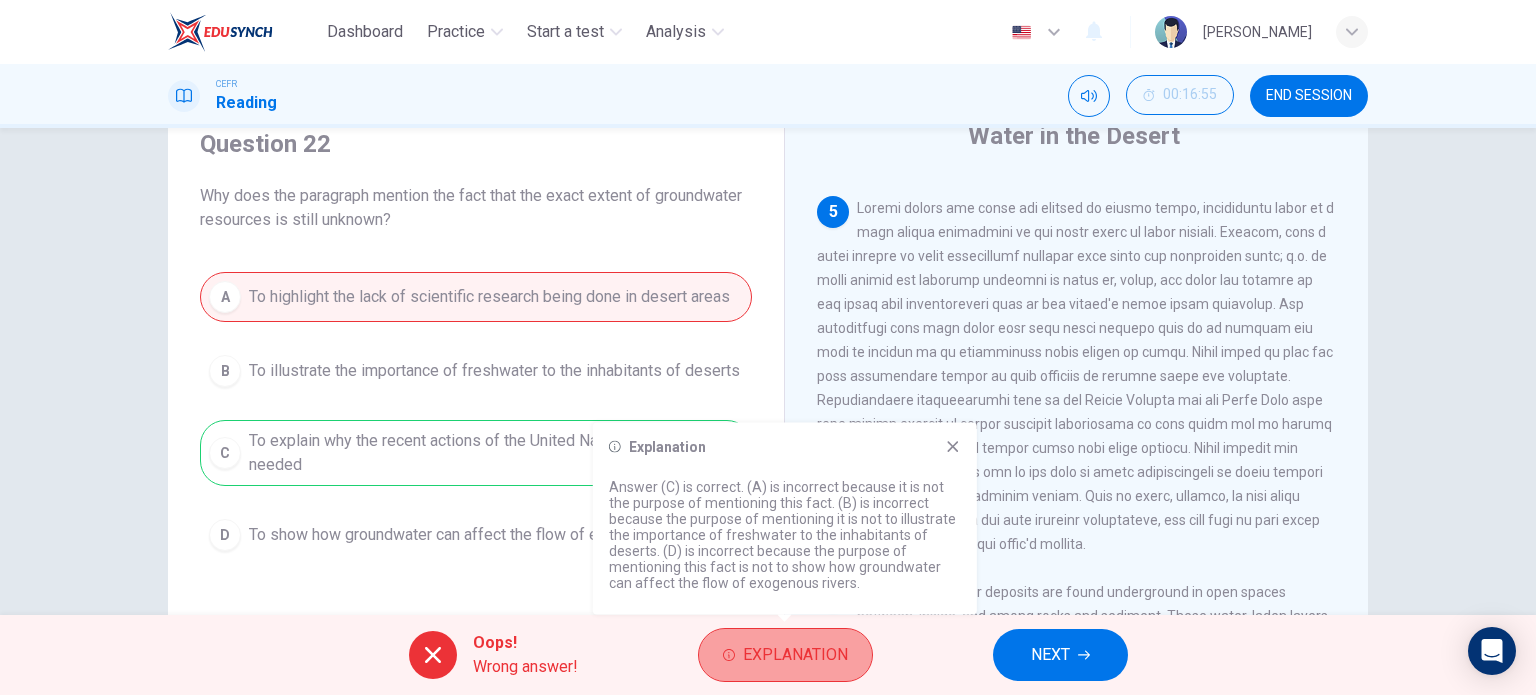 click on "Explanation" at bounding box center [795, 655] 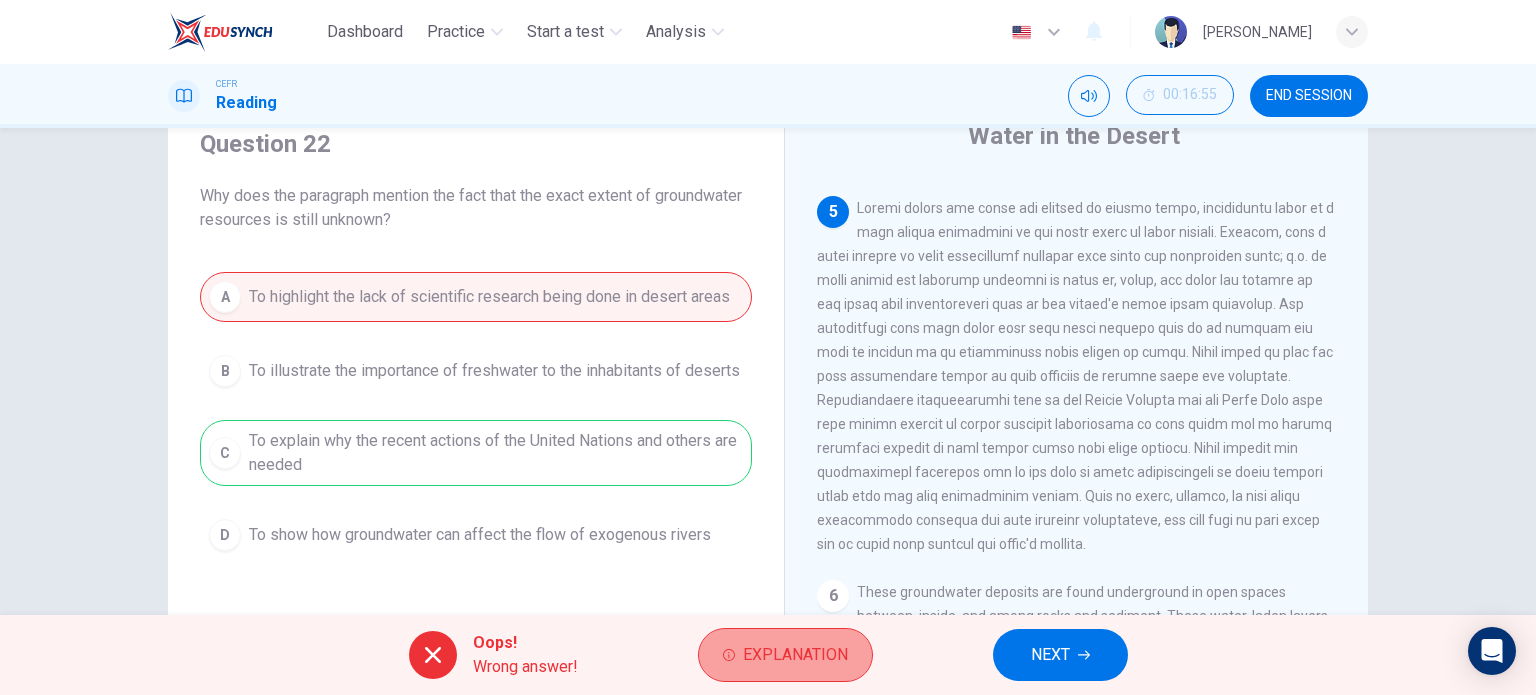 click on "Explanation" at bounding box center [795, 655] 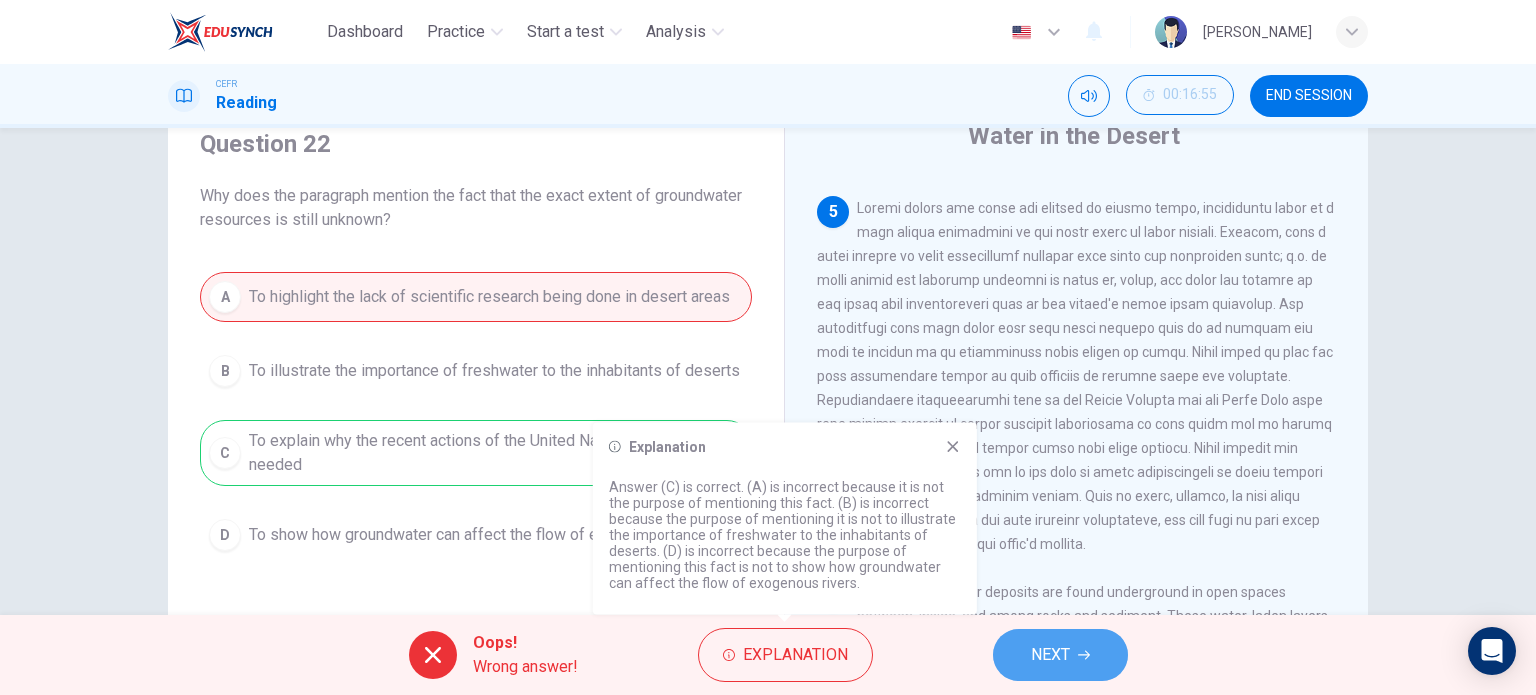 click on "NEXT" at bounding box center (1050, 655) 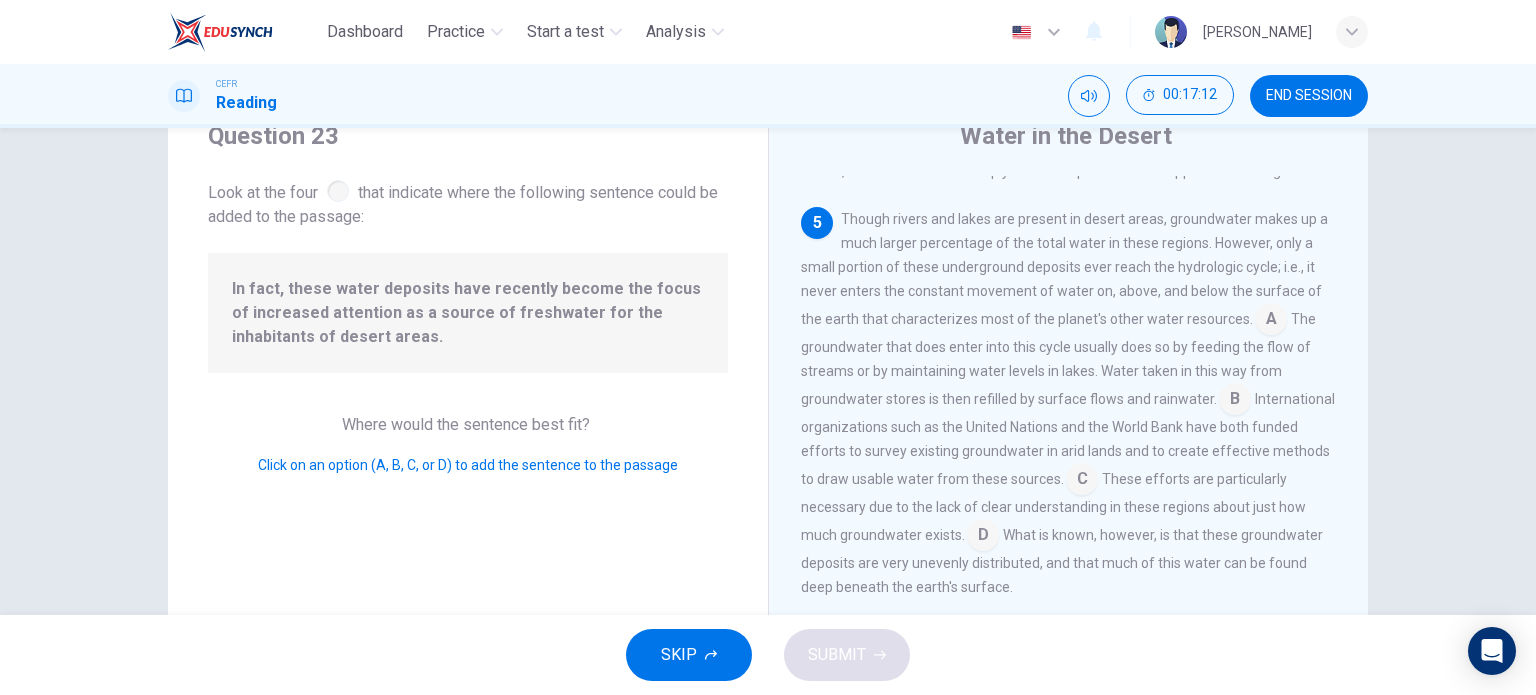 scroll, scrollTop: 833, scrollLeft: 0, axis: vertical 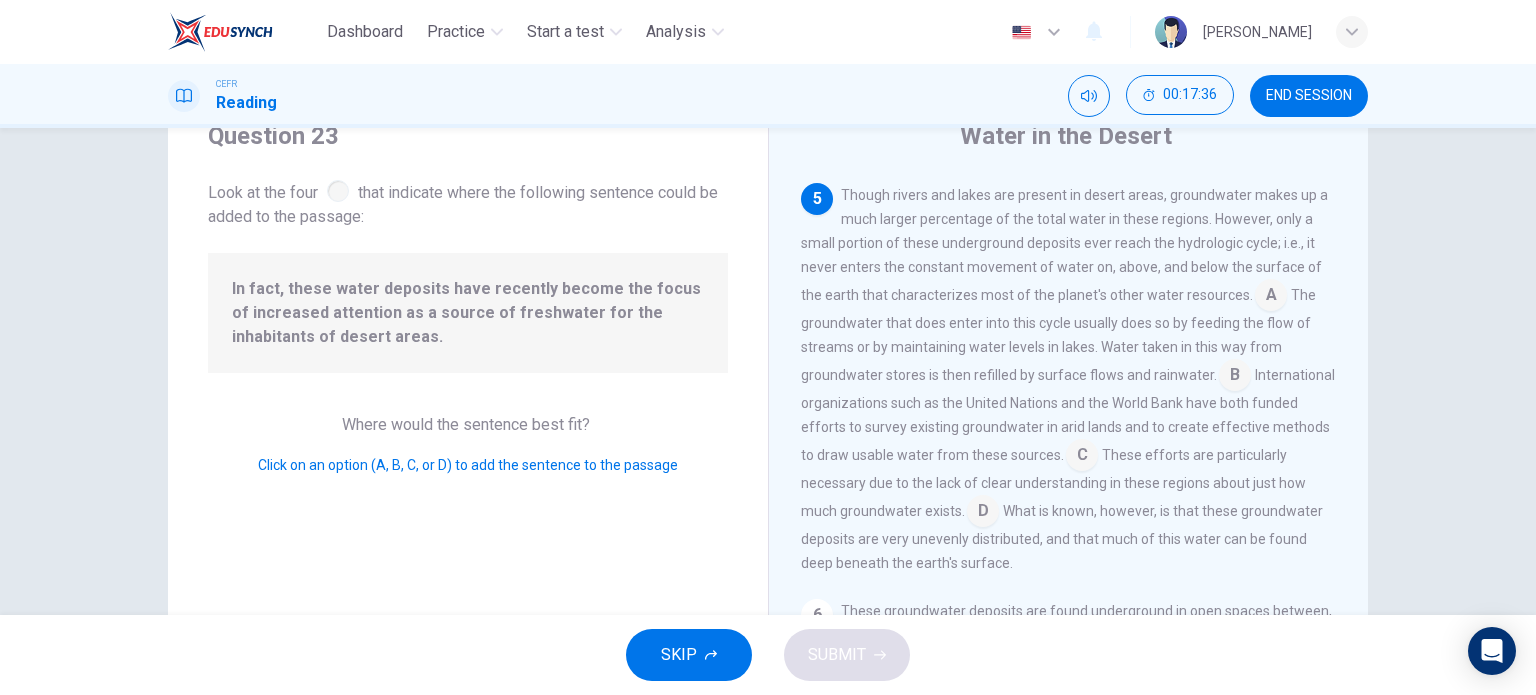 click at bounding box center [983, 513] 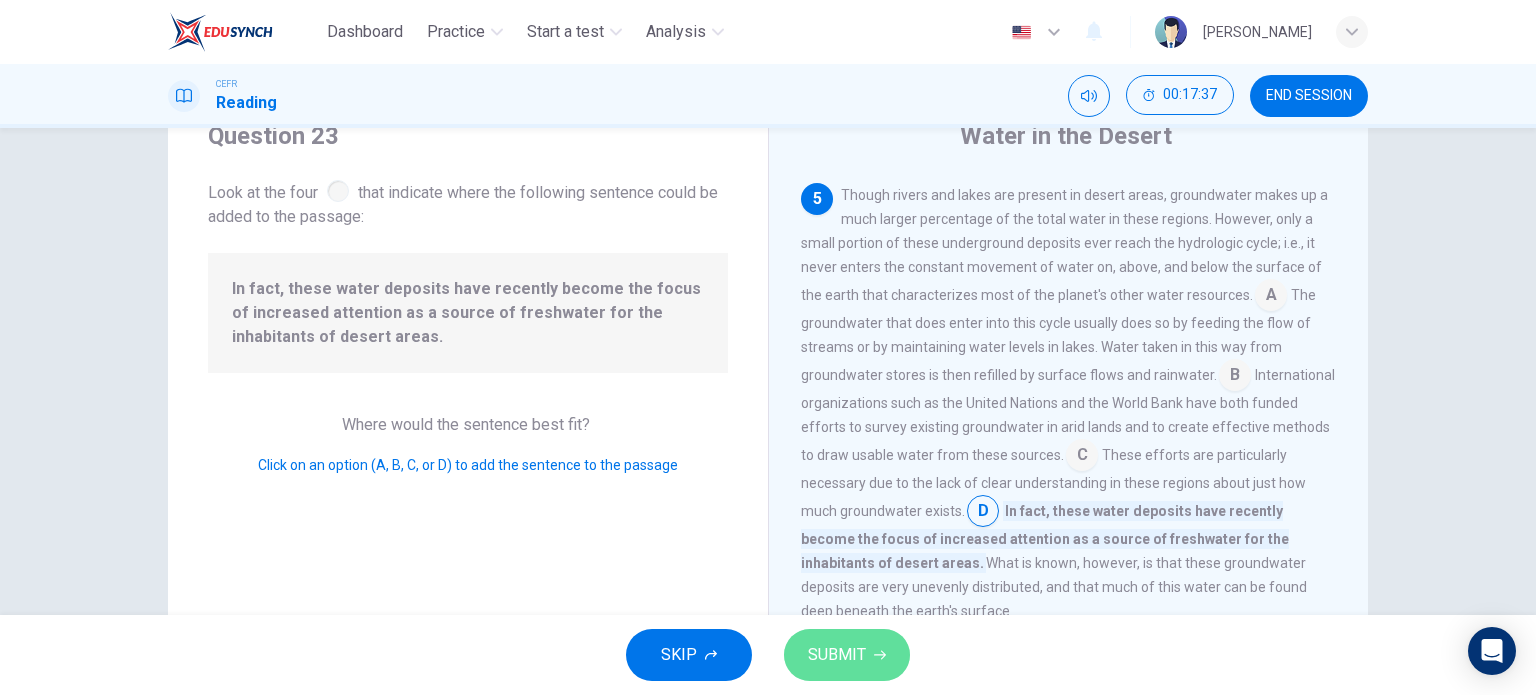 click on "SUBMIT" at bounding box center [837, 655] 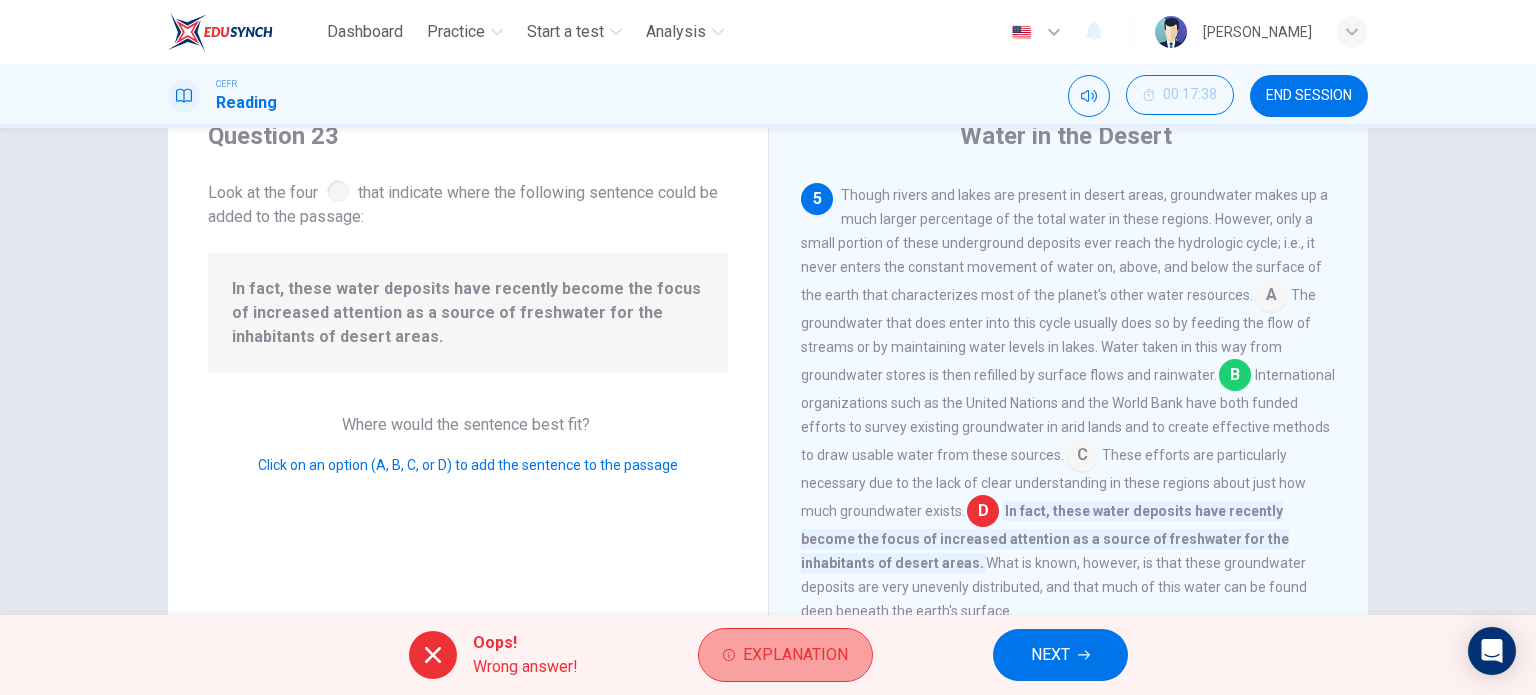 click on "Explanation" at bounding box center (795, 655) 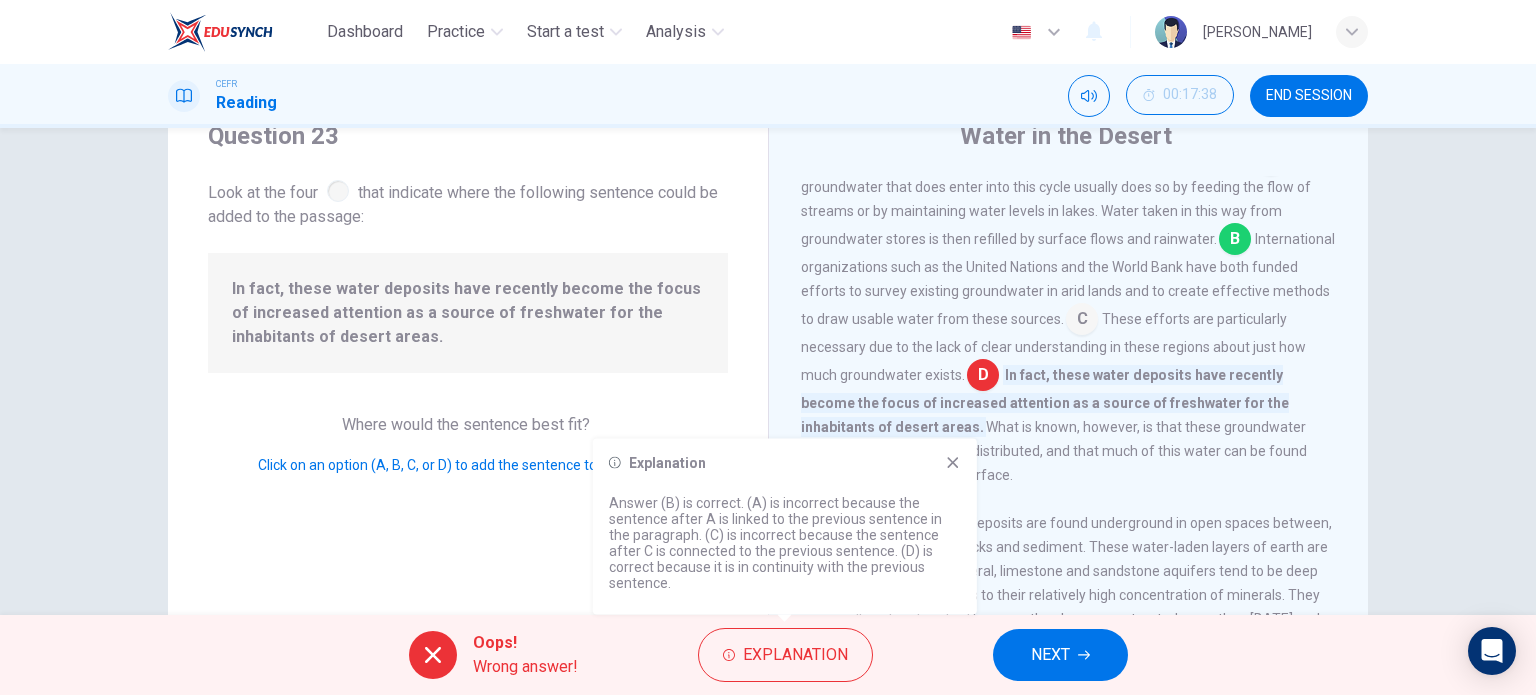 scroll, scrollTop: 980, scrollLeft: 0, axis: vertical 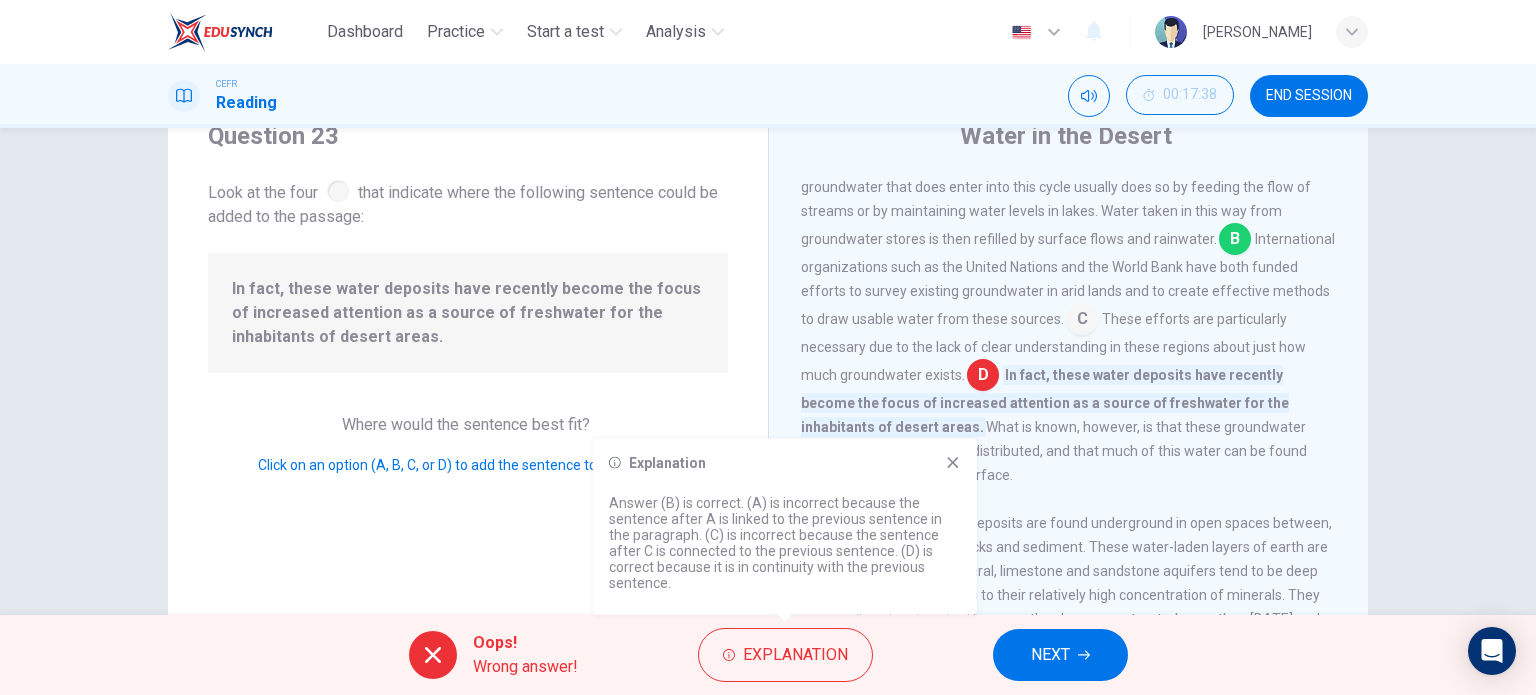 click at bounding box center [983, 377] 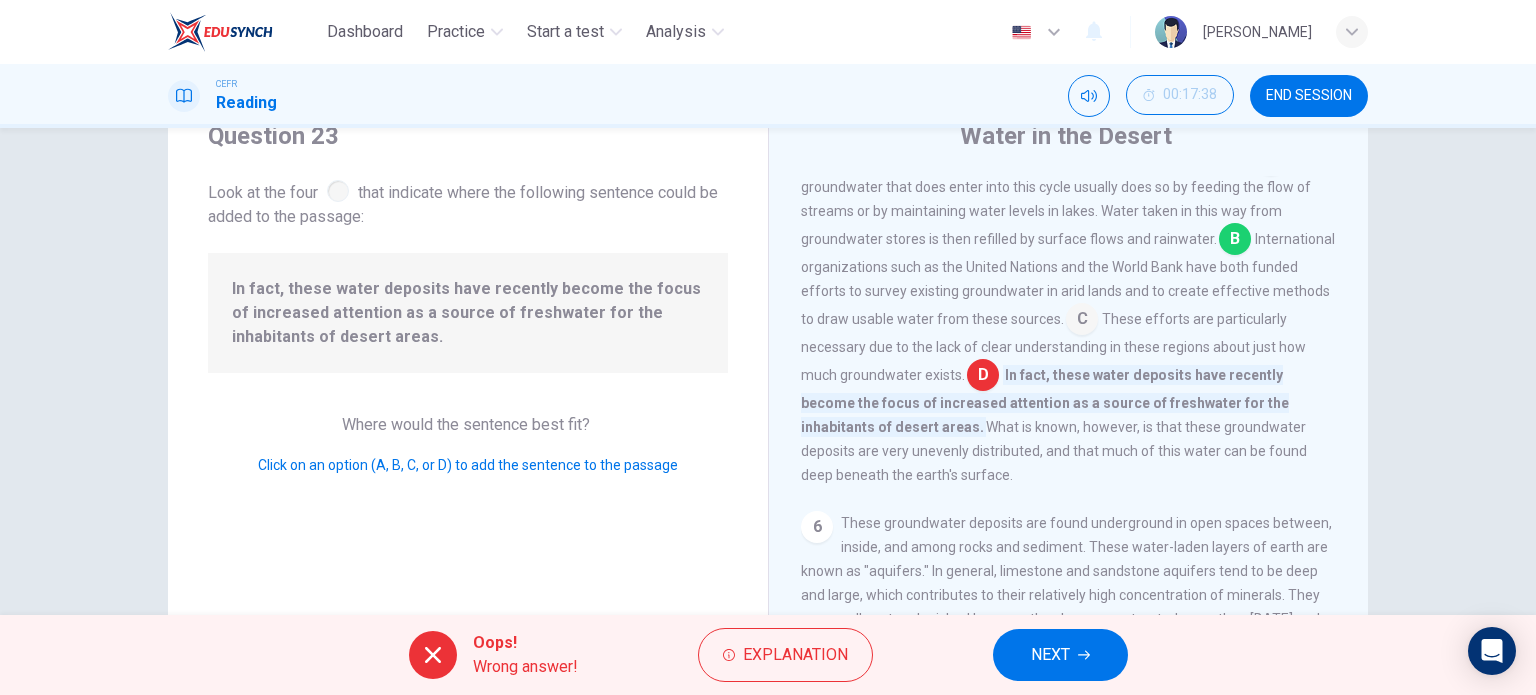 click at bounding box center (1235, 241) 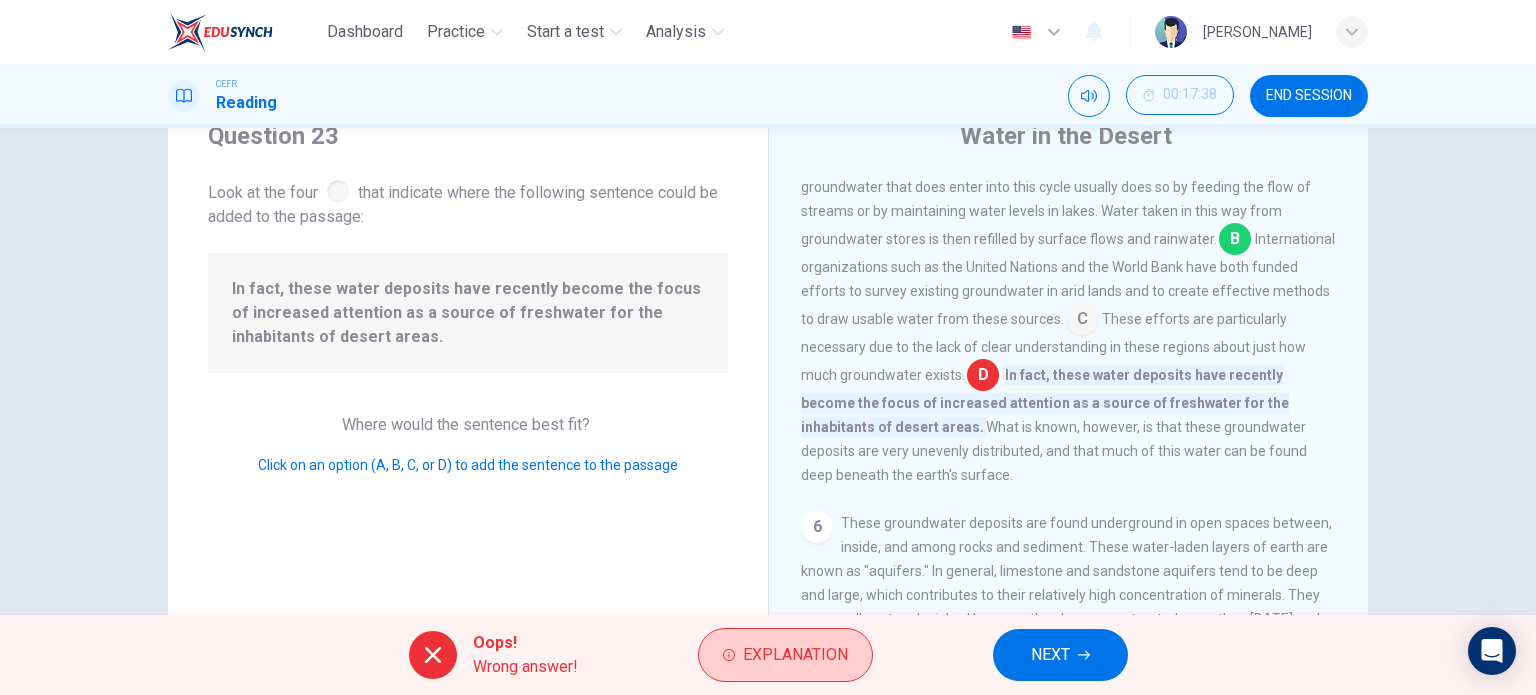 click on "Explanation" at bounding box center (785, 655) 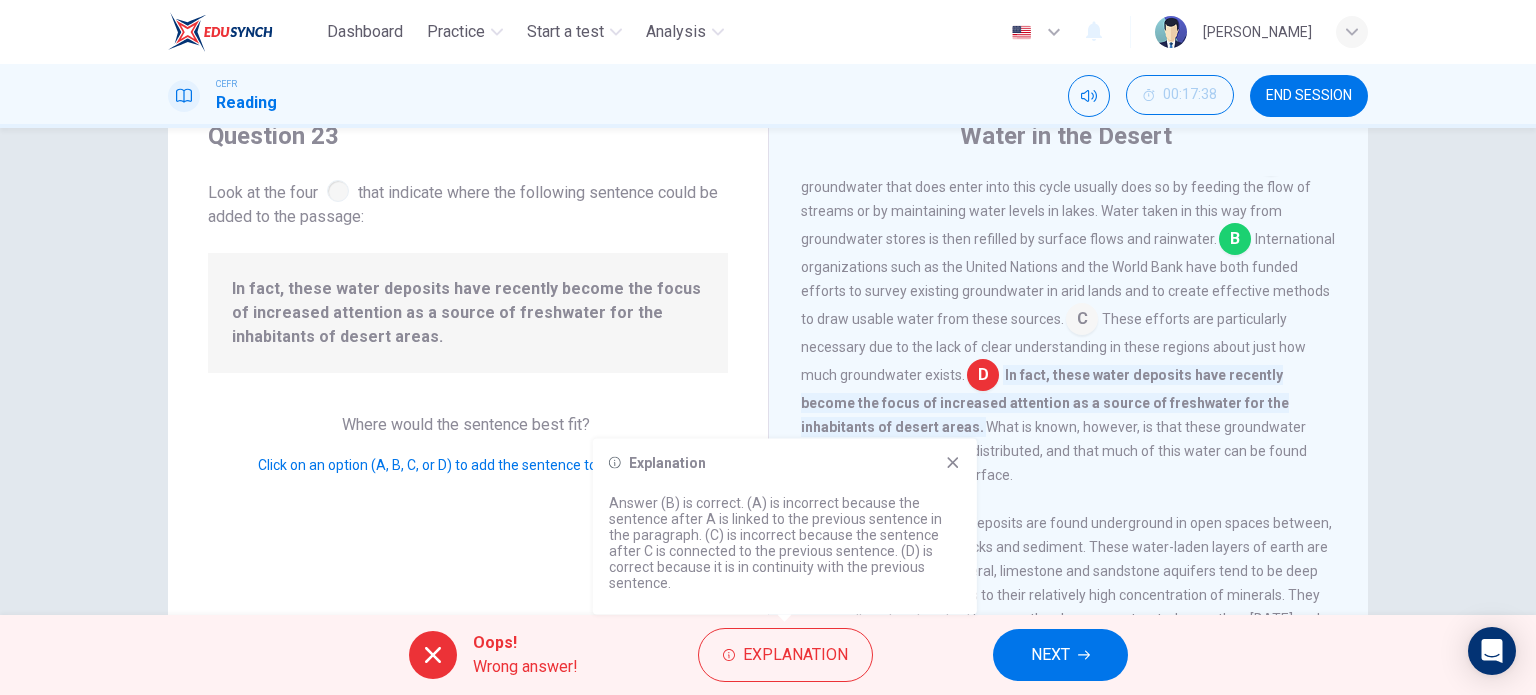 click 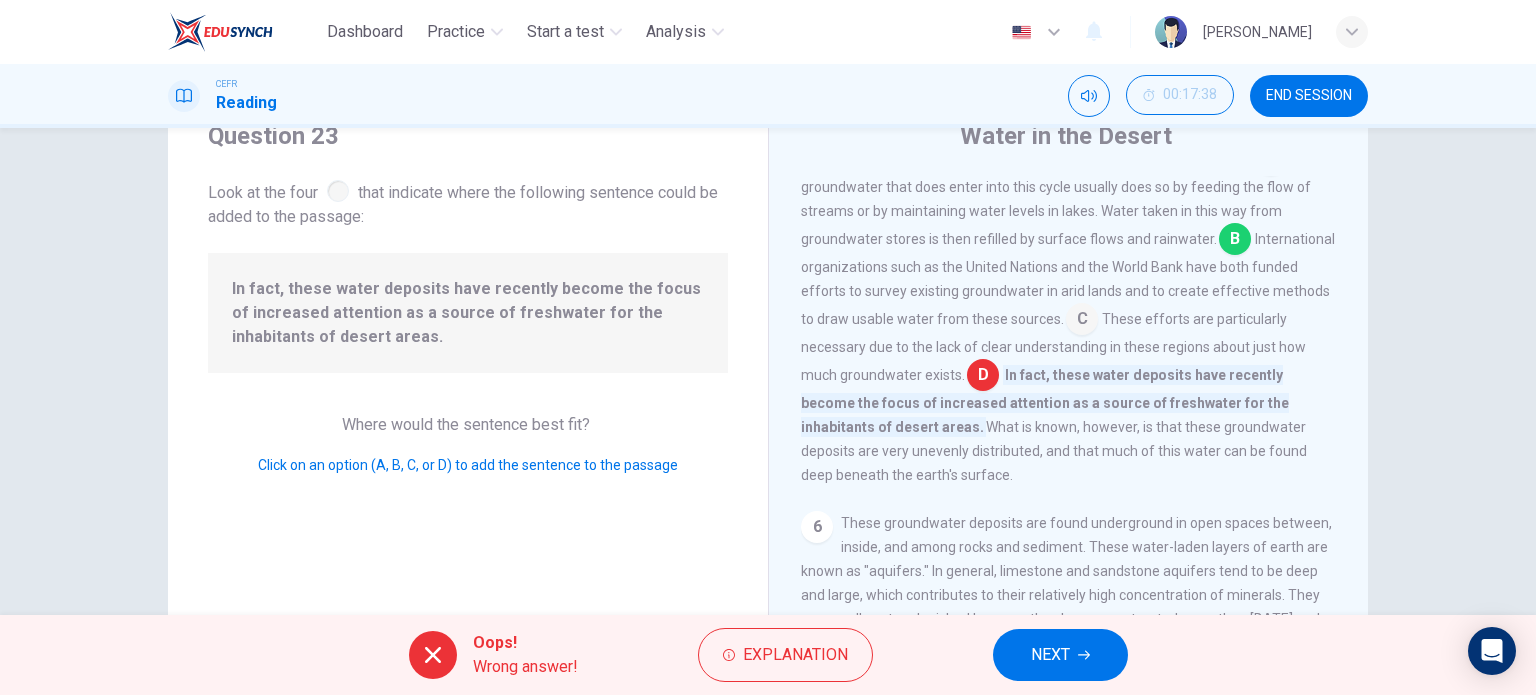 click on "NEXT" at bounding box center (1050, 655) 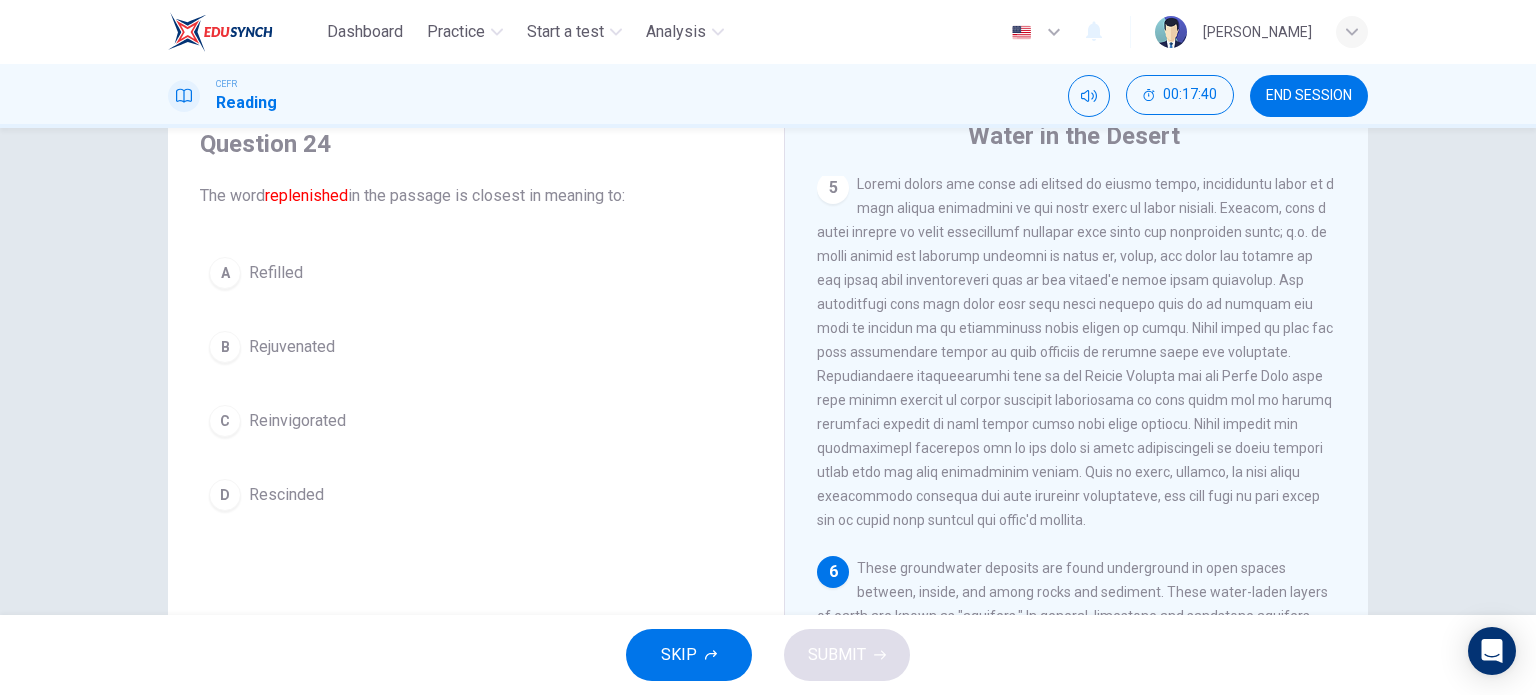 scroll, scrollTop: 950, scrollLeft: 0, axis: vertical 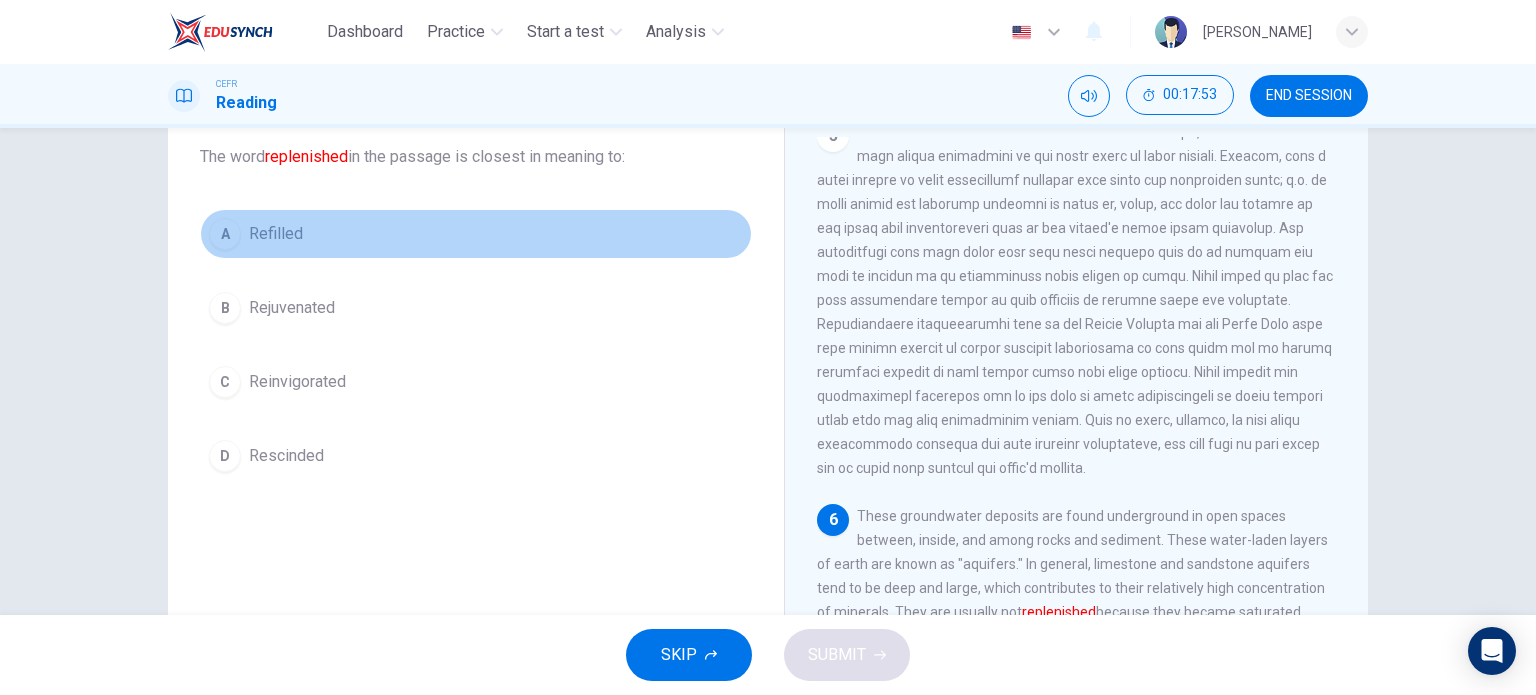 click on "Refilled" at bounding box center [276, 234] 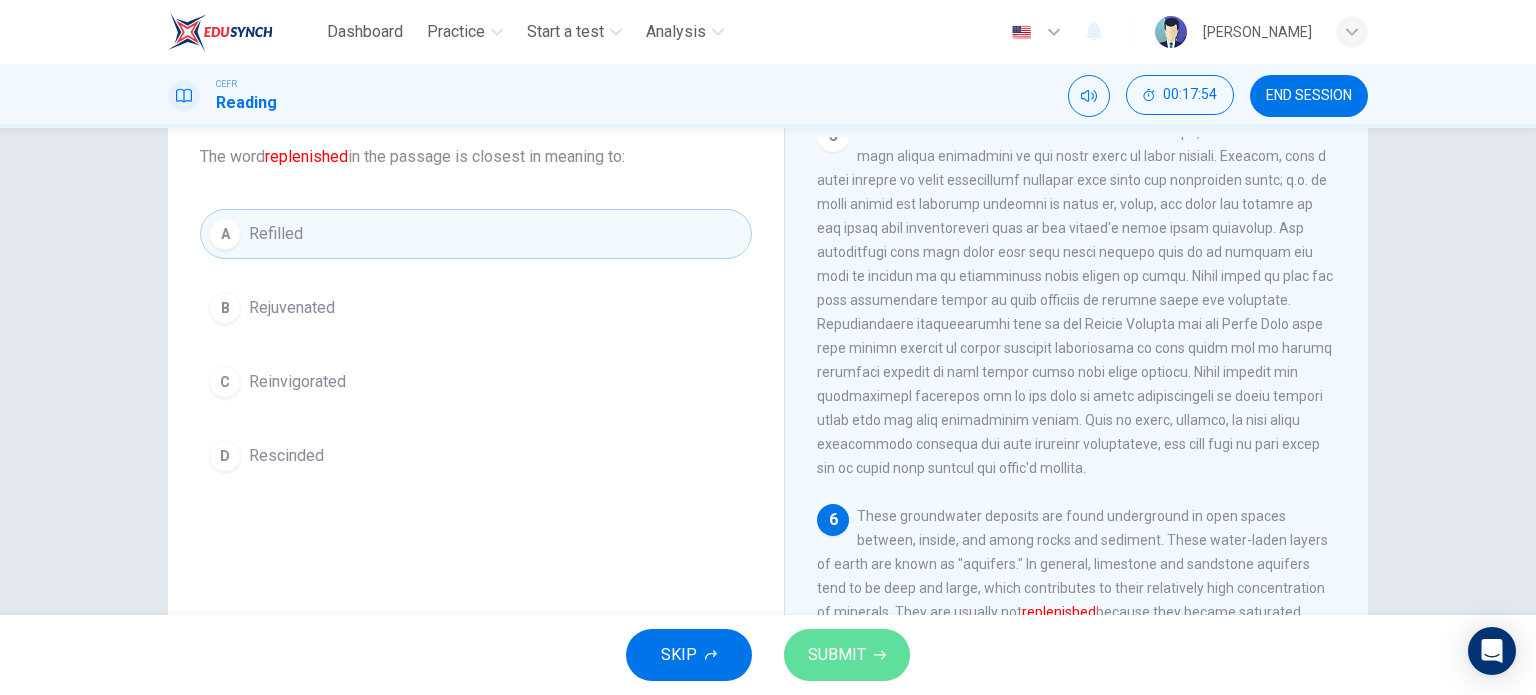 click on "SUBMIT" at bounding box center [837, 655] 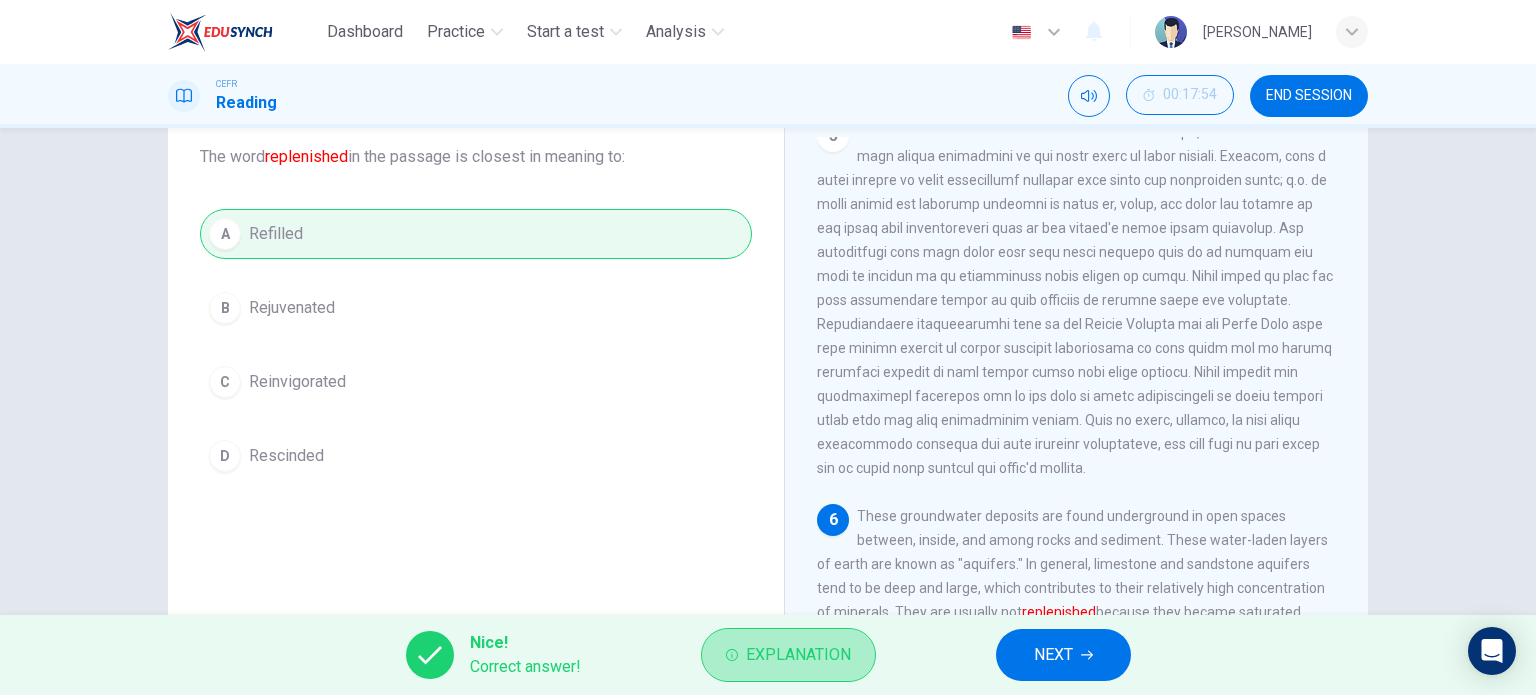 click on "Explanation" at bounding box center (798, 655) 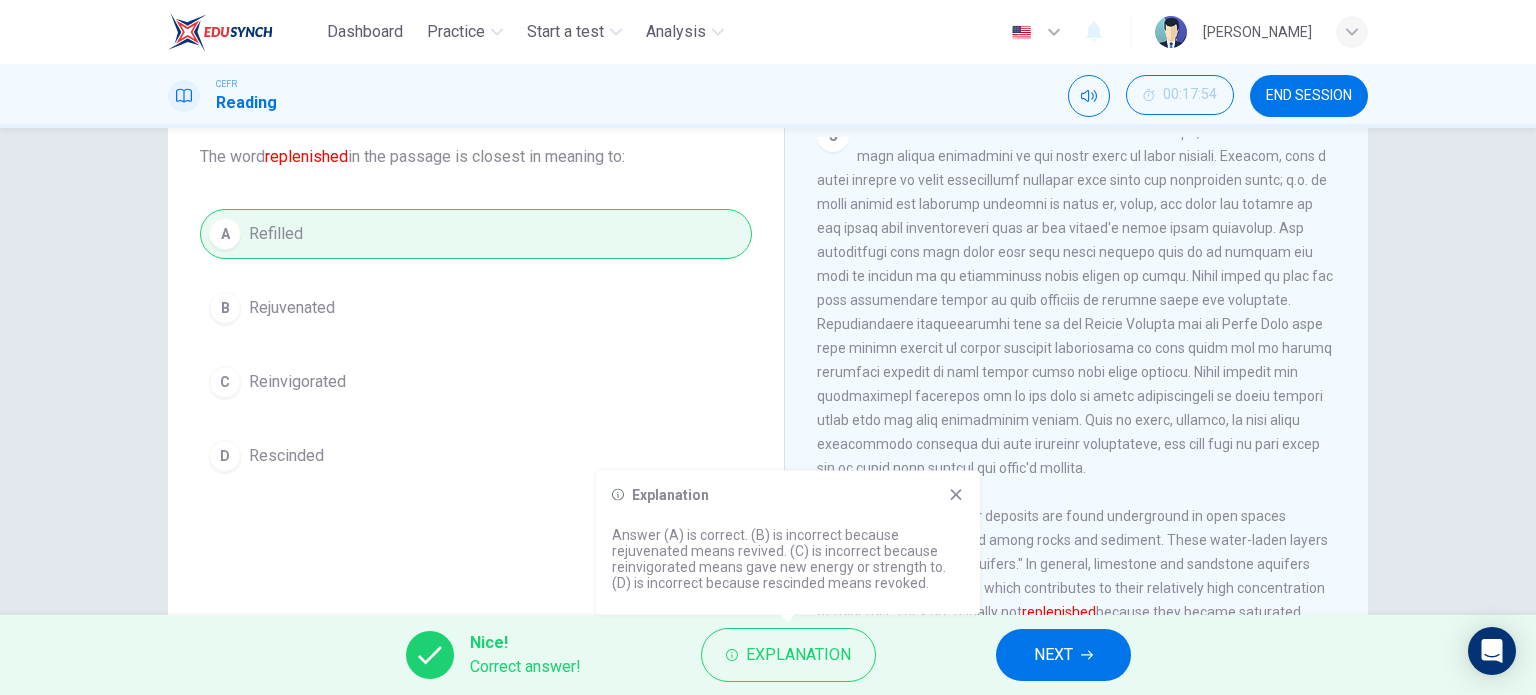 click 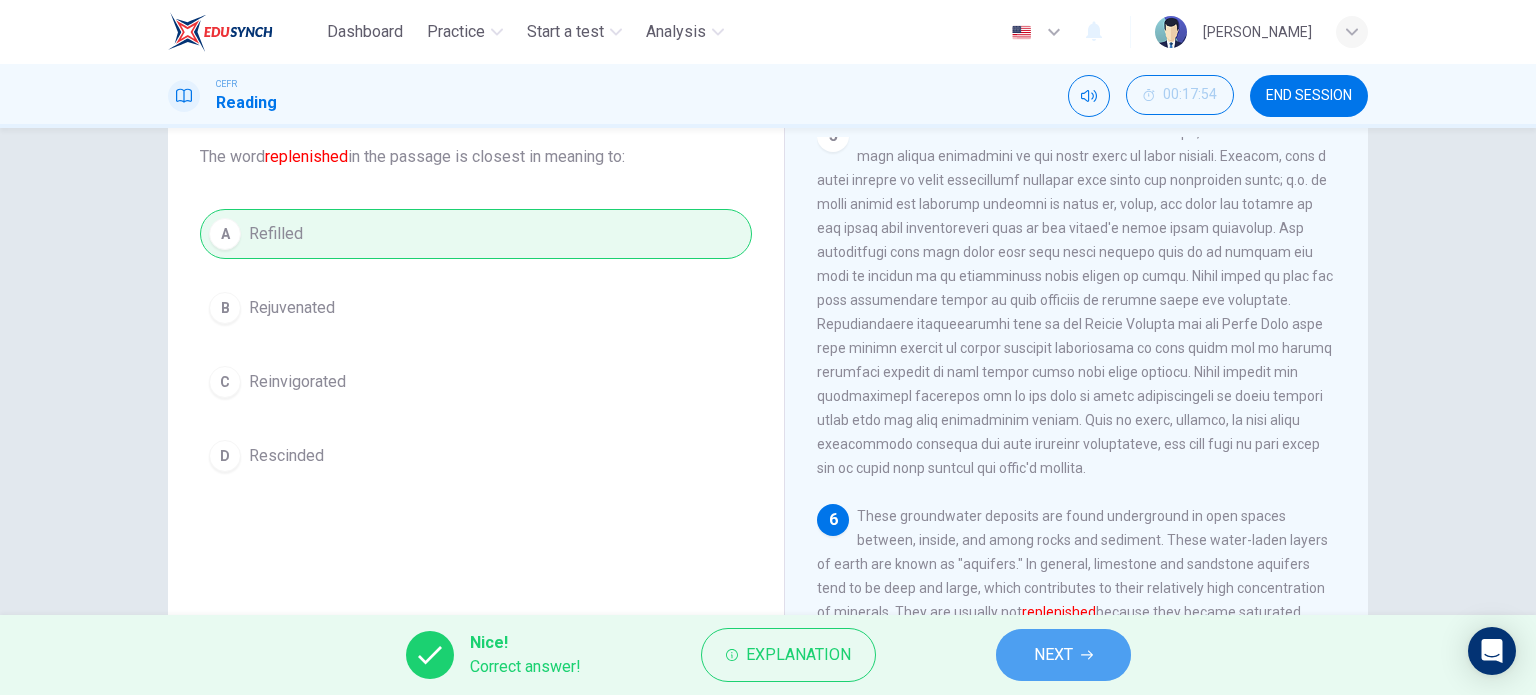 click on "NEXT" at bounding box center [1053, 655] 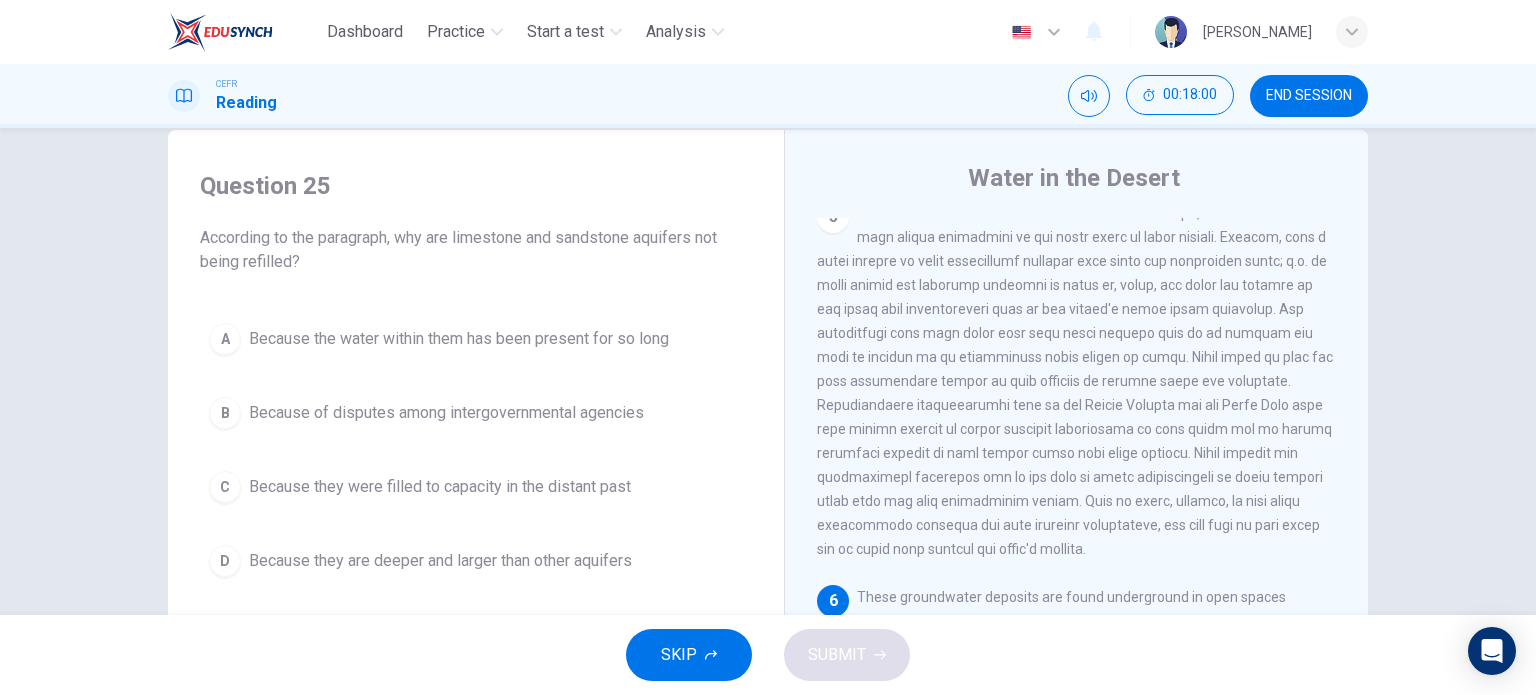 scroll, scrollTop: 36, scrollLeft: 0, axis: vertical 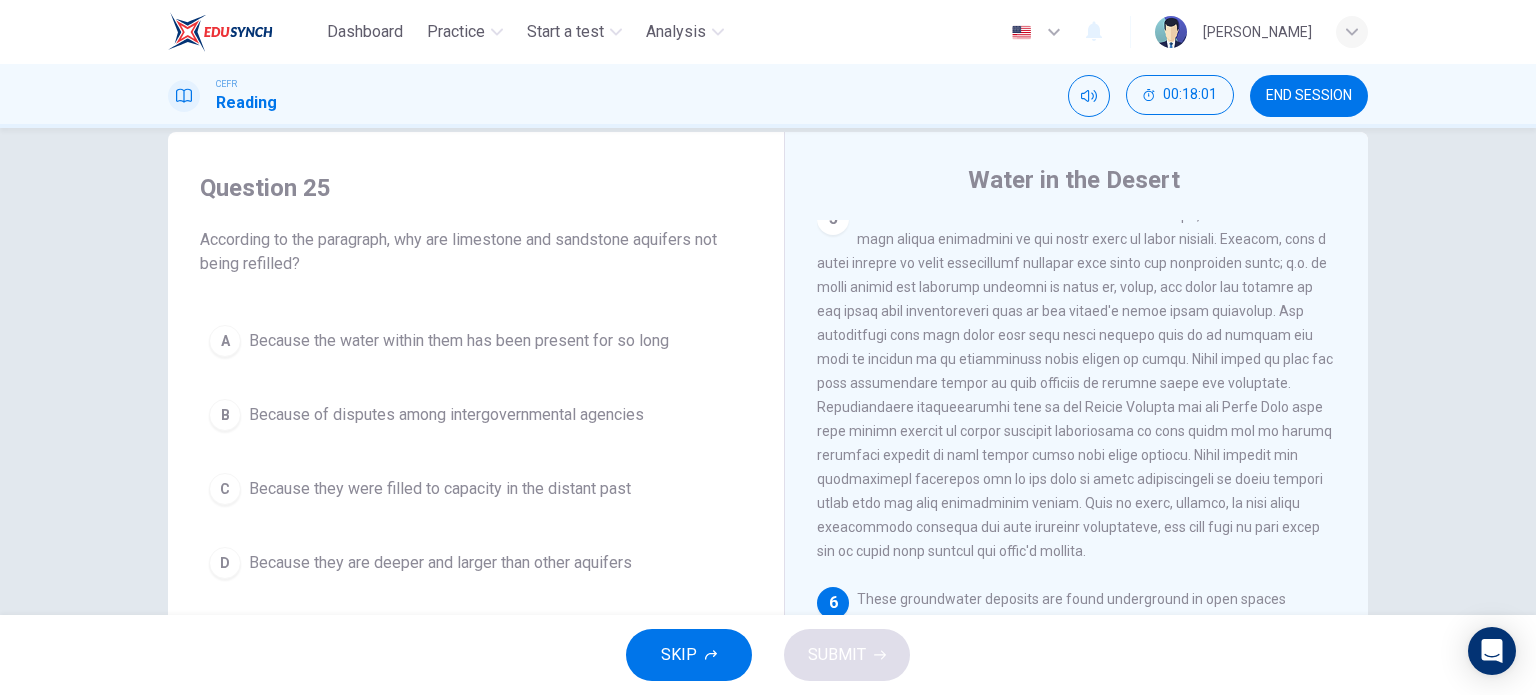 click at bounding box center [1075, 383] 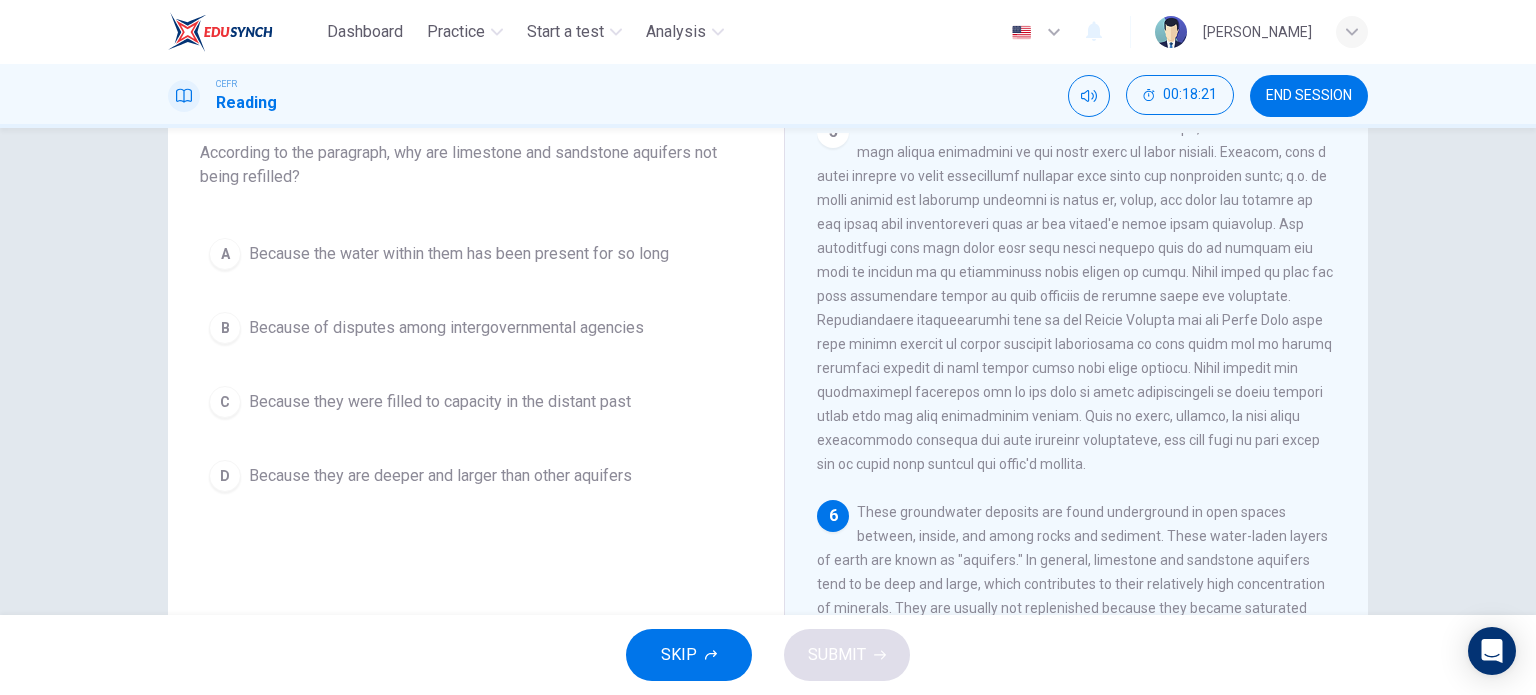scroll, scrollTop: 158, scrollLeft: 0, axis: vertical 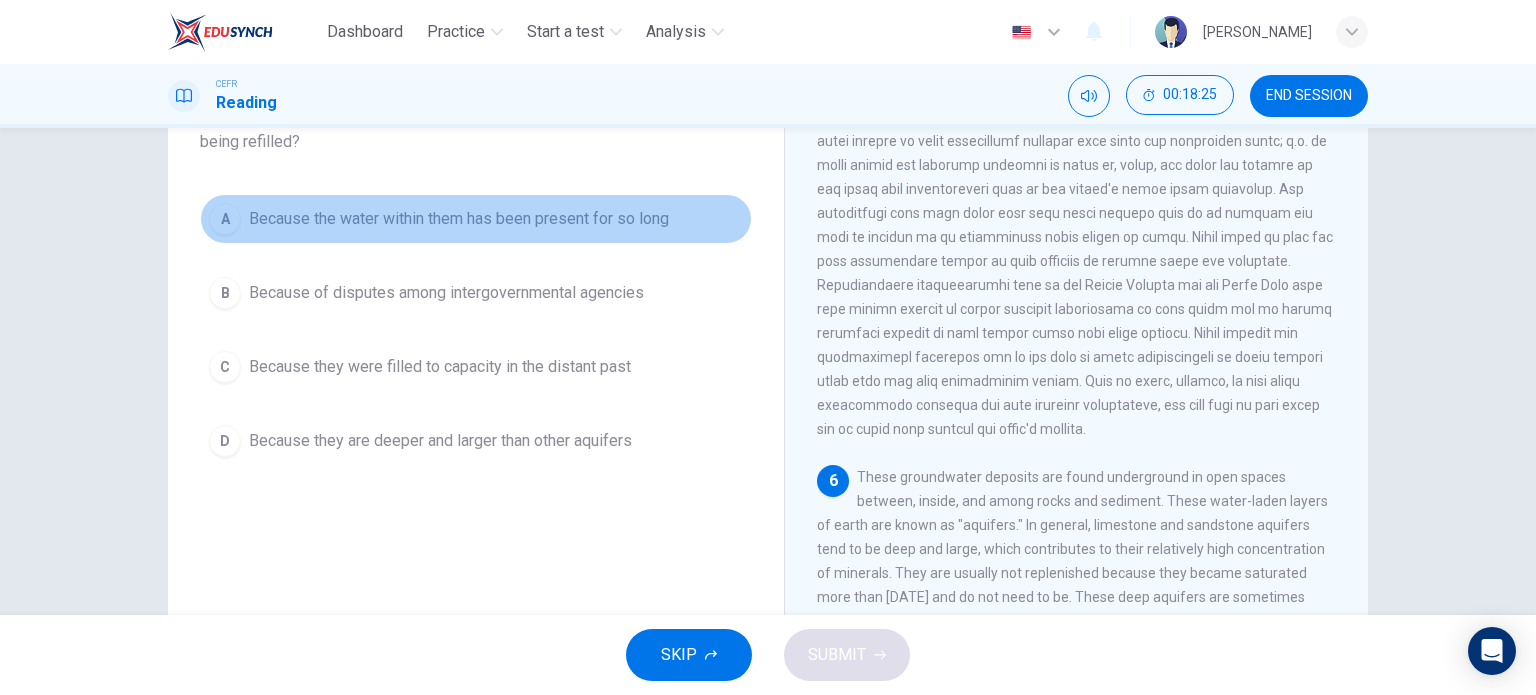 click on "Because the water within them has been present for so long" at bounding box center [459, 219] 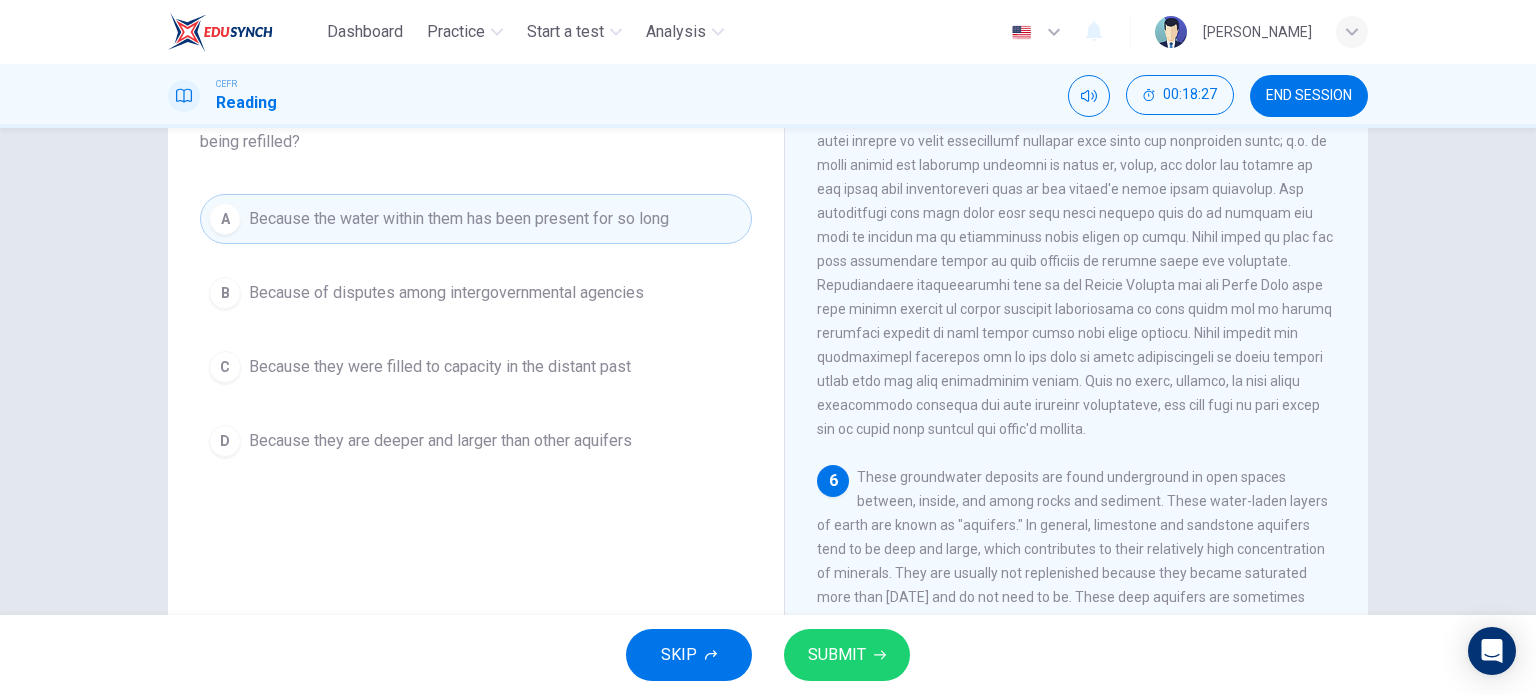 click on "SUBMIT" at bounding box center (837, 655) 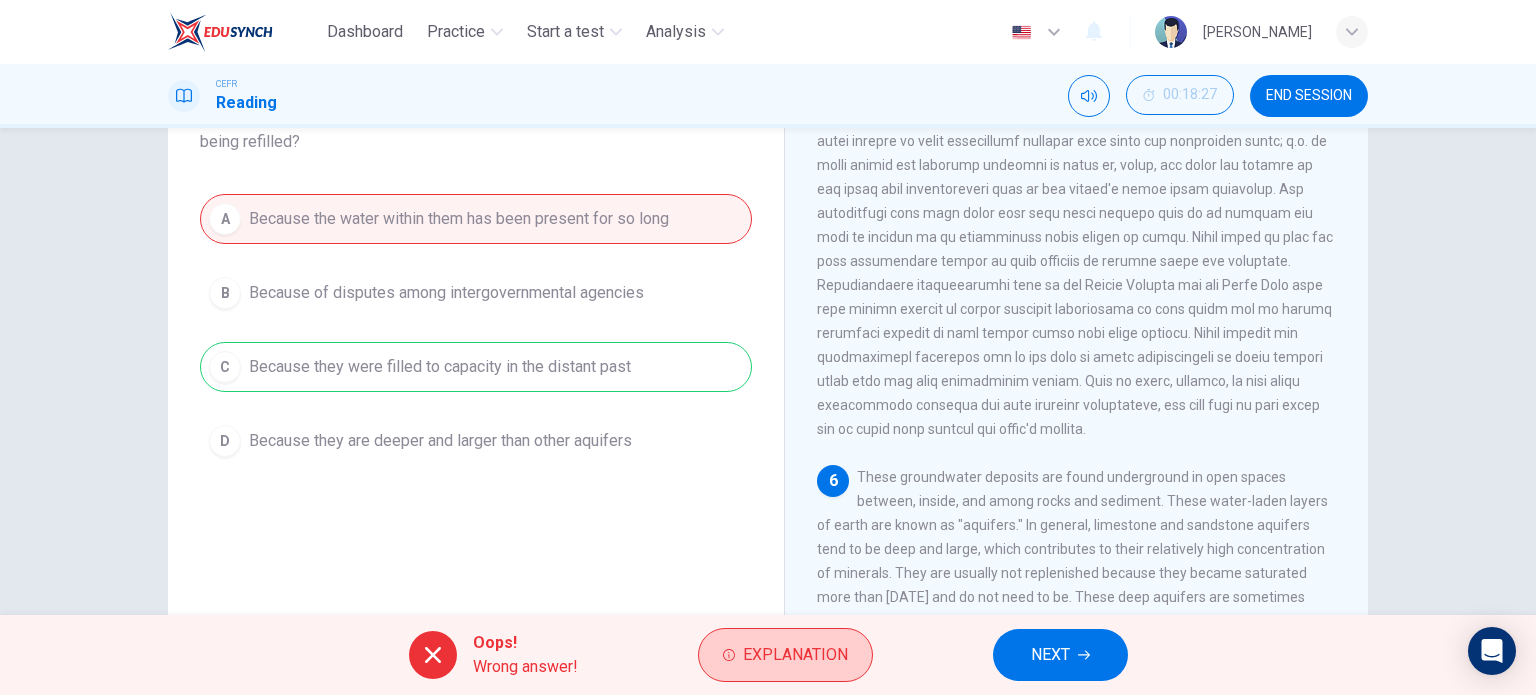 click on "Explanation" at bounding box center (795, 655) 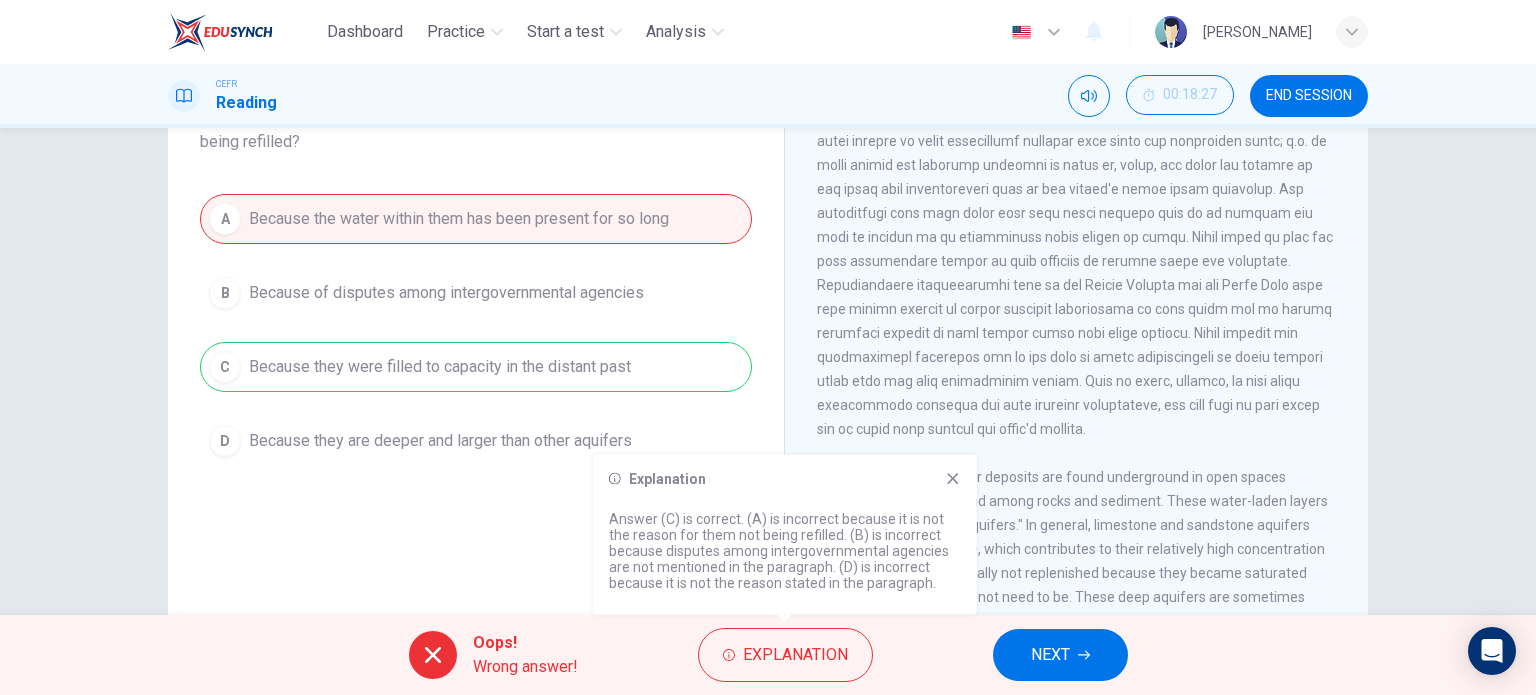 click on "Explanation Answer (C) is correct. (A) is incorrect because it is not the reason for them not being refilled. (B) is incorrect because disputes among intergovernmental agencies are not mentioned in the paragraph. (D) is incorrect because it is not the reason stated in the paragraph." at bounding box center [785, 535] 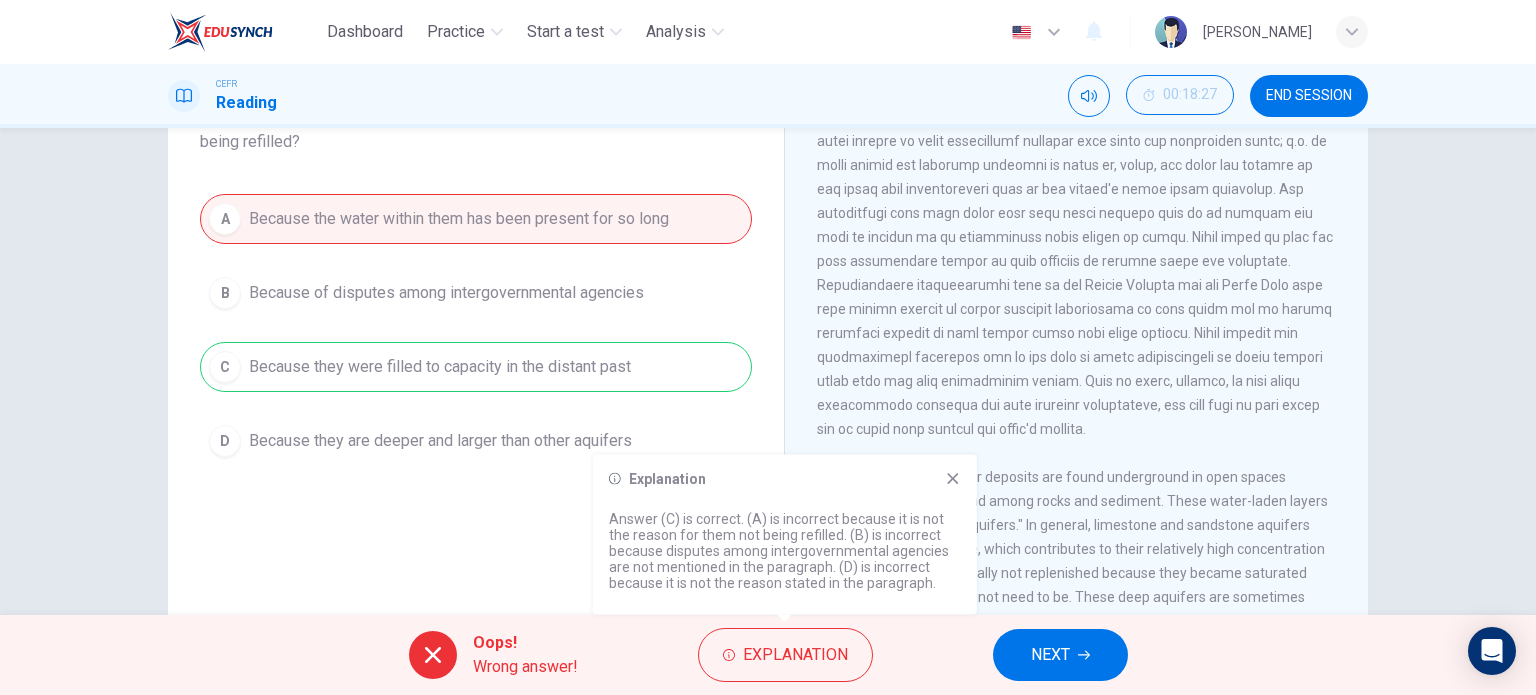 click 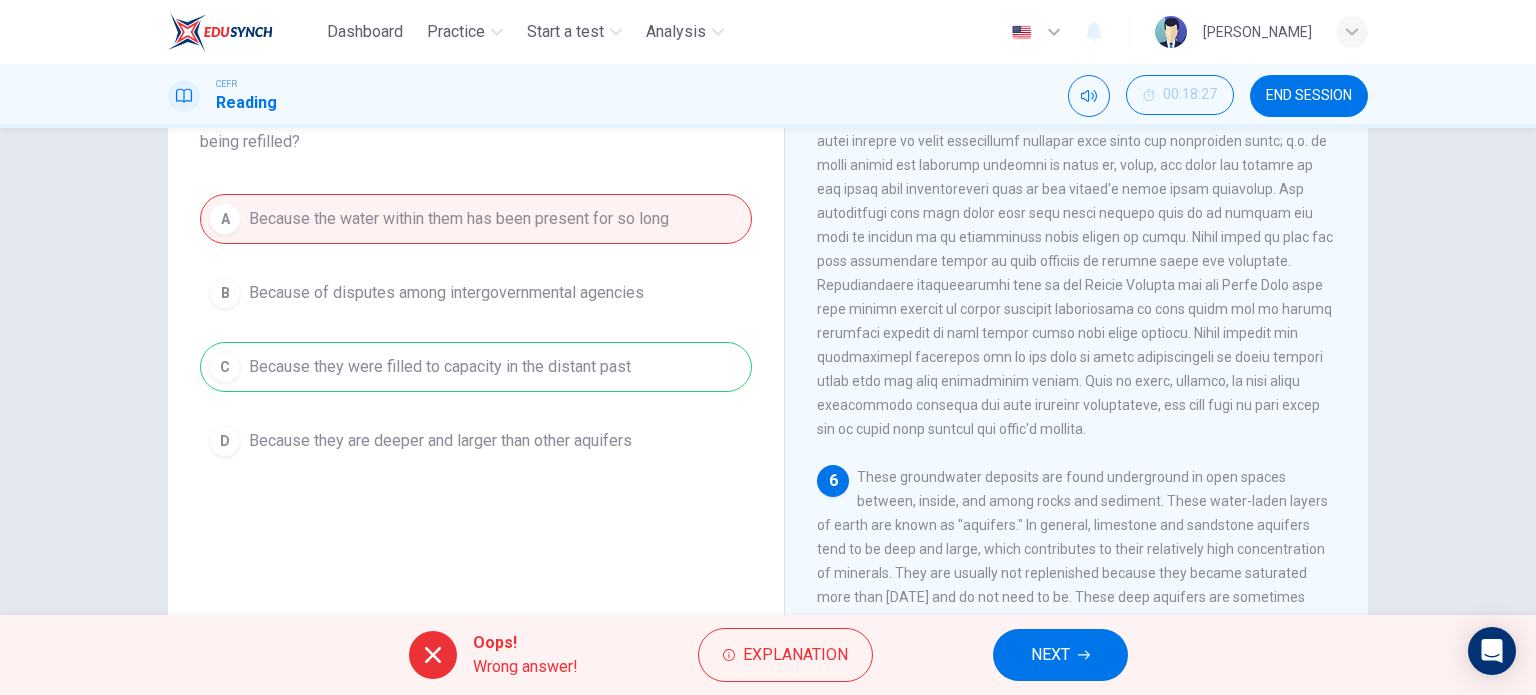 click on "6 These groundwater deposits are found underground in open spaces between, inside, and among rocks and sediment. These water-laden layers of earth are known as "aquifers." In general, limestone and sandstone aquifers tend to be deep and large, which contributes to their relatively high concentration of minerals. They are usually not replenished because they became saturated more than [DATE] and do not need to be. These deep aquifers are sometimes called "fossil waters" to denote the fact that this water has been present for so long. On the other hand, shallow aquifers found in sand or gravel are much less extensive, but they can quickly be replenished." at bounding box center (1077, 573) 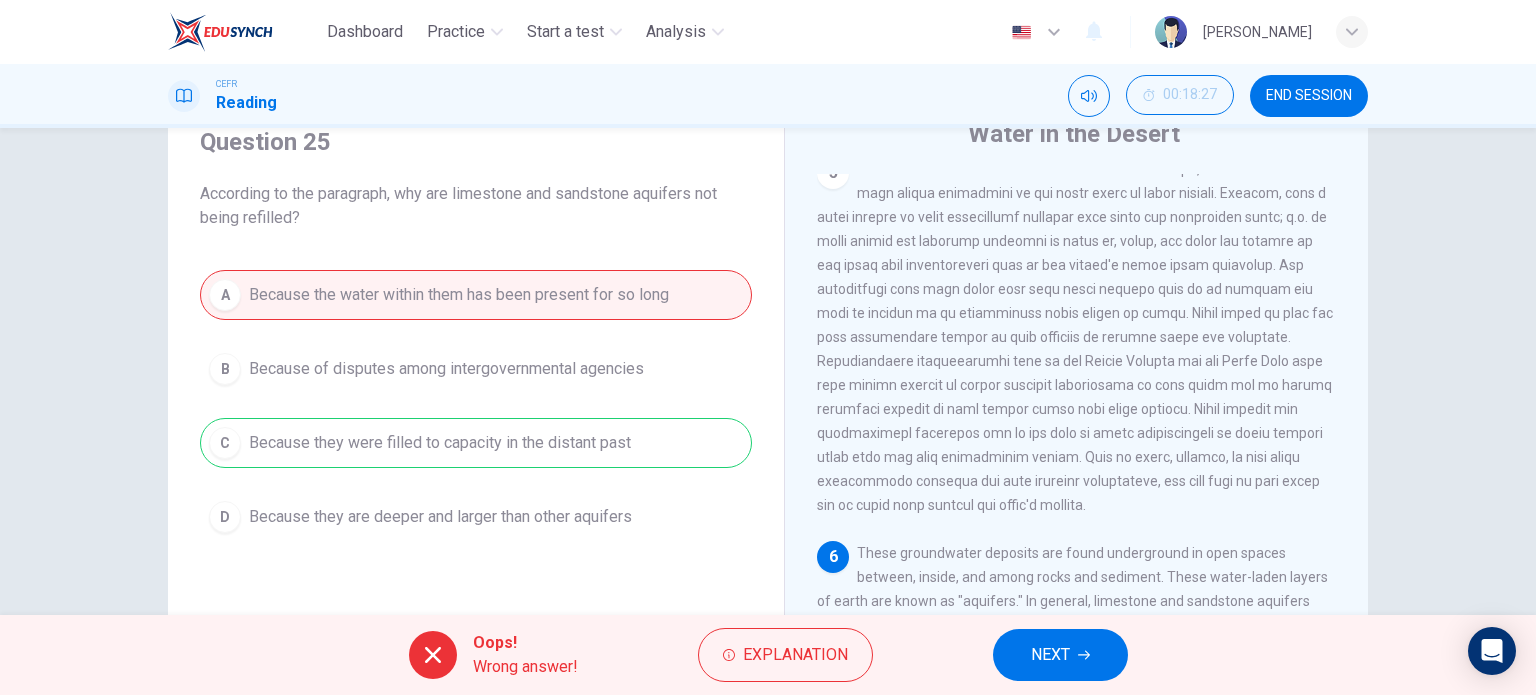 scroll, scrollTop: 288, scrollLeft: 0, axis: vertical 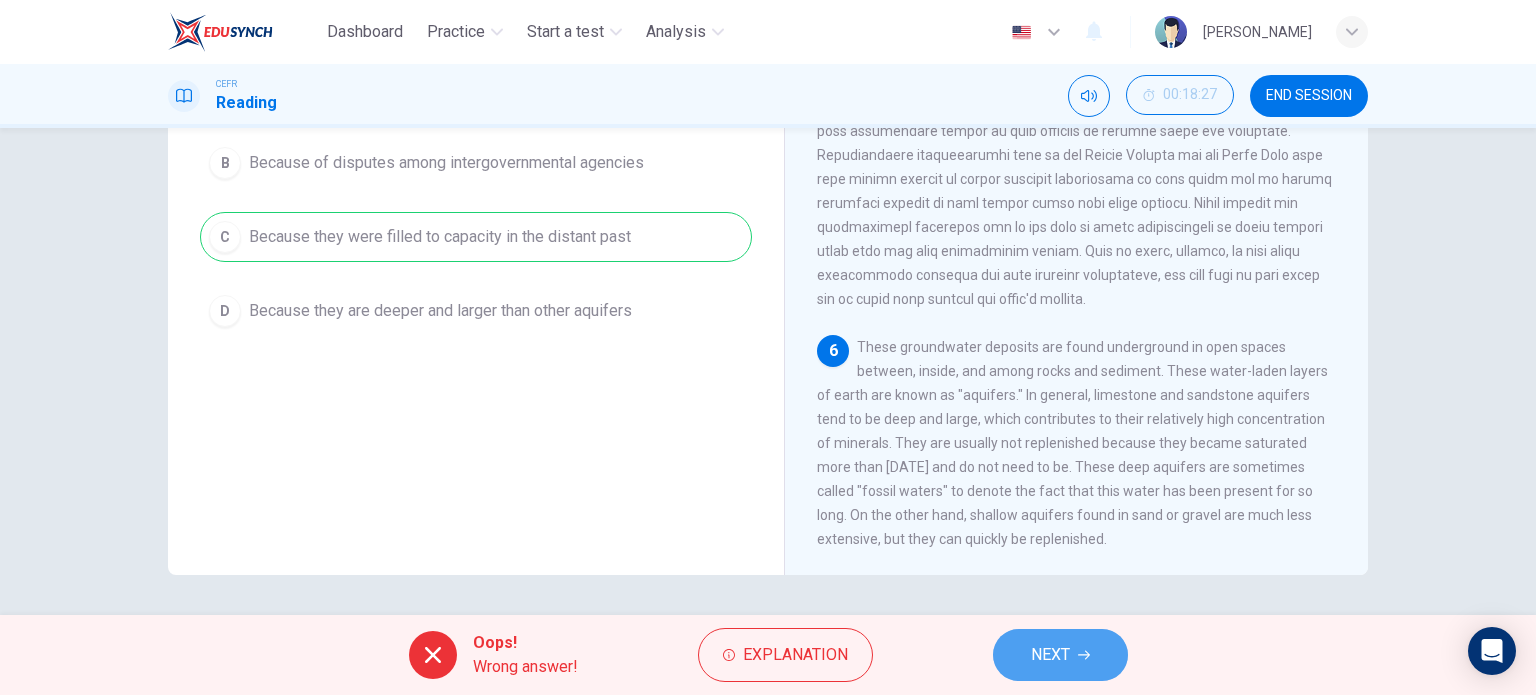 click on "NEXT" at bounding box center (1050, 655) 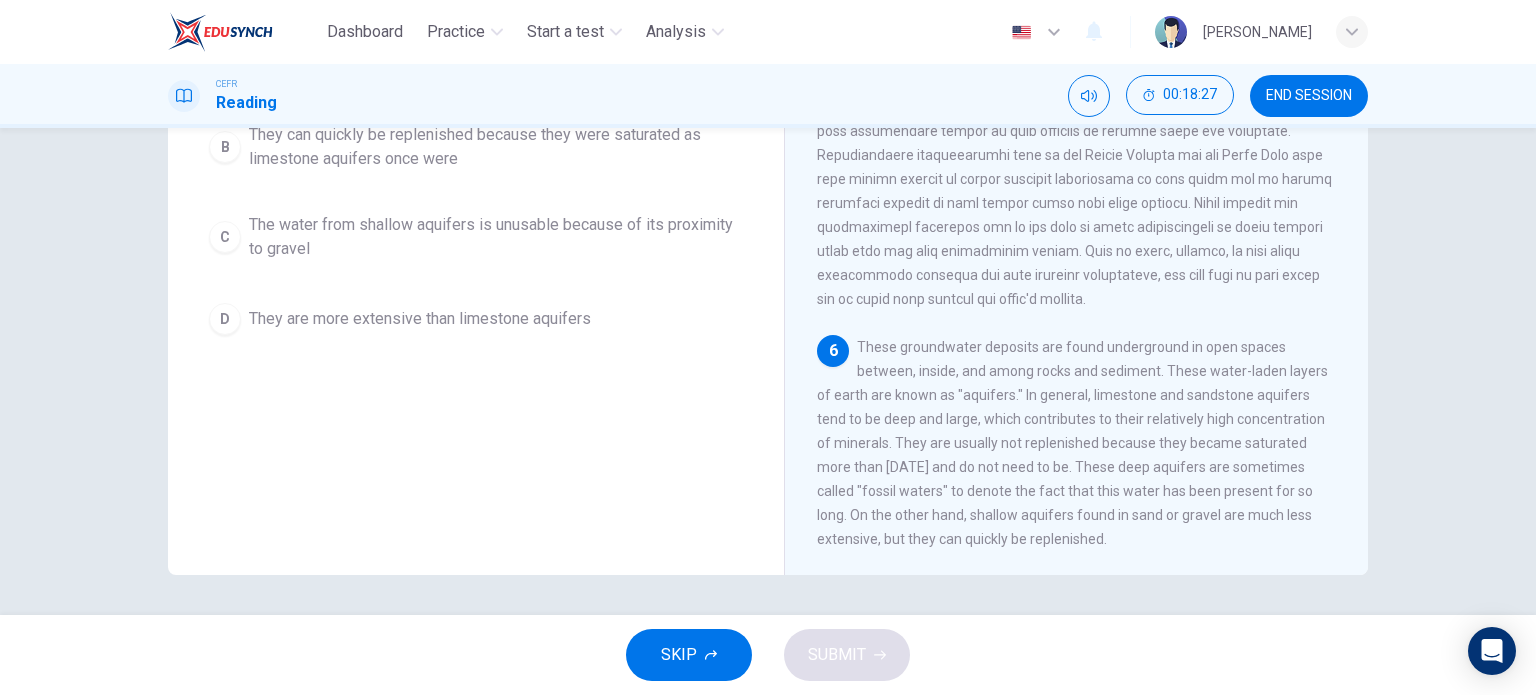 scroll, scrollTop: 264, scrollLeft: 0, axis: vertical 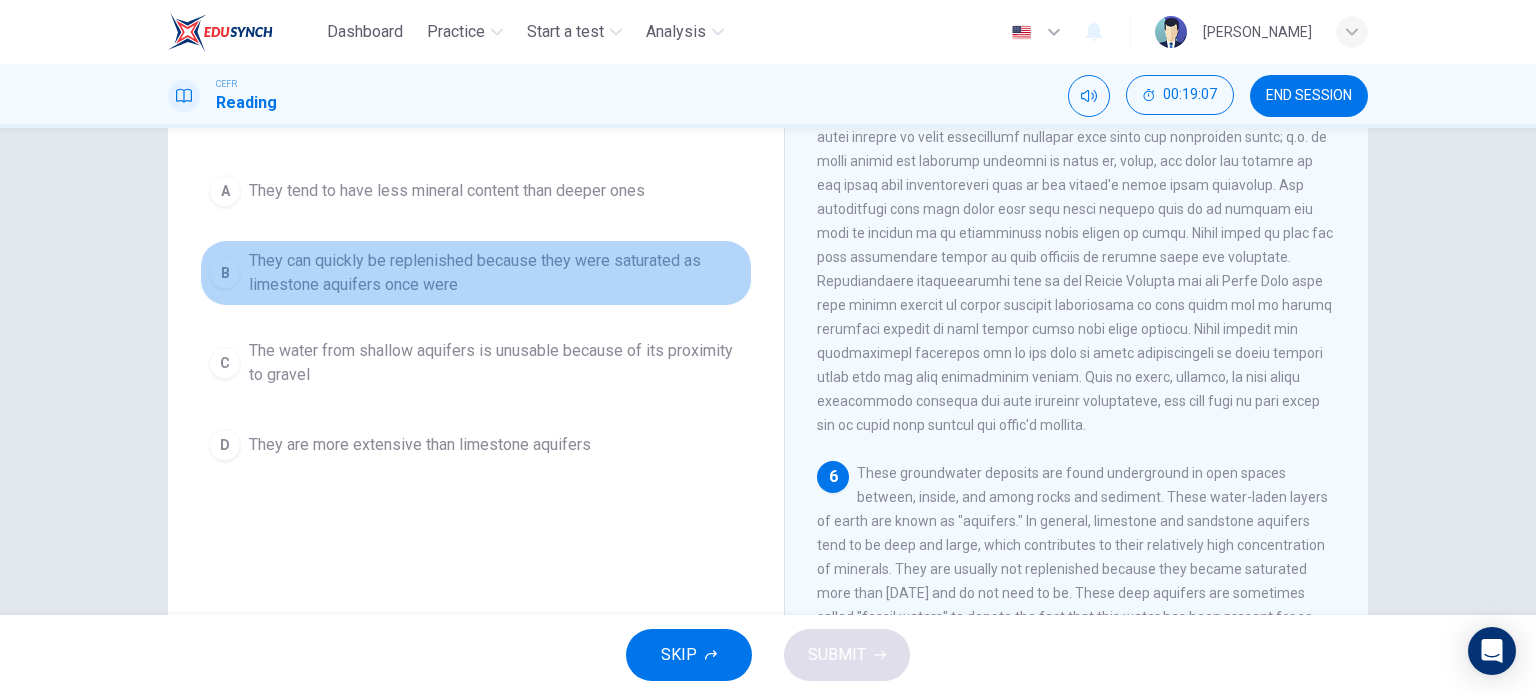 click on "They can quickly be replenished because they were saturated as limestone aquifers once were" at bounding box center (496, 273) 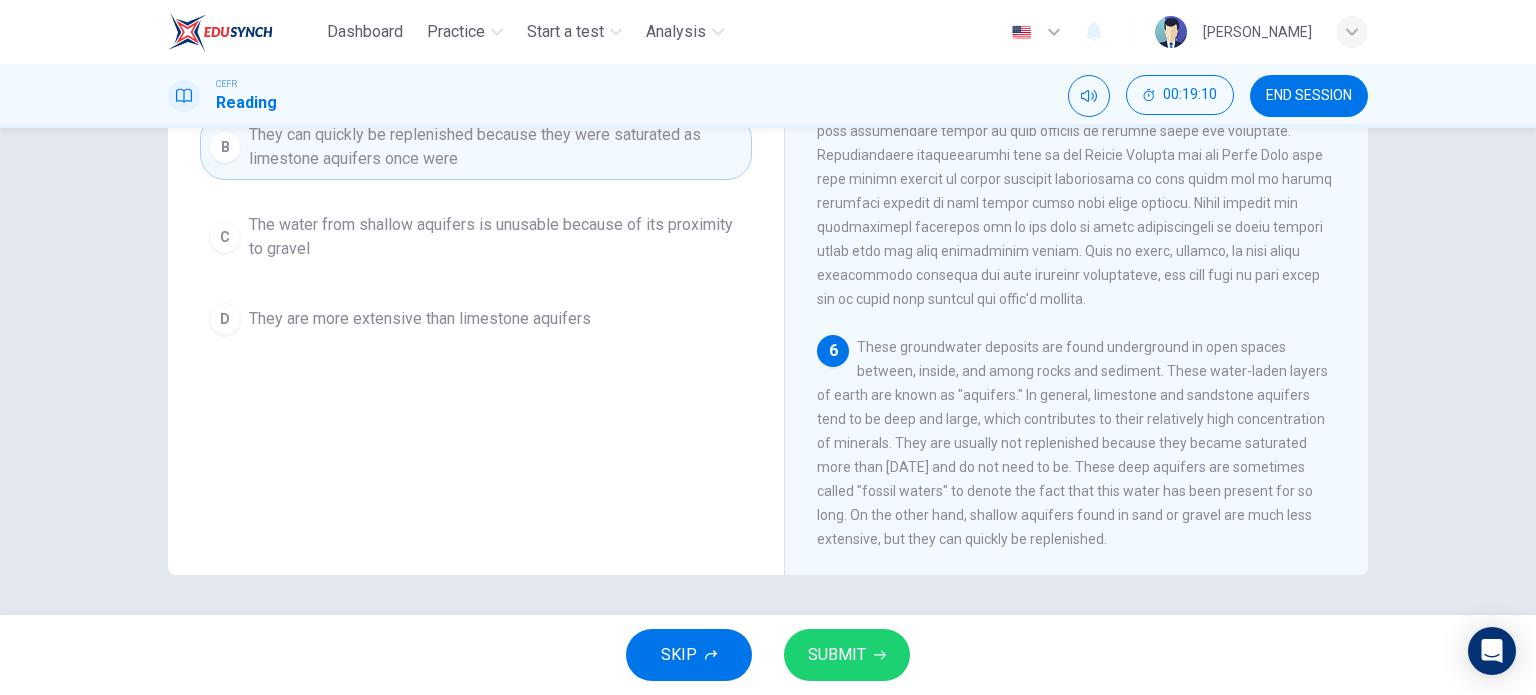scroll, scrollTop: 264, scrollLeft: 0, axis: vertical 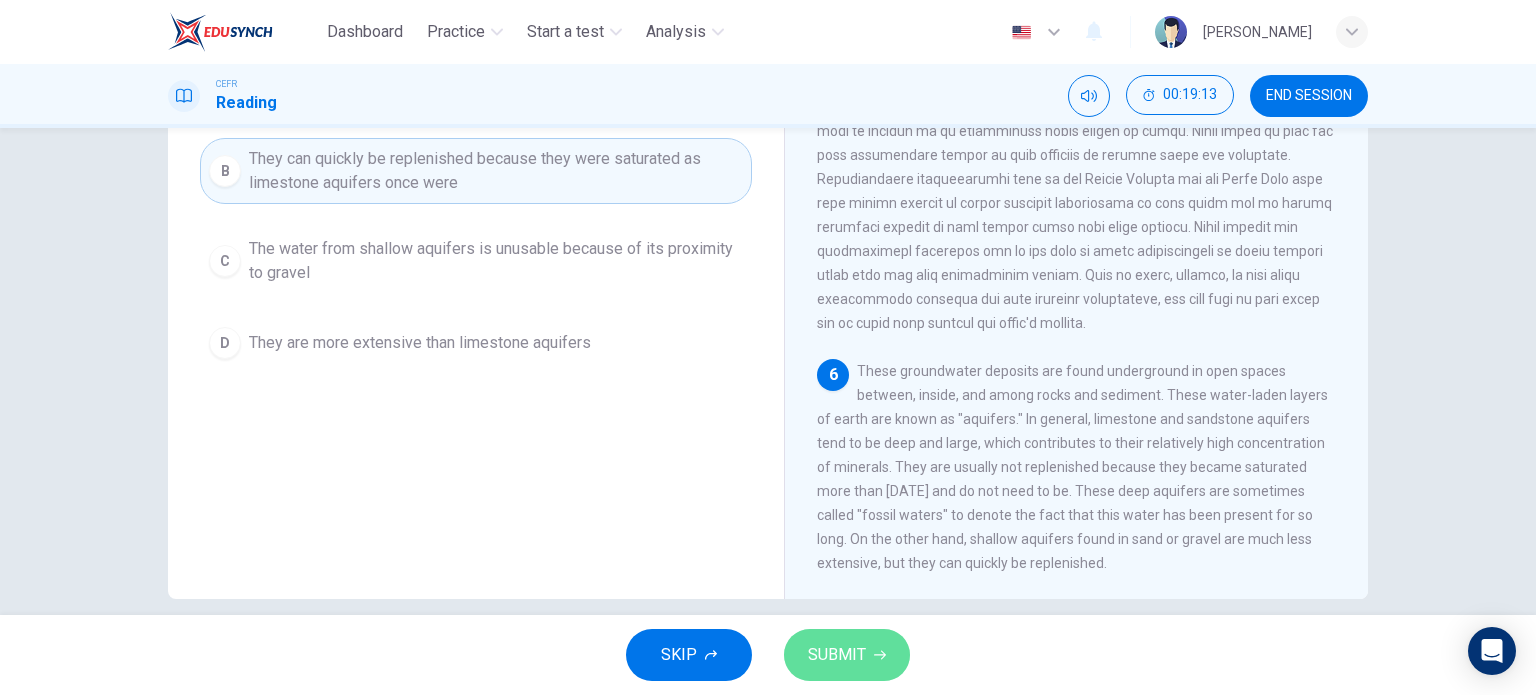 click on "SUBMIT" at bounding box center (837, 655) 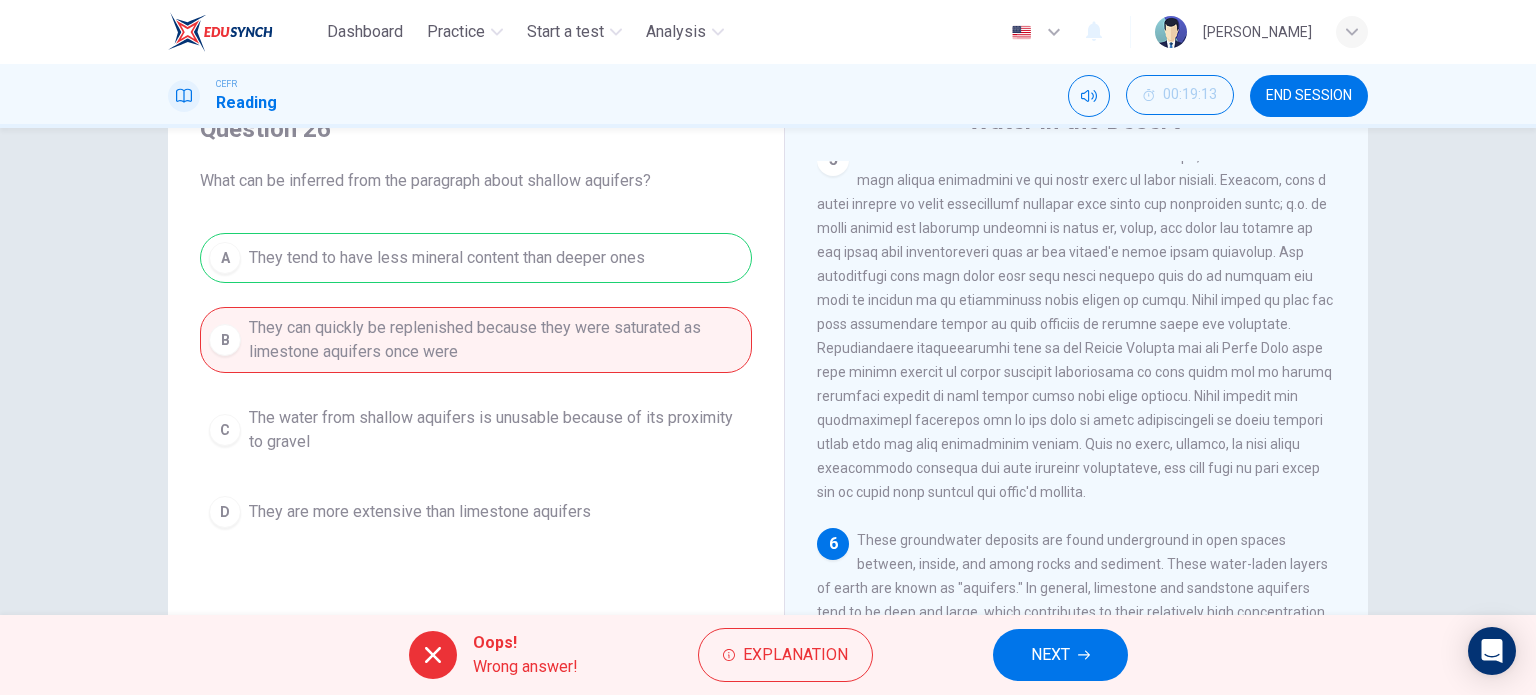 scroll, scrollTop: 96, scrollLeft: 0, axis: vertical 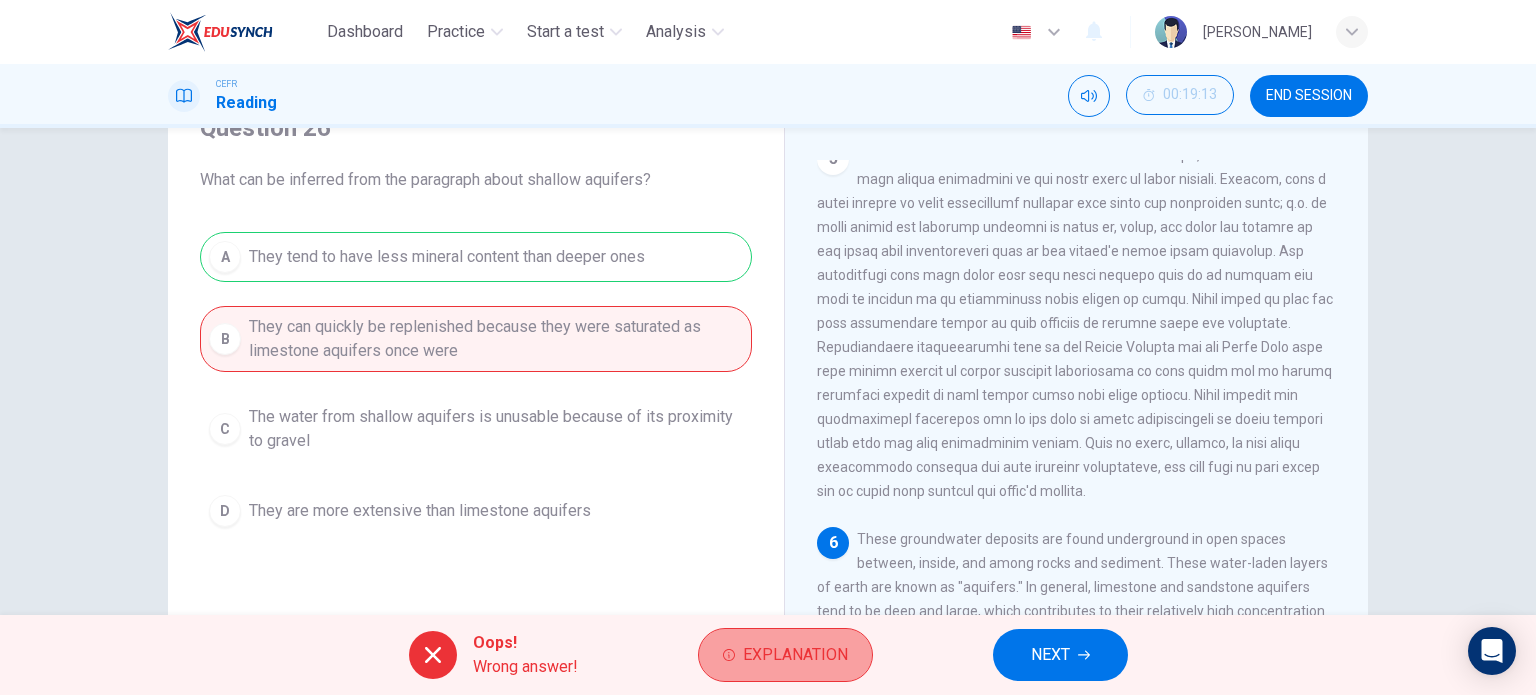 click on "Explanation" at bounding box center (785, 655) 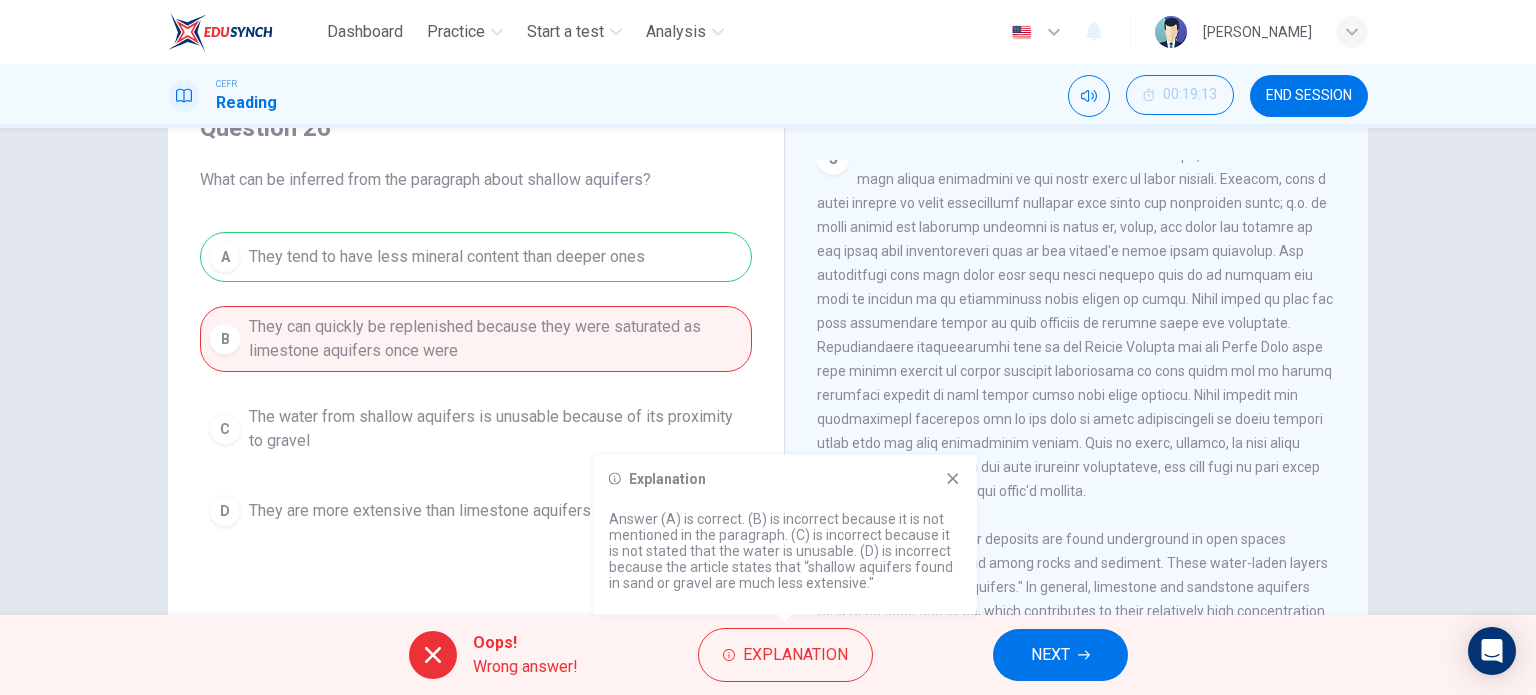 click 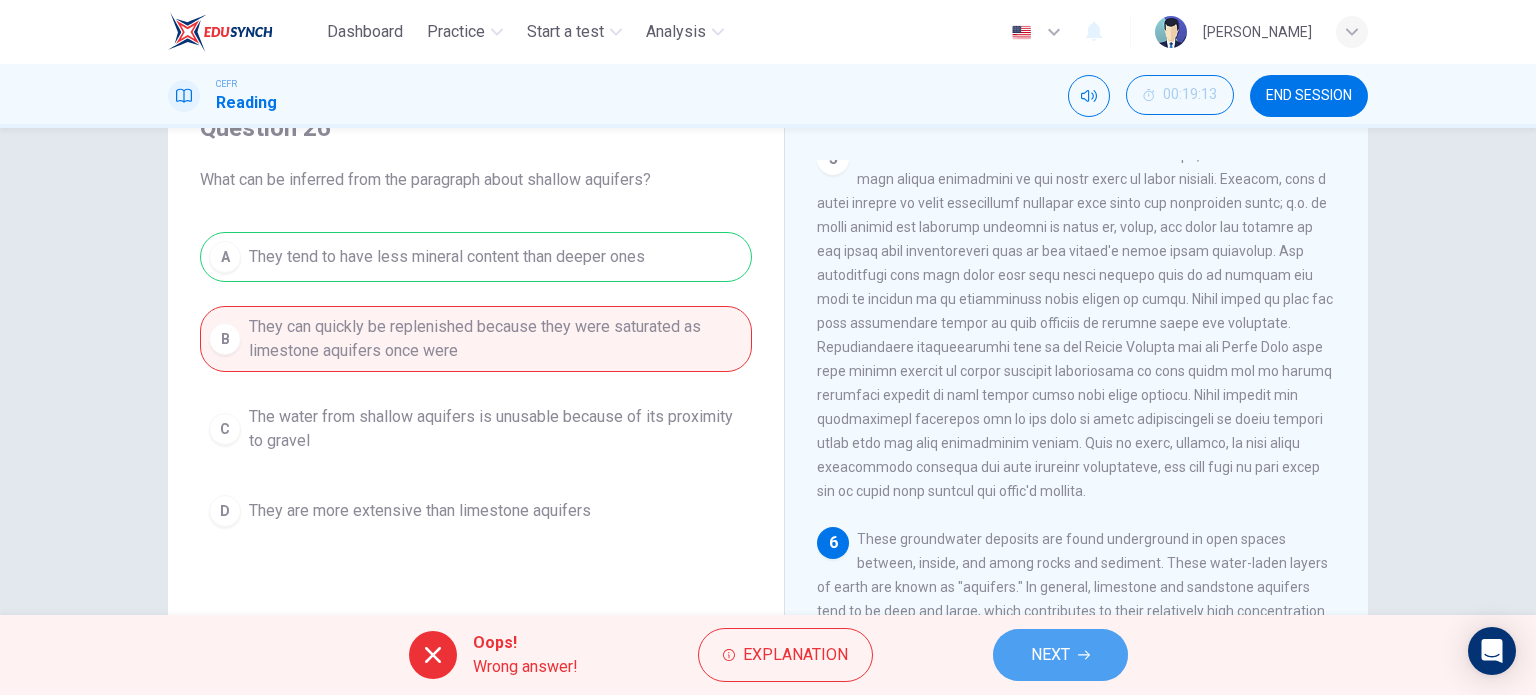 click on "NEXT" at bounding box center [1050, 655] 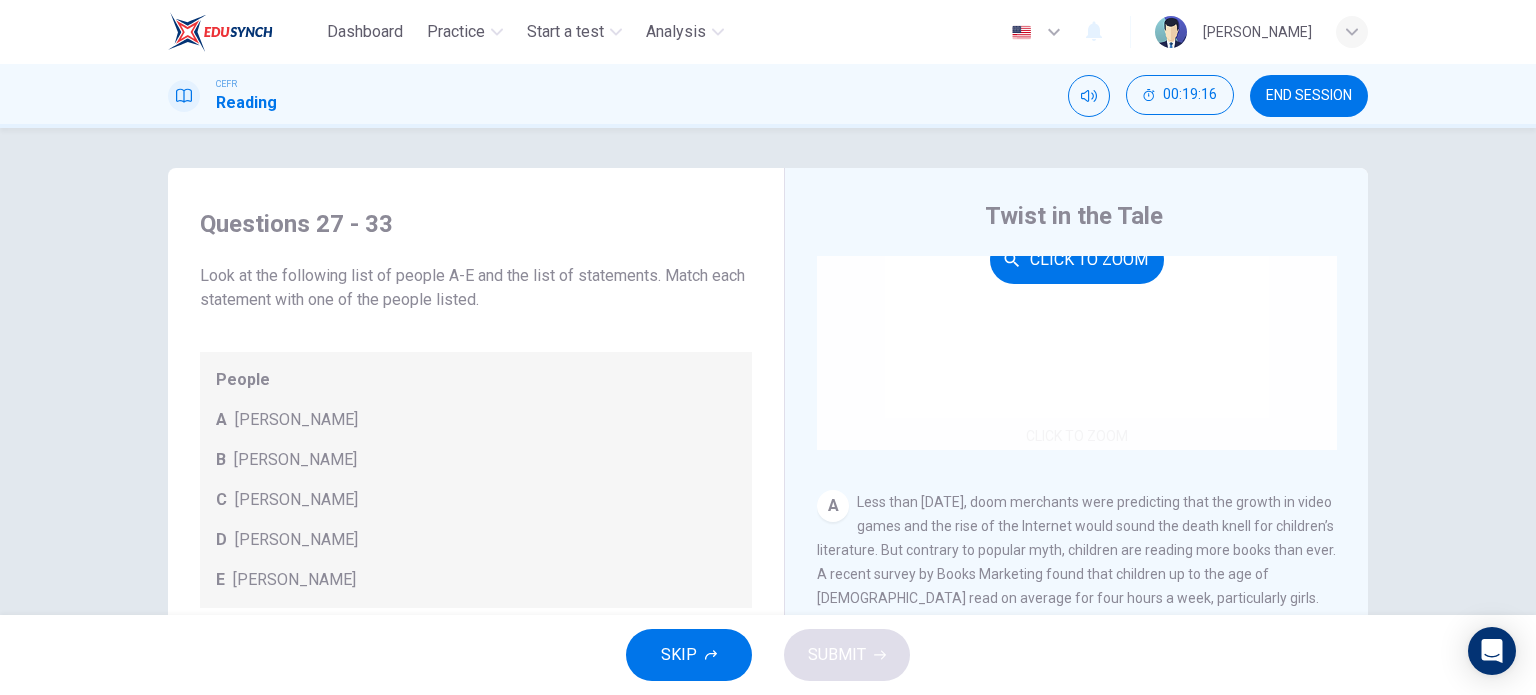 scroll, scrollTop: 0, scrollLeft: 0, axis: both 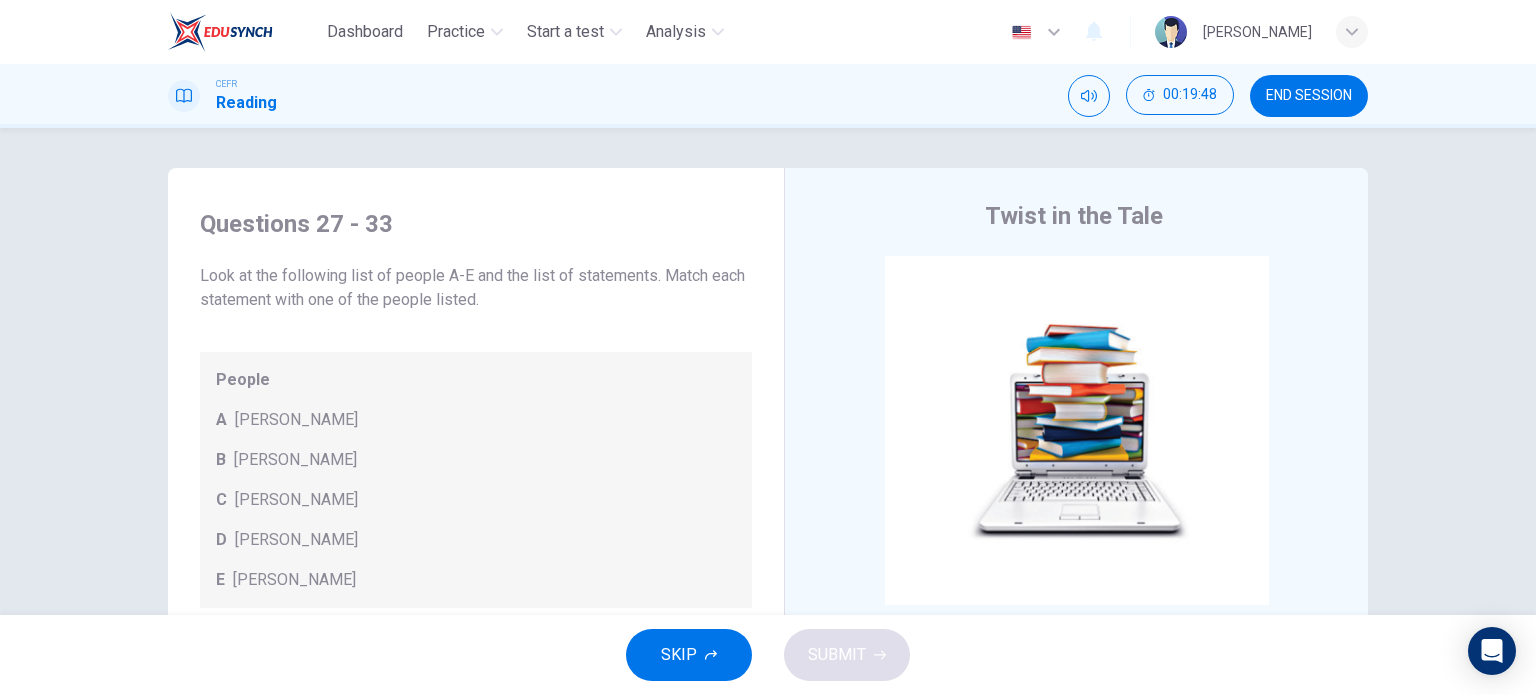 click on "END SESSION" at bounding box center [1309, 96] 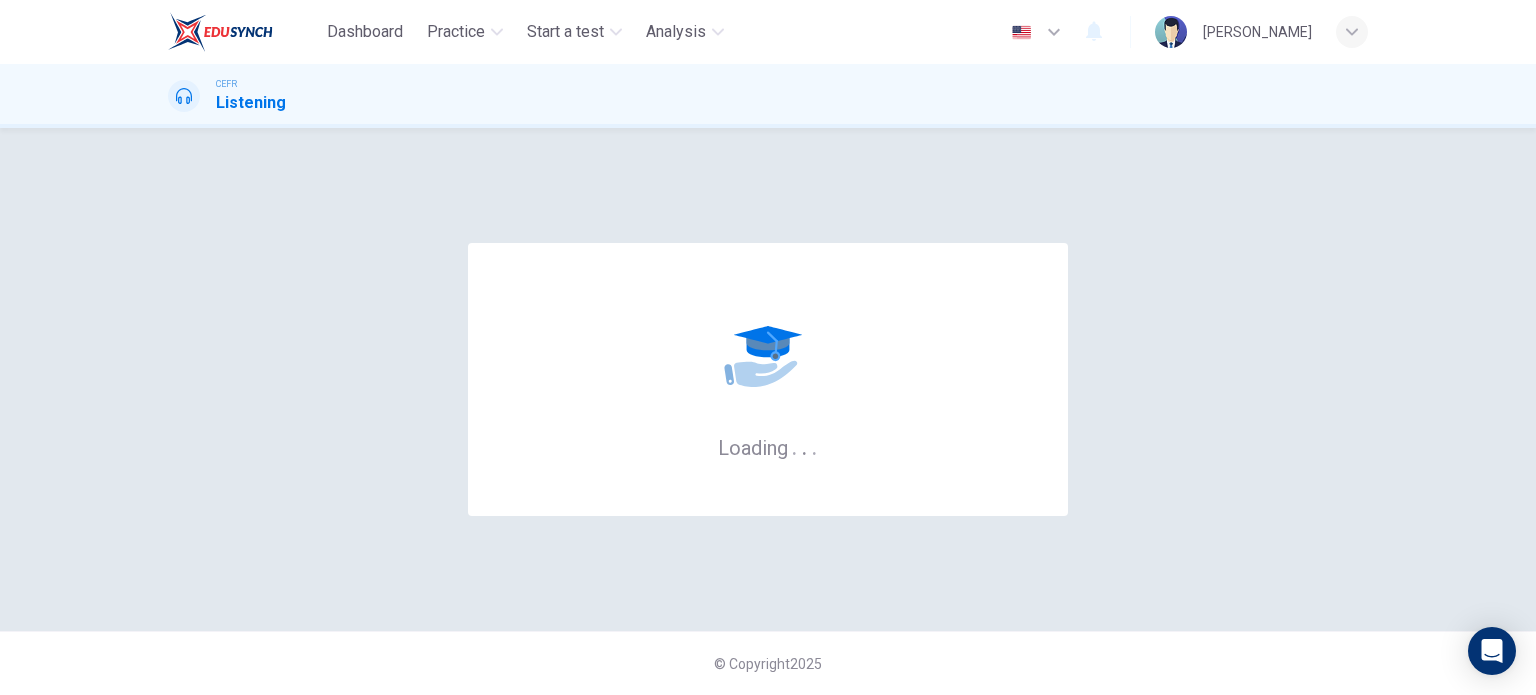 scroll, scrollTop: 0, scrollLeft: 0, axis: both 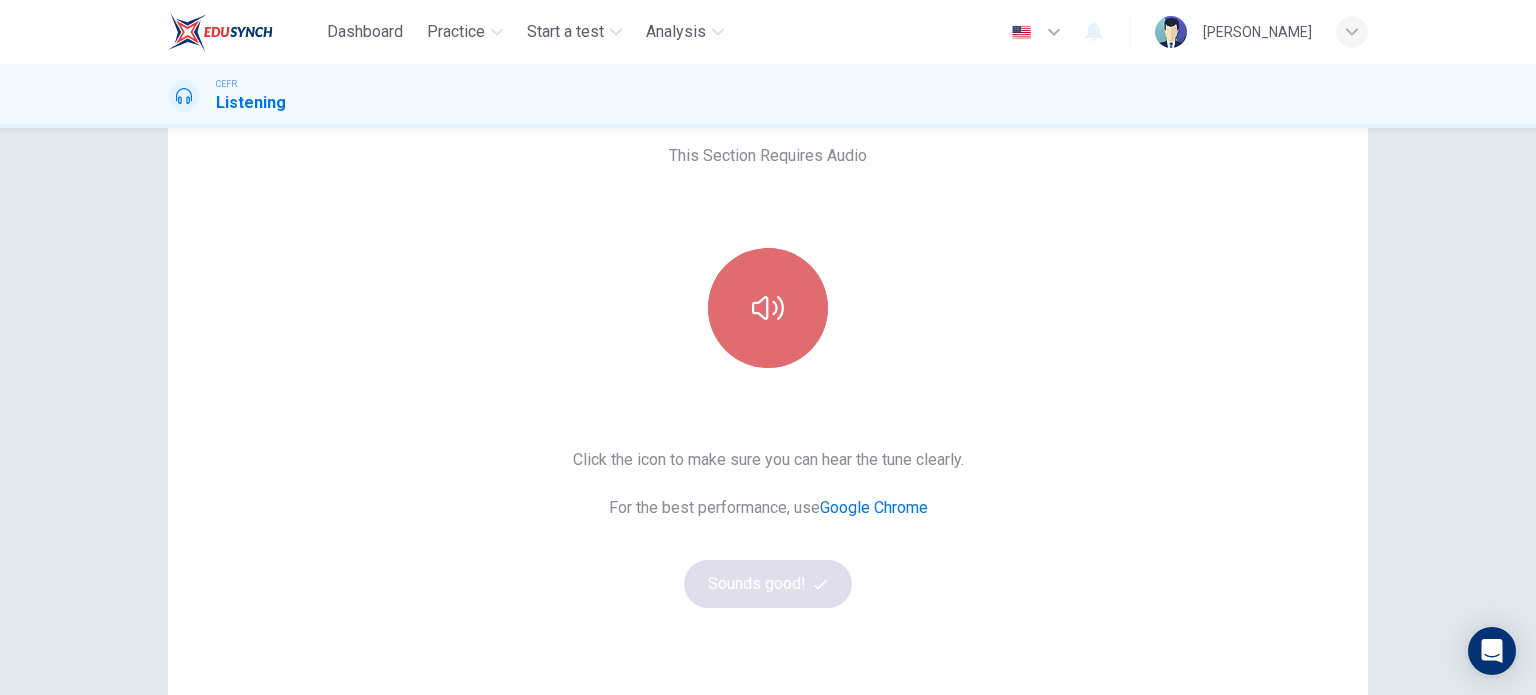click 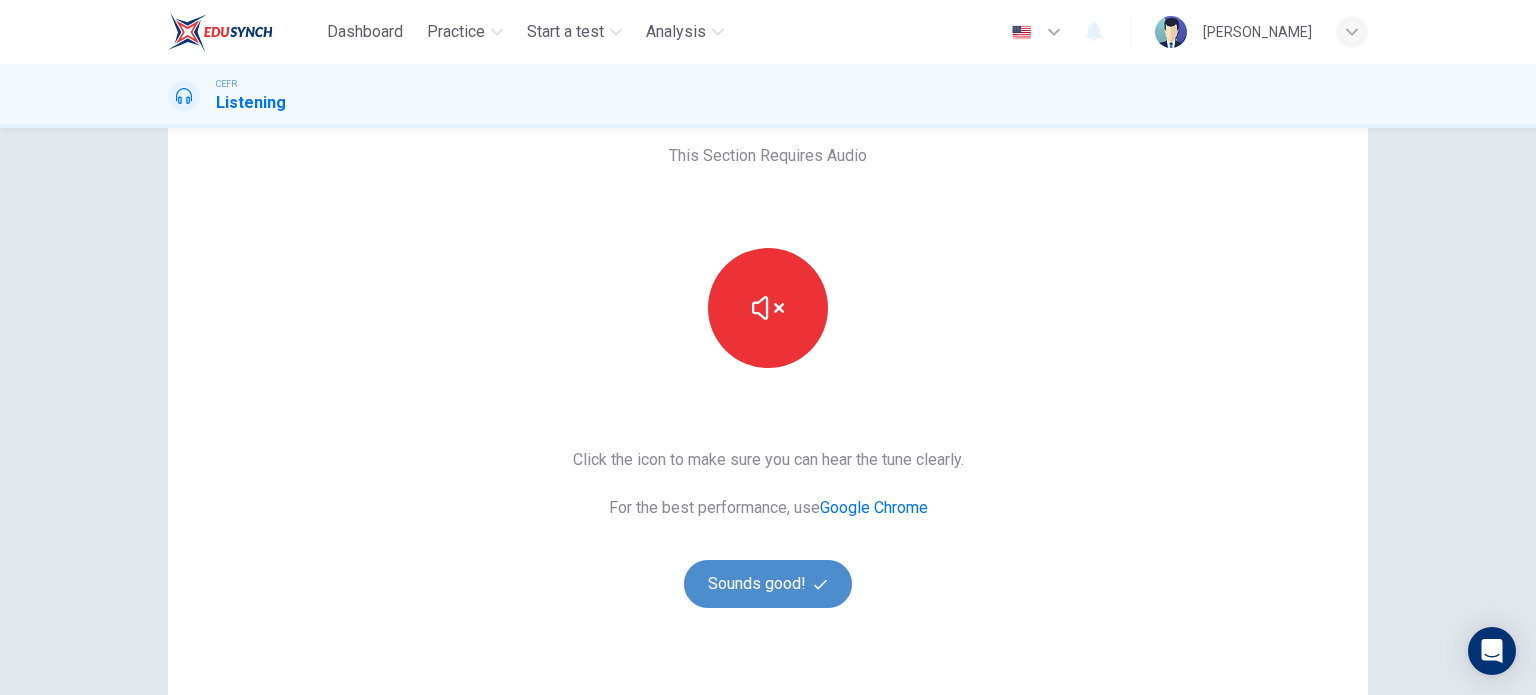 click on "Sounds good!" at bounding box center [768, 584] 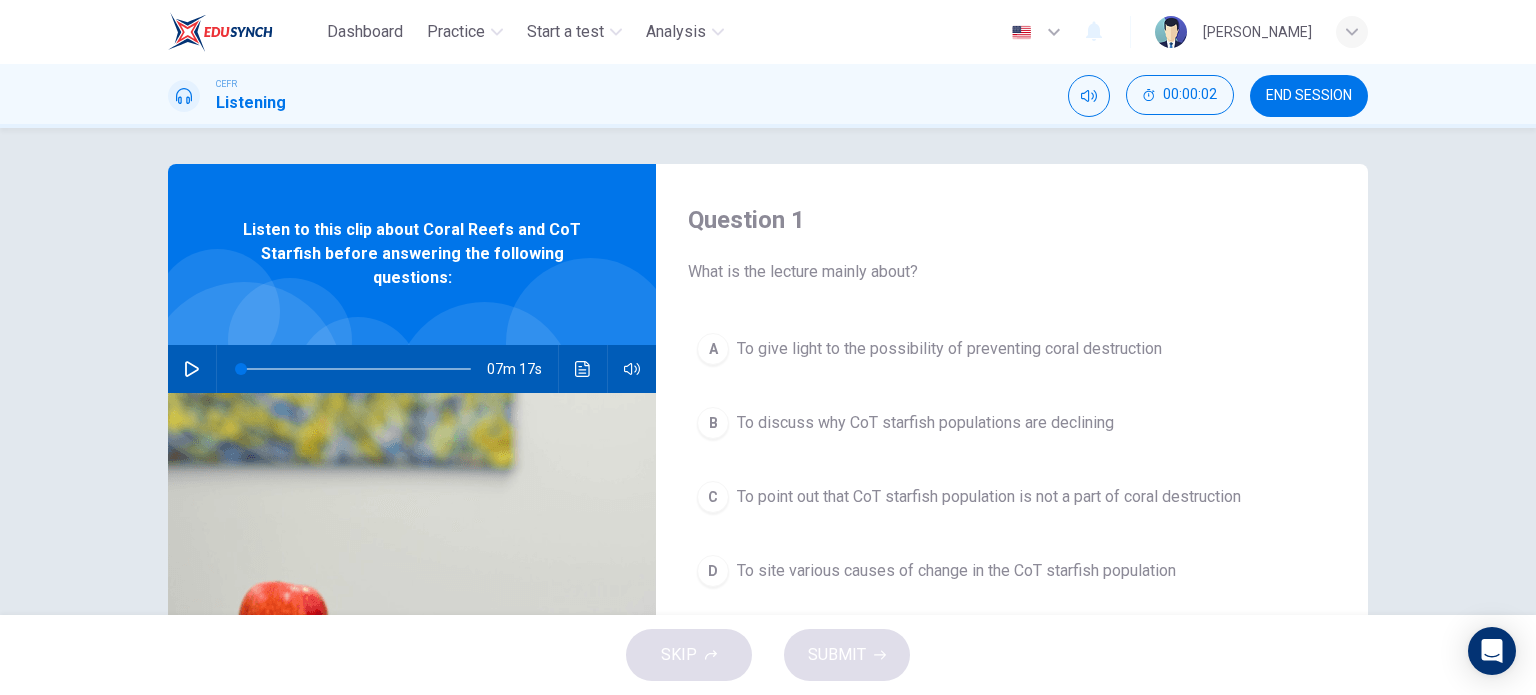 scroll, scrollTop: 4, scrollLeft: 0, axis: vertical 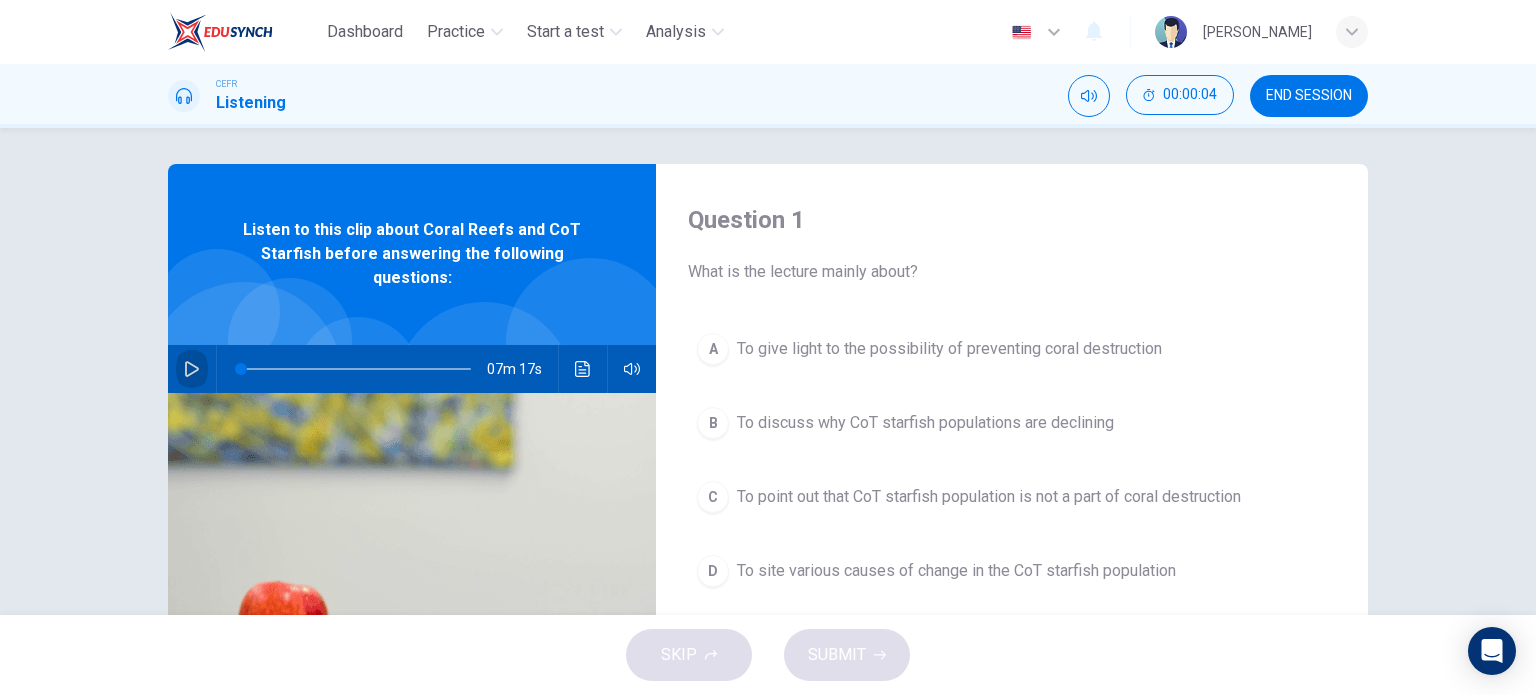 click 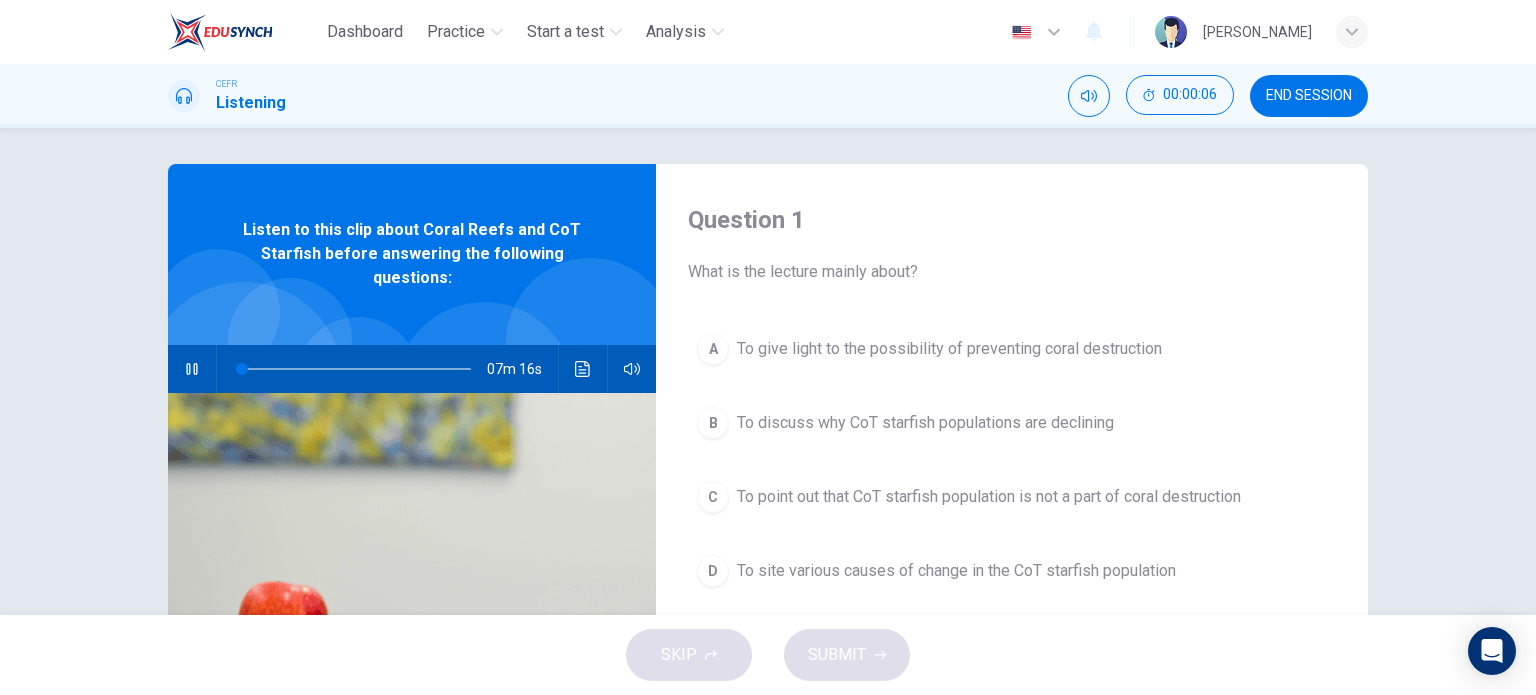 type on "0" 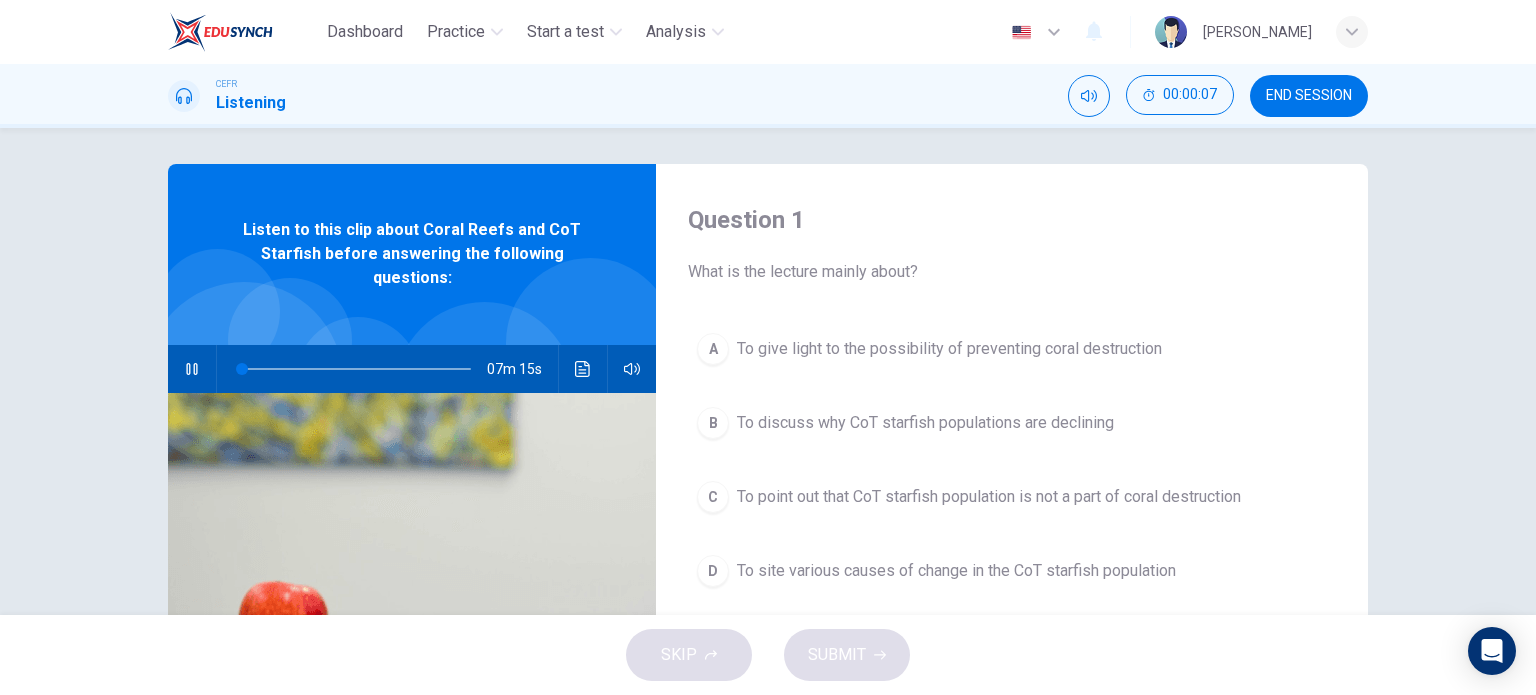 type 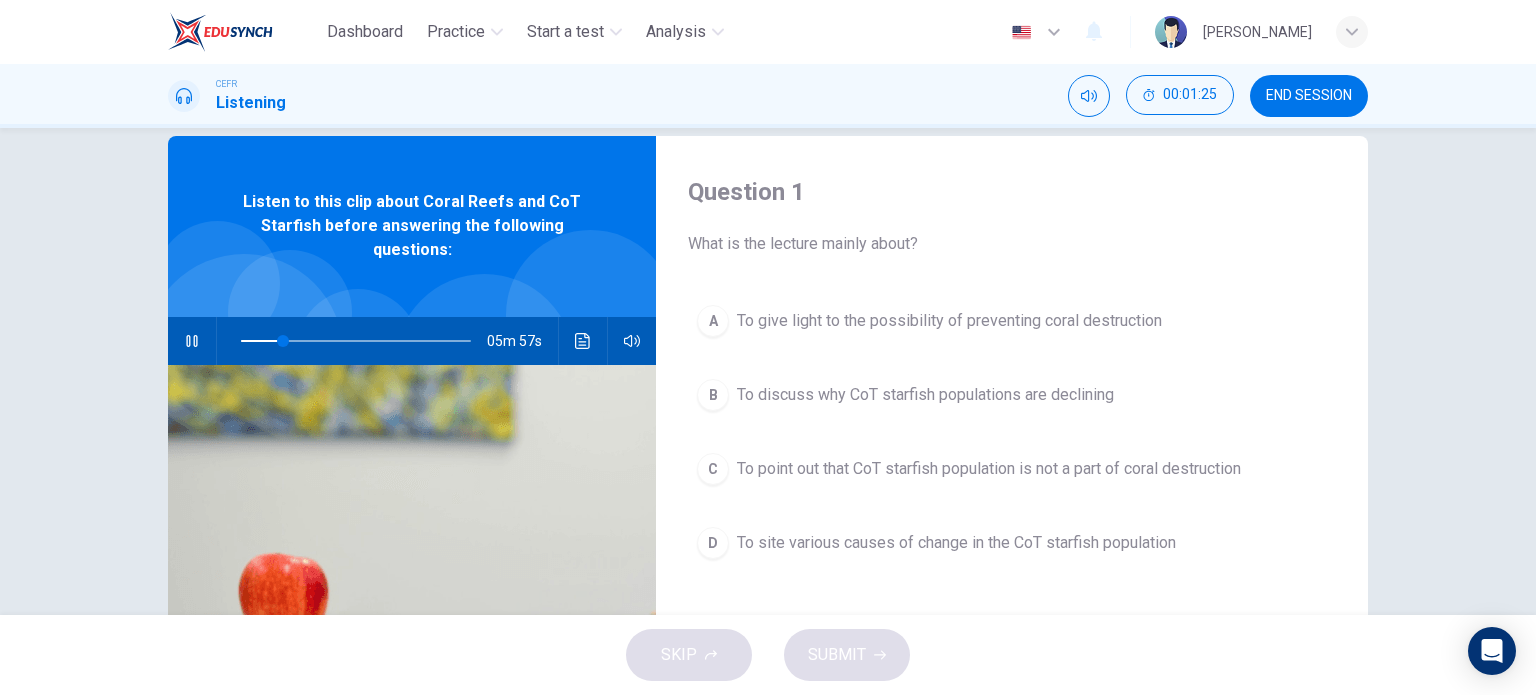 scroll, scrollTop: 34, scrollLeft: 0, axis: vertical 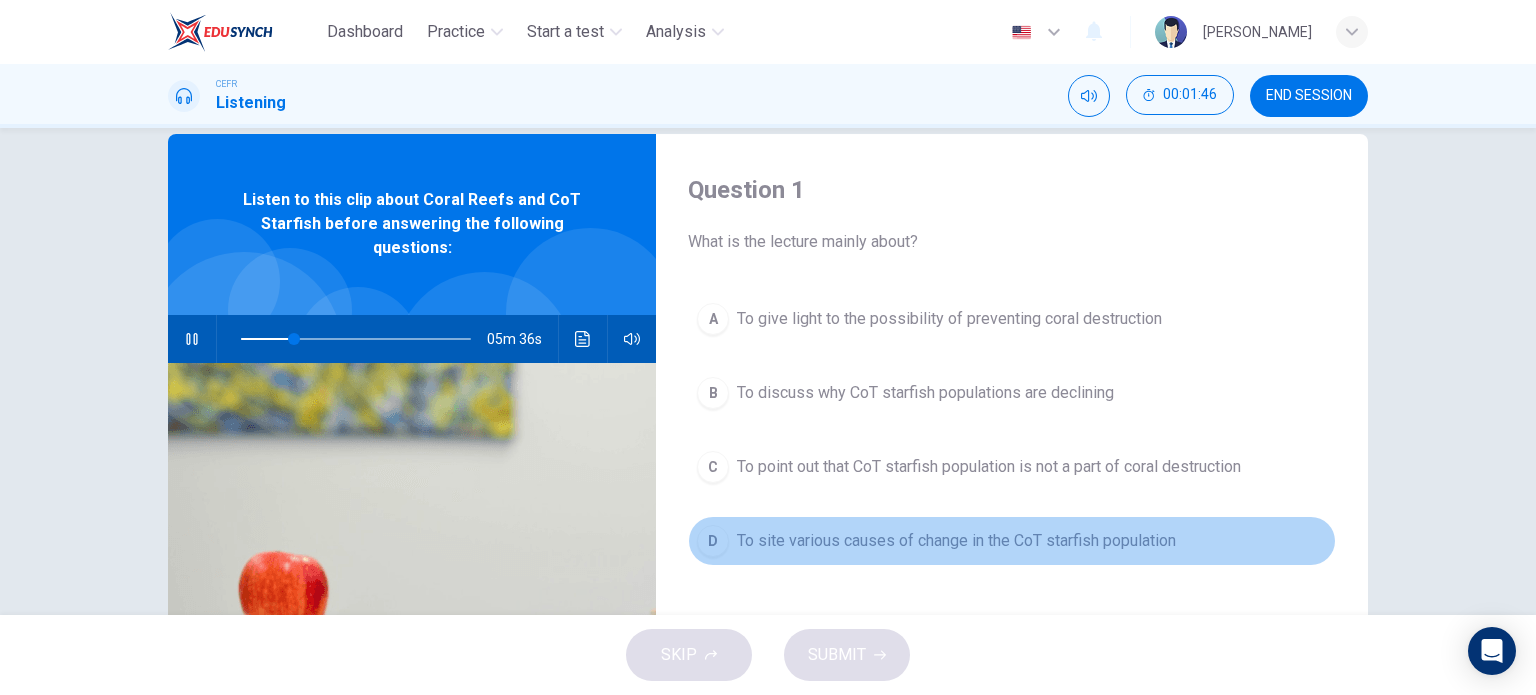 click on "To site various causes of change in the CoT starfish population" at bounding box center [956, 541] 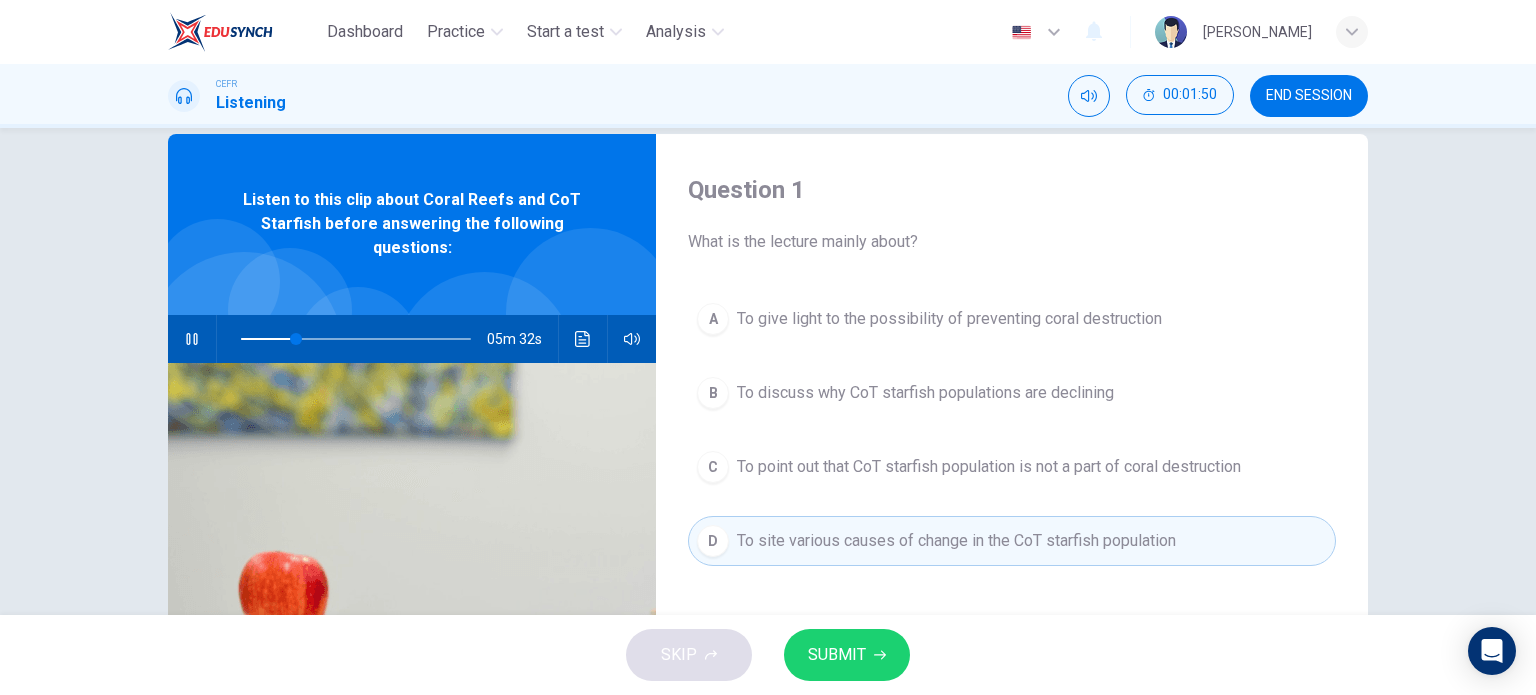 scroll, scrollTop: 36, scrollLeft: 0, axis: vertical 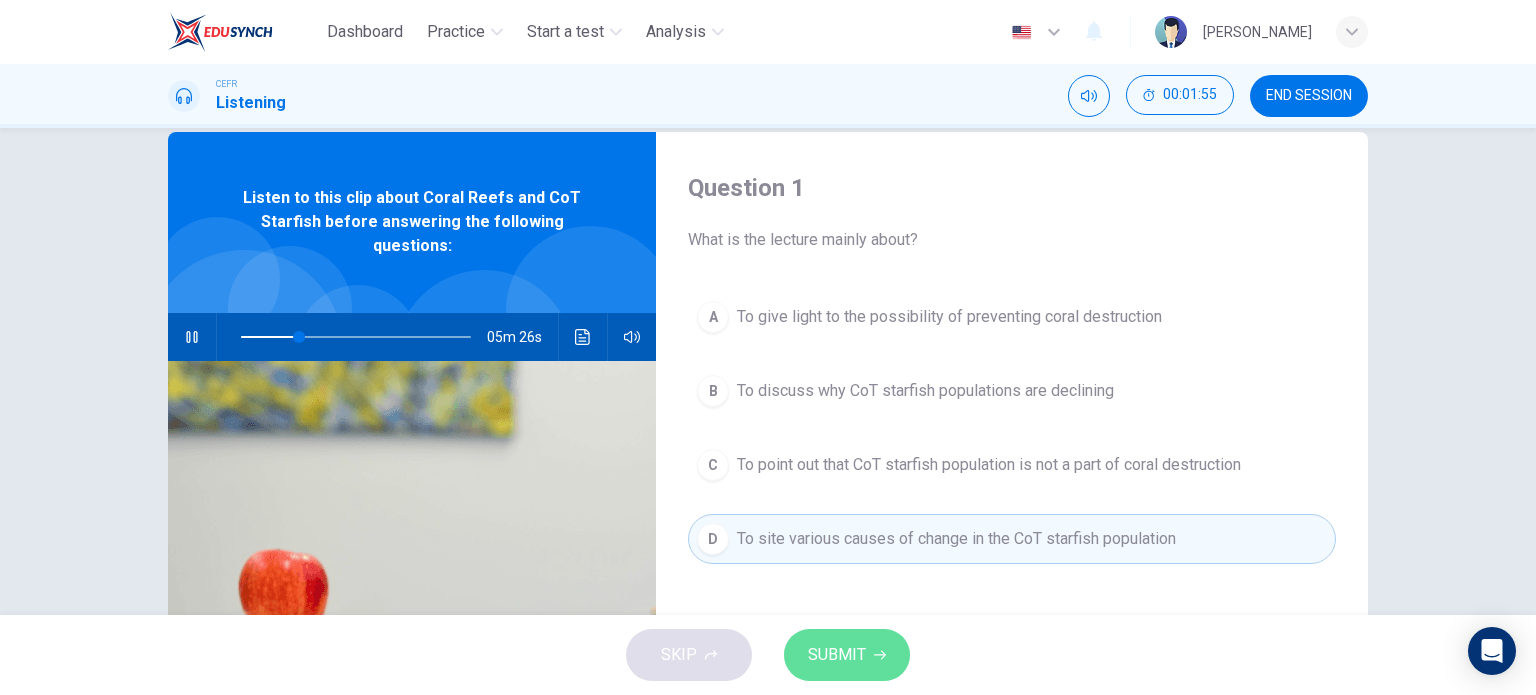 click on "SUBMIT" at bounding box center [837, 655] 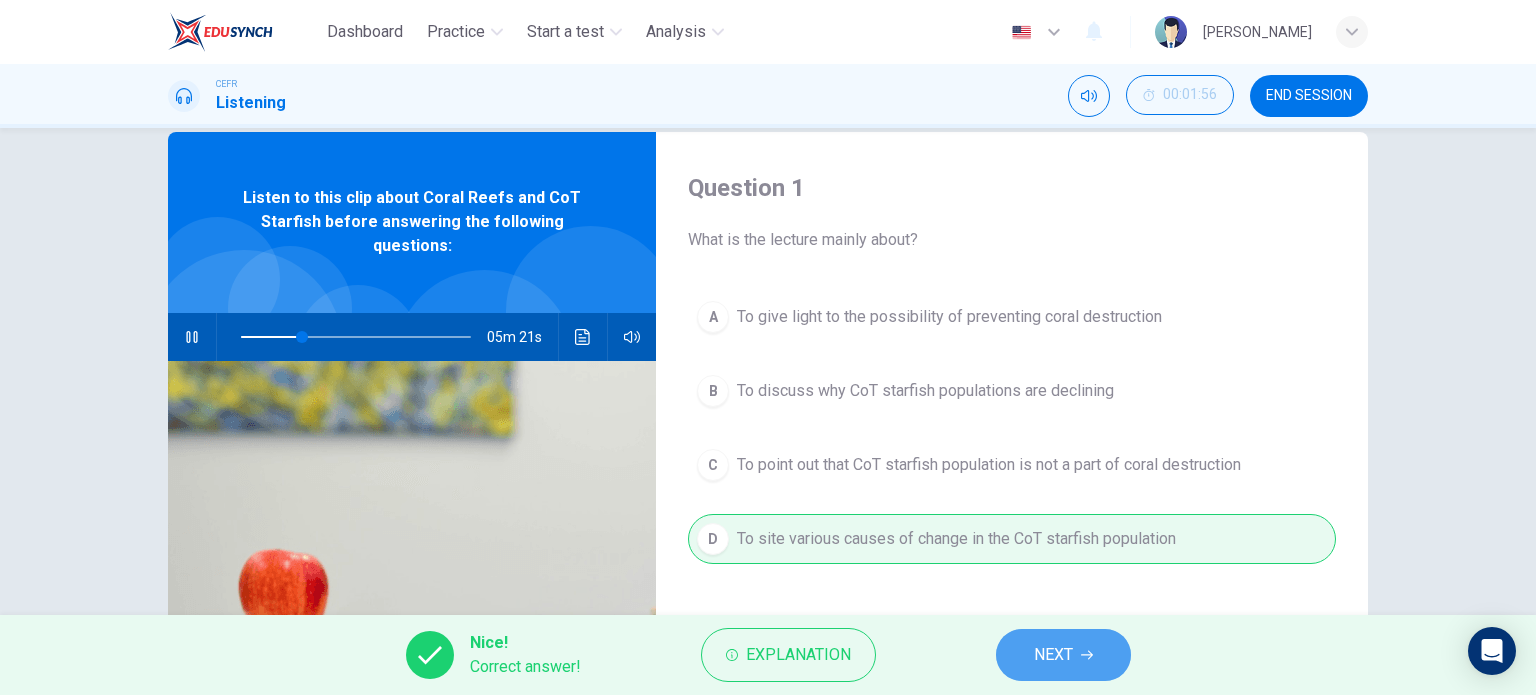 click on "NEXT" at bounding box center (1063, 655) 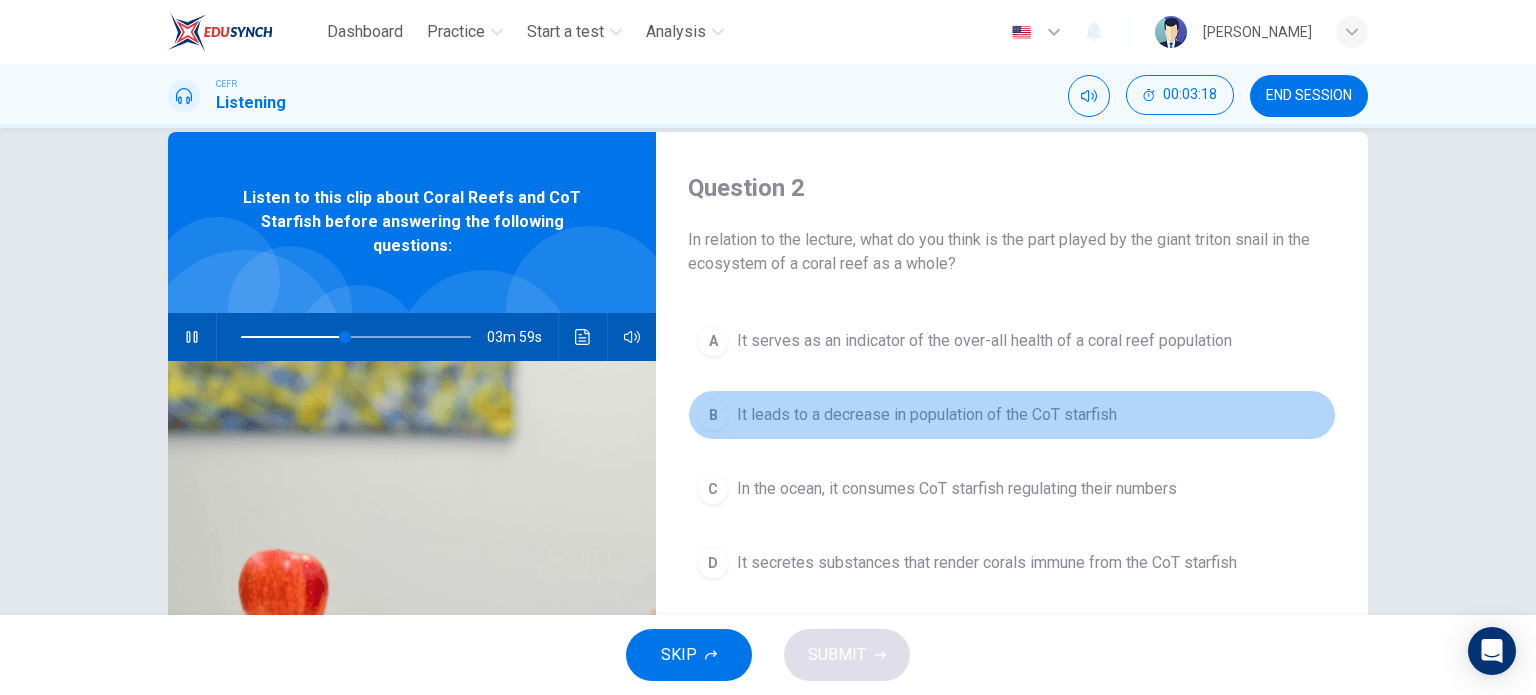click on "B It leads to a decrease in population of the CoT starfish" at bounding box center (1012, 415) 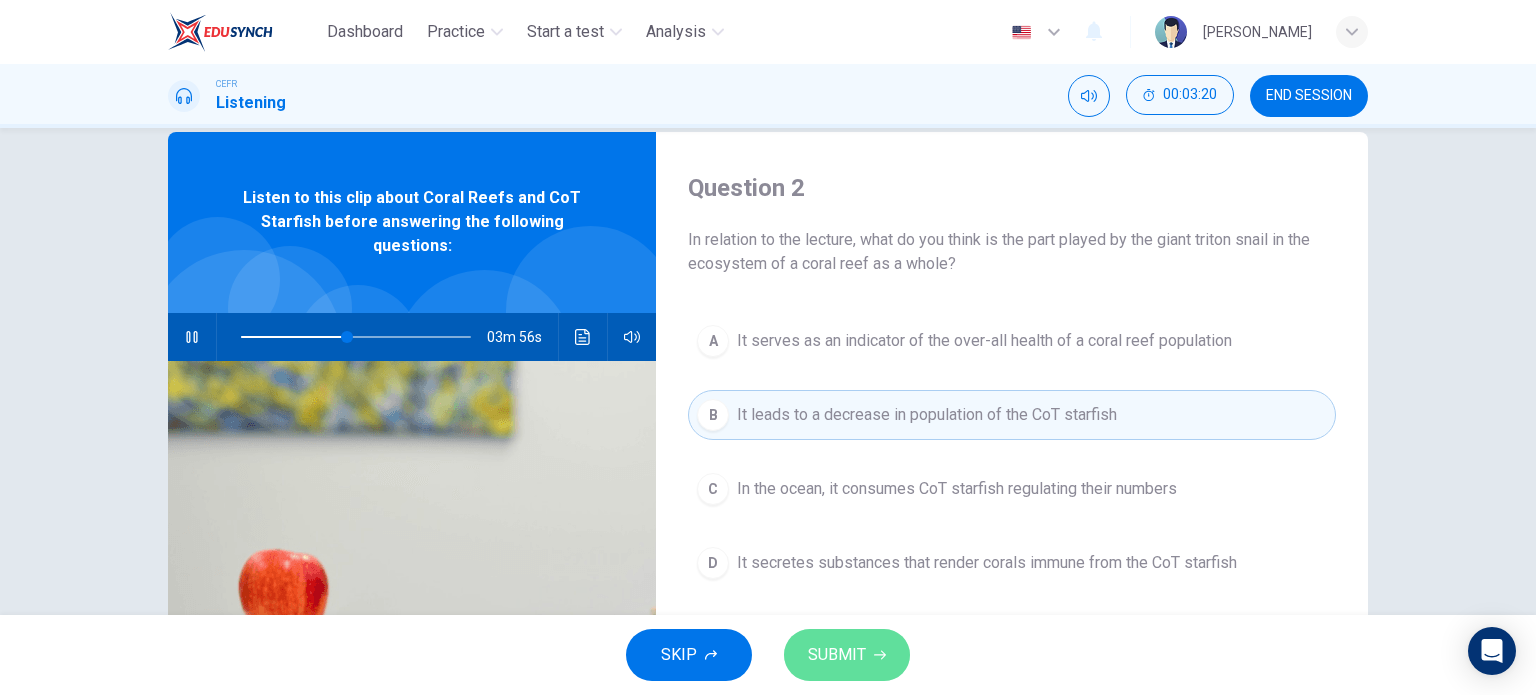 click on "SUBMIT" at bounding box center (847, 655) 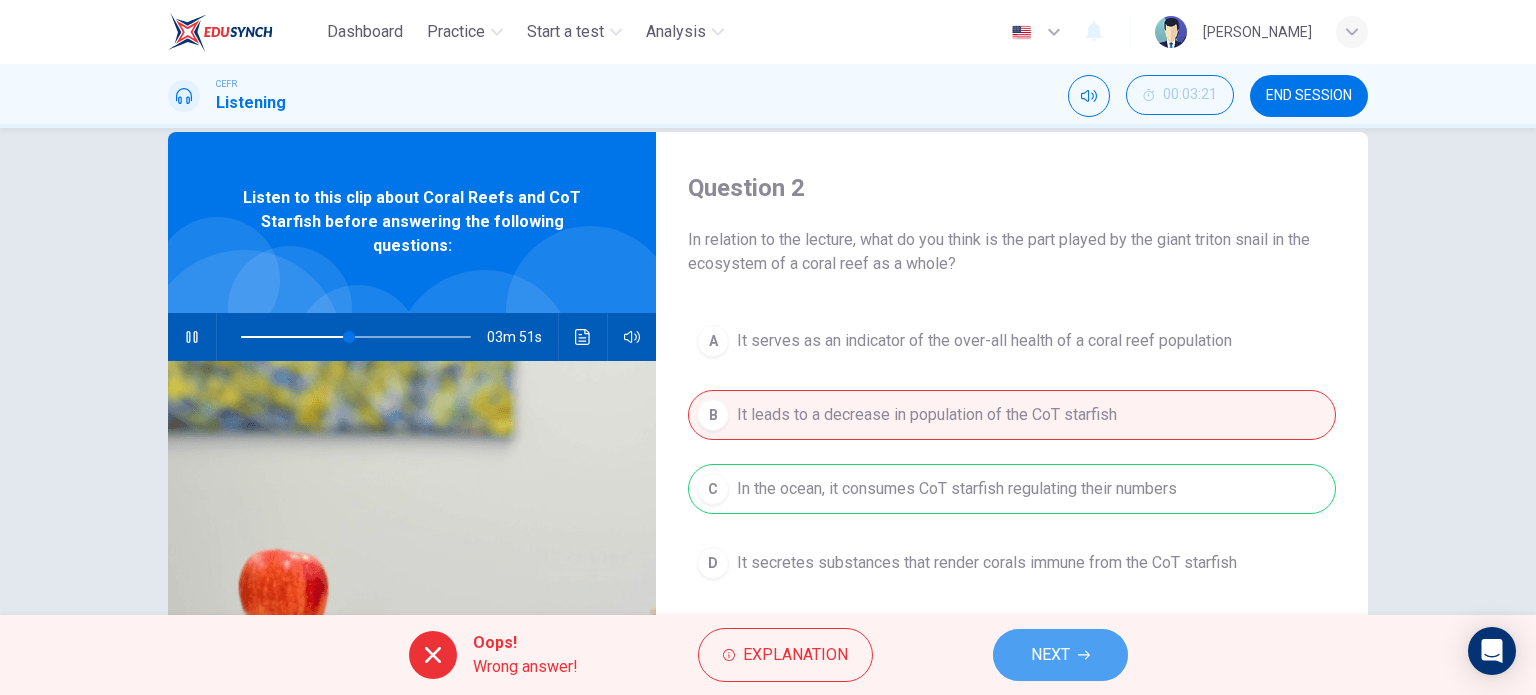 click on "NEXT" at bounding box center (1060, 655) 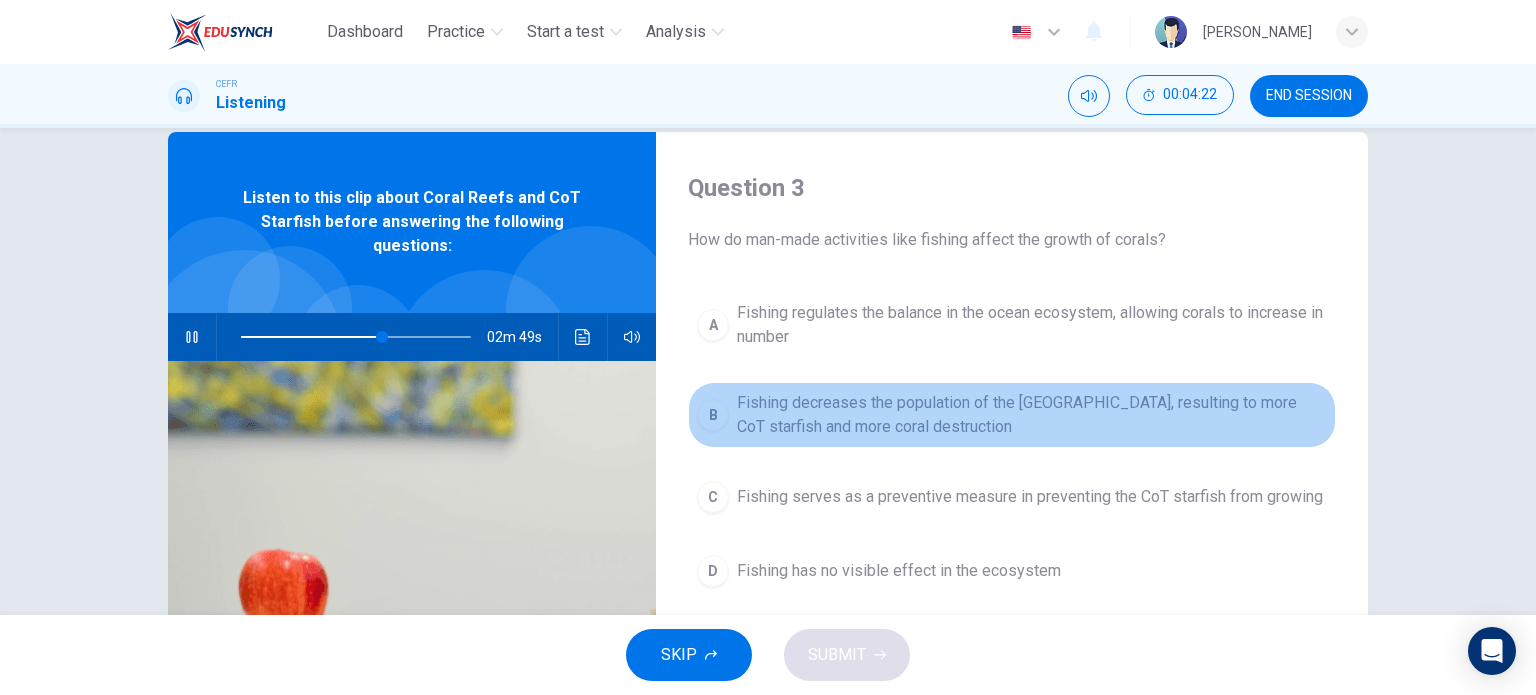 click on "B Fishing decreases the population of the Triton Snail, resulting to more CoT starfish and more coral destruction" at bounding box center (1012, 415) 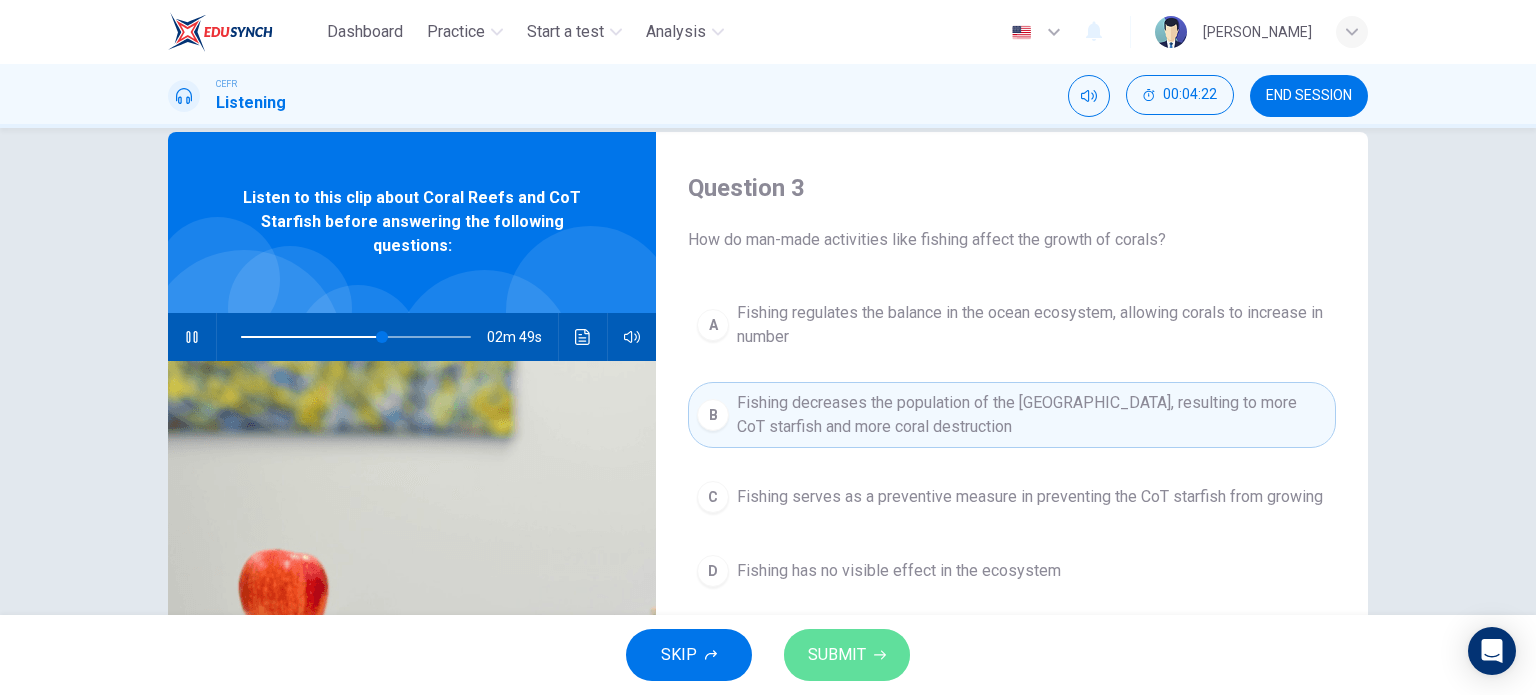 click on "SUBMIT" at bounding box center [837, 655] 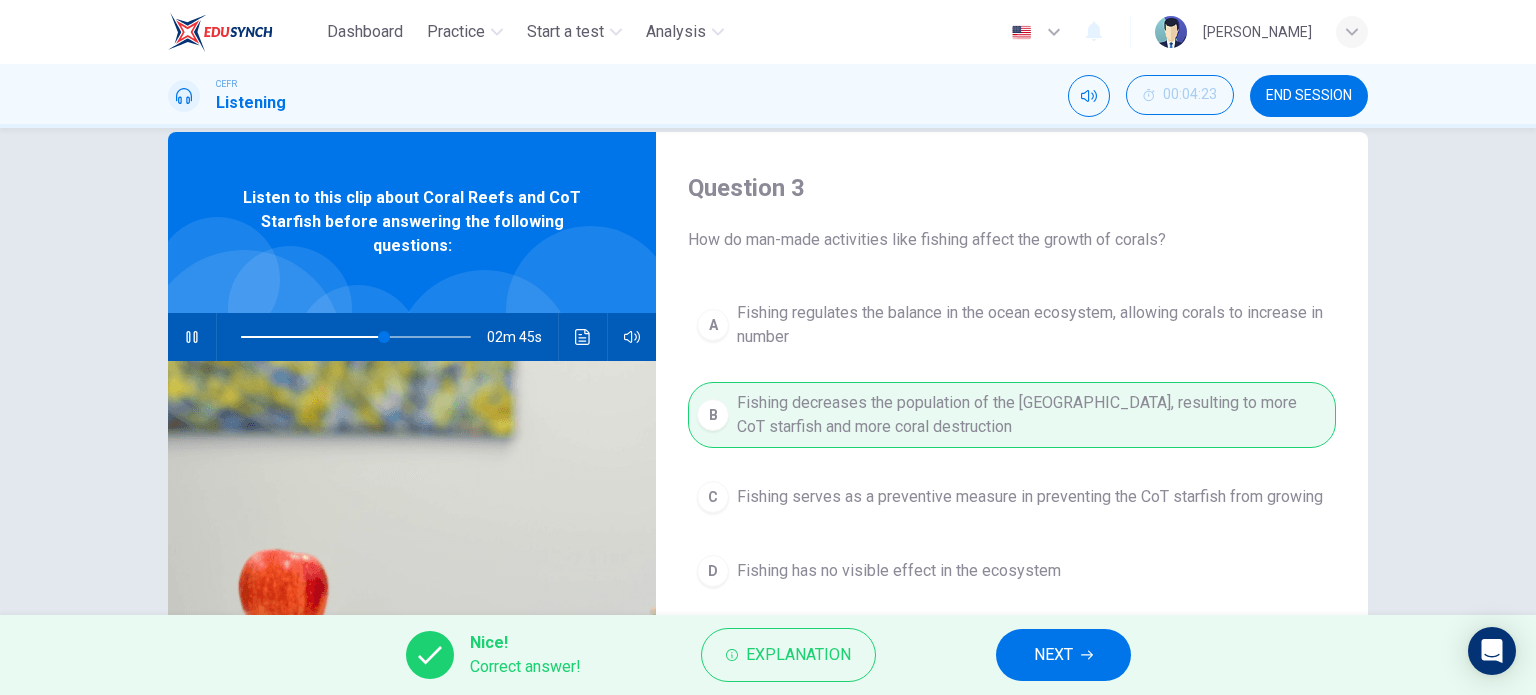 click on "NEXT" at bounding box center (1063, 655) 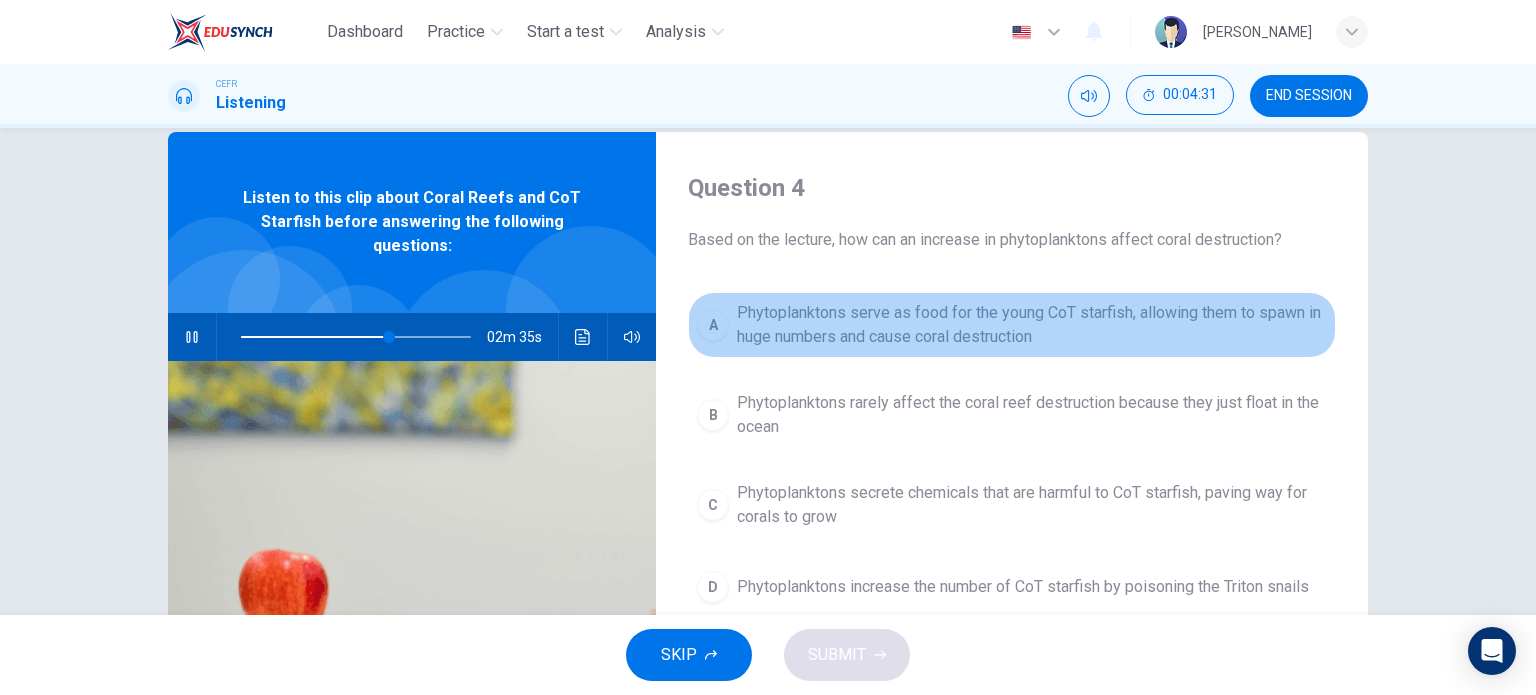 click on "Phytoplanktons serve as food for the young CoT starfish, allowing them to spawn in huge numbers and cause coral destruction" at bounding box center (1032, 325) 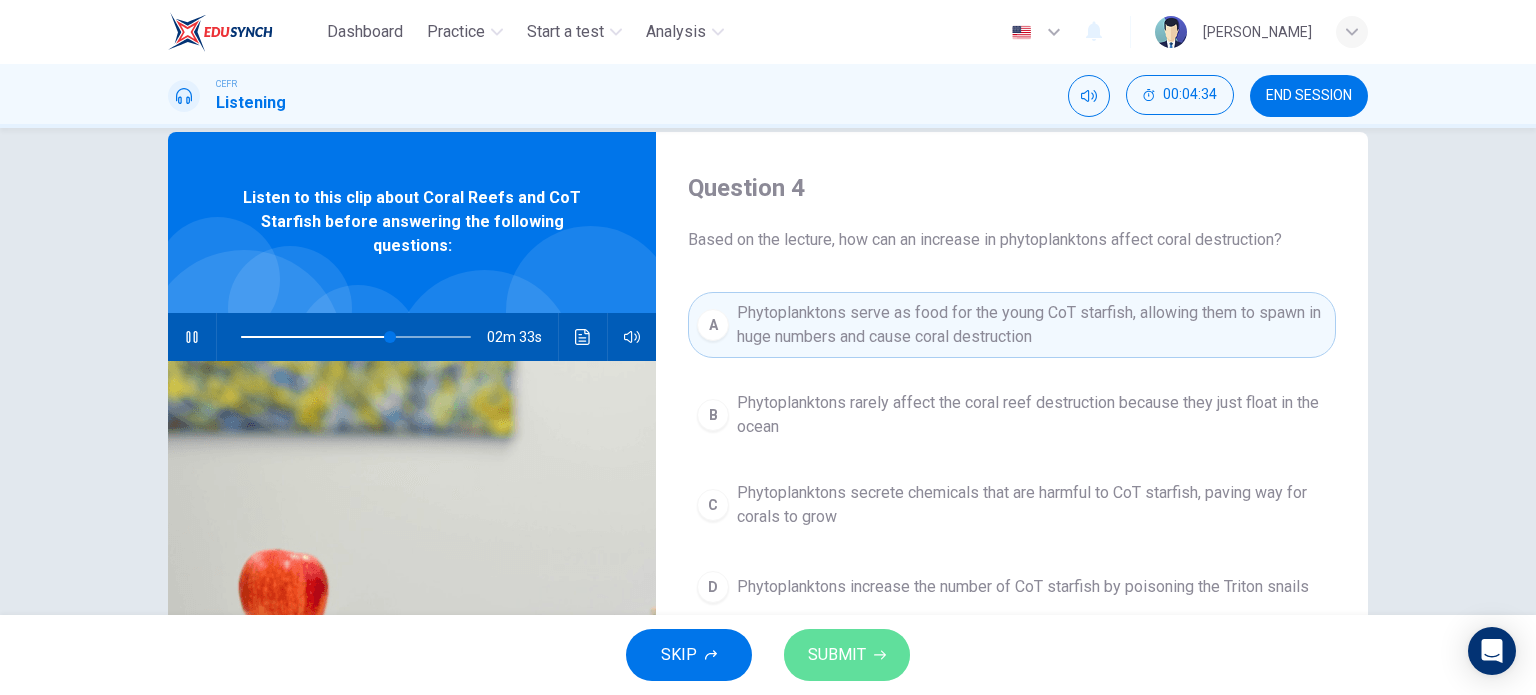 click on "SUBMIT" at bounding box center [847, 655] 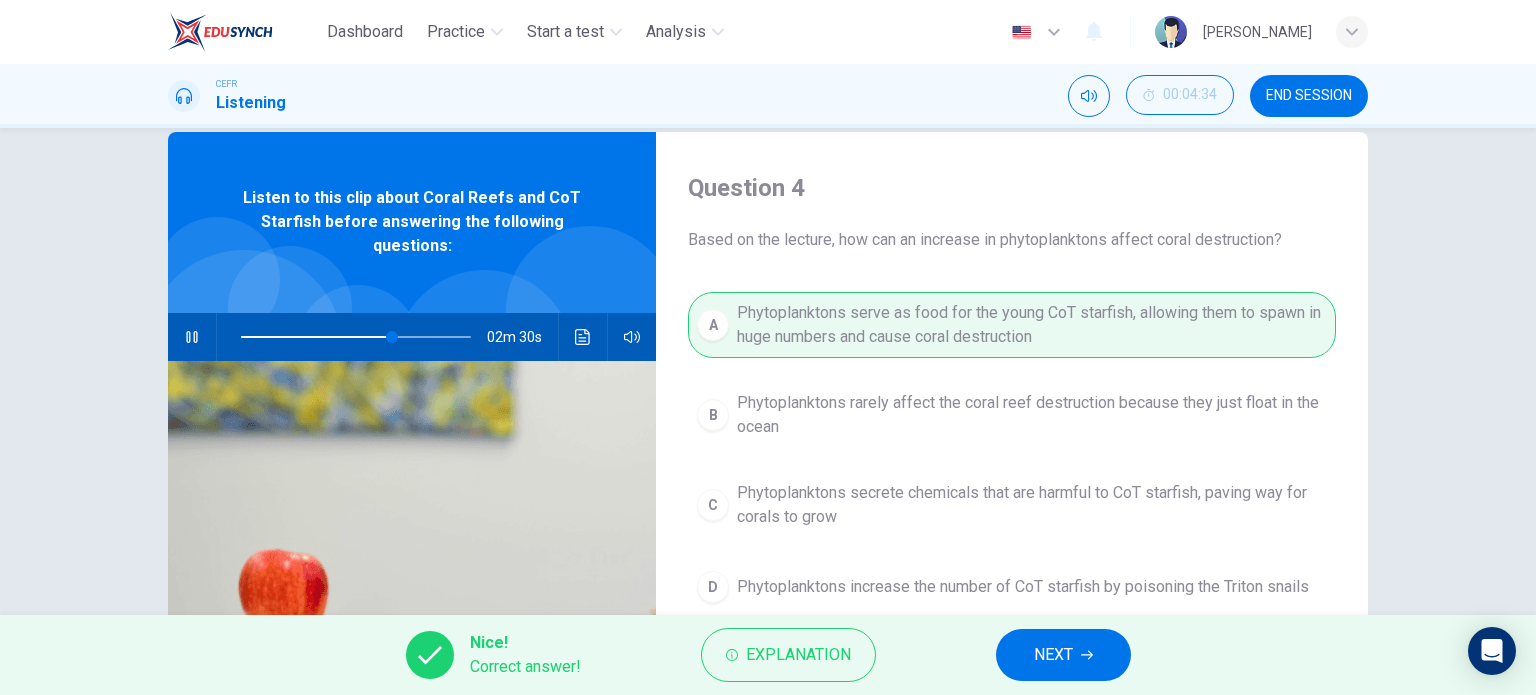 click on "NEXT" at bounding box center (1063, 655) 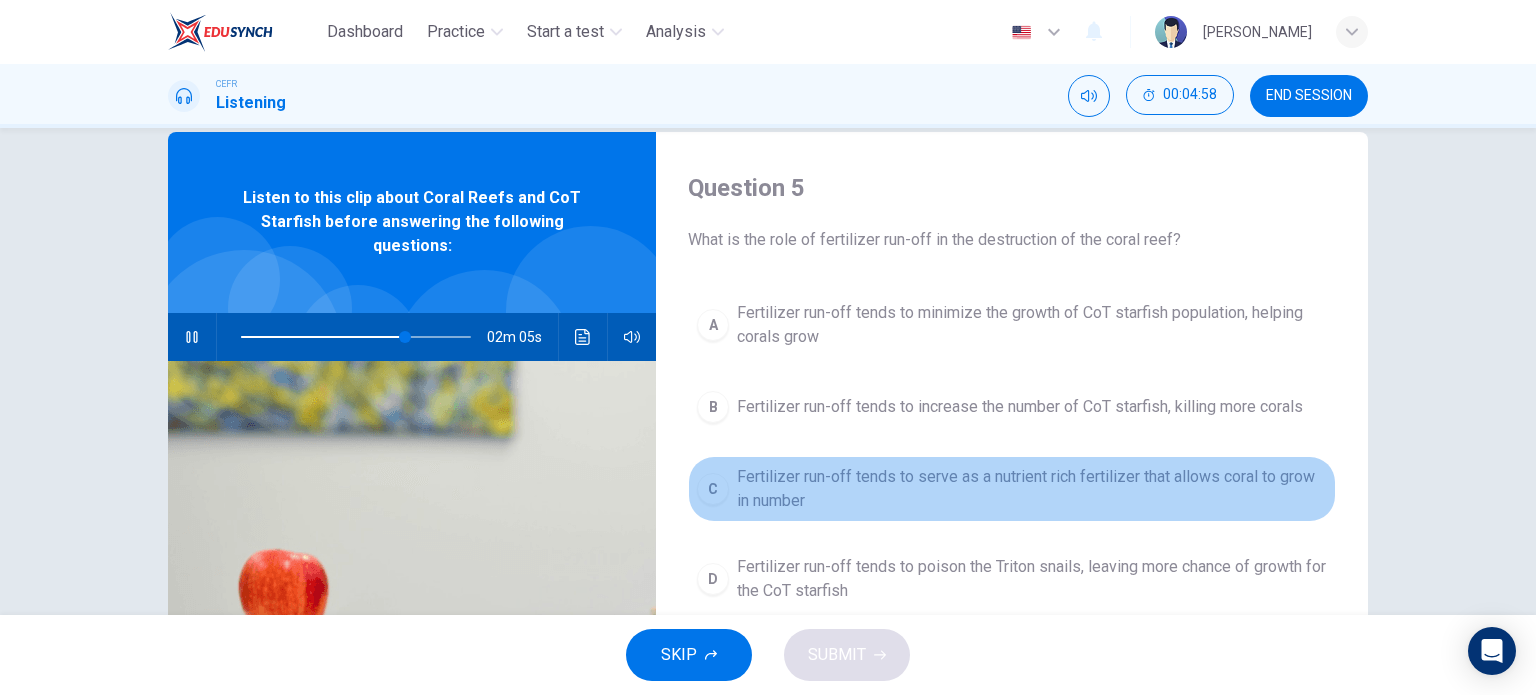 click on "Fertilizer run-off tends to serve as a nutrient rich fertilizer that allows coral to grow in number" at bounding box center [1032, 489] 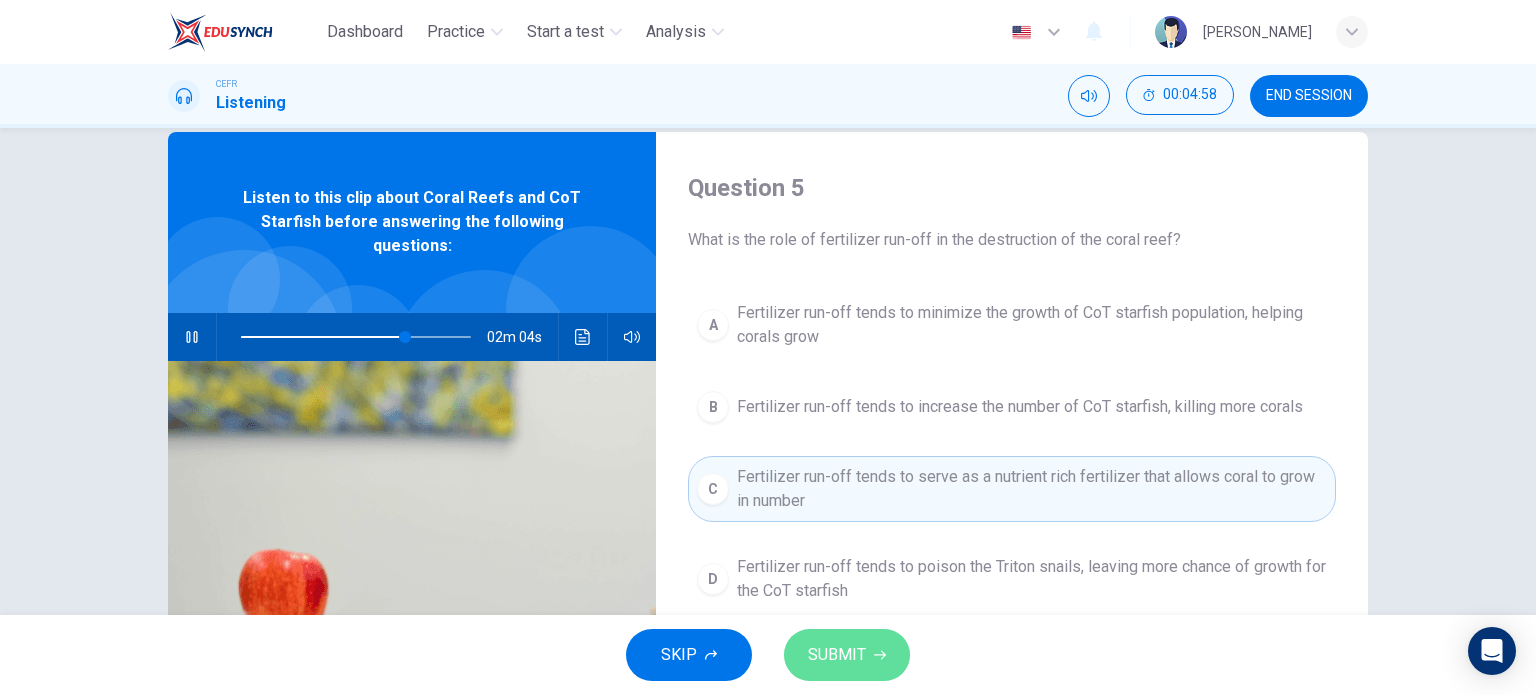 click on "SUBMIT" at bounding box center [837, 655] 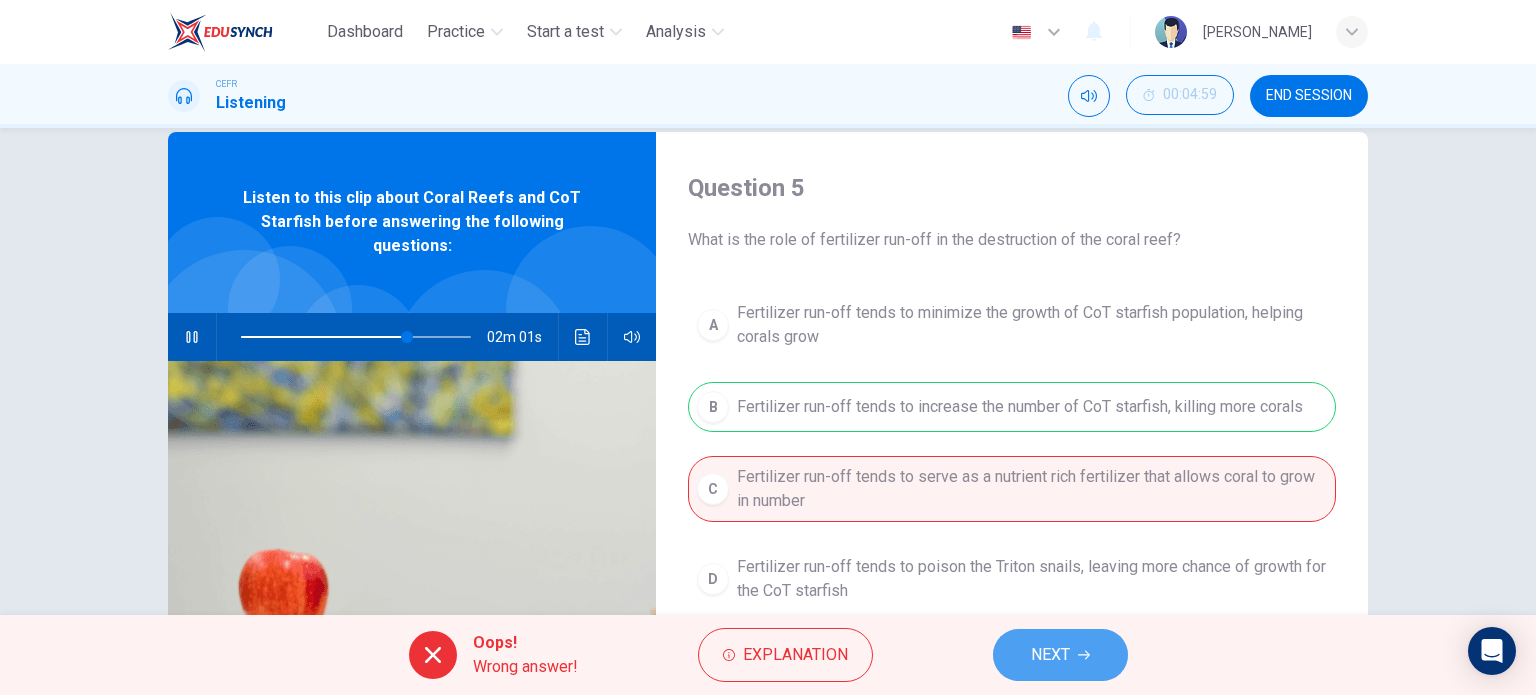 click on "NEXT" at bounding box center (1060, 655) 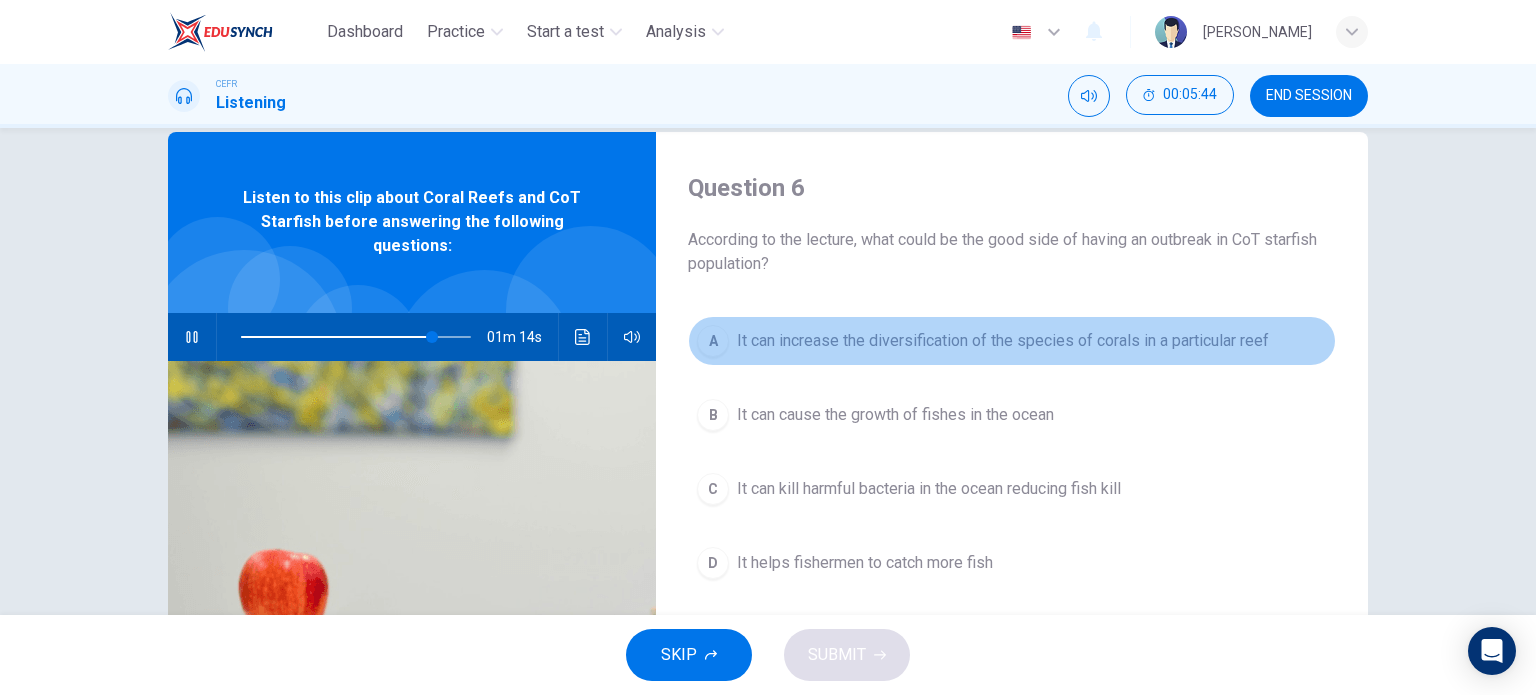 click on "It can increase the diversification of the species of corals in a particular reef" at bounding box center (1003, 341) 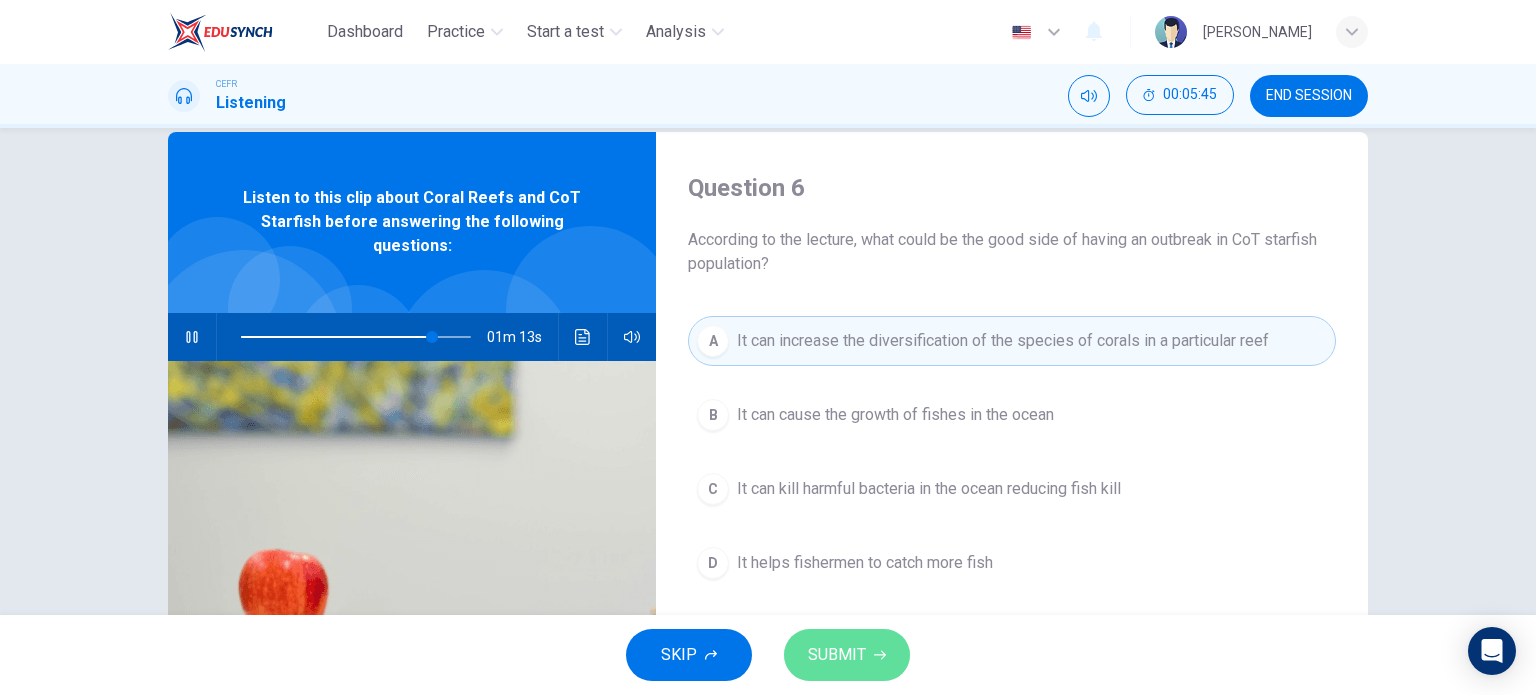 click on "SUBMIT" at bounding box center [837, 655] 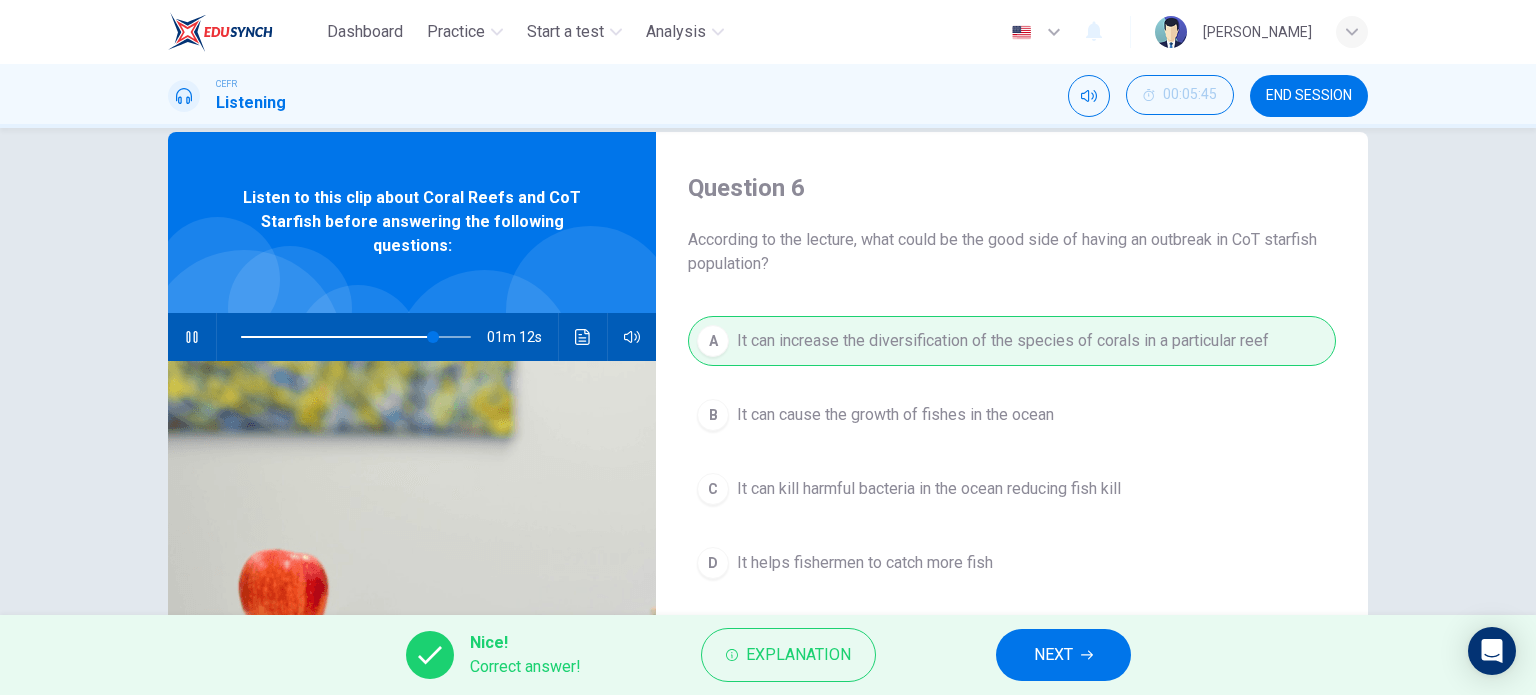 type on "84" 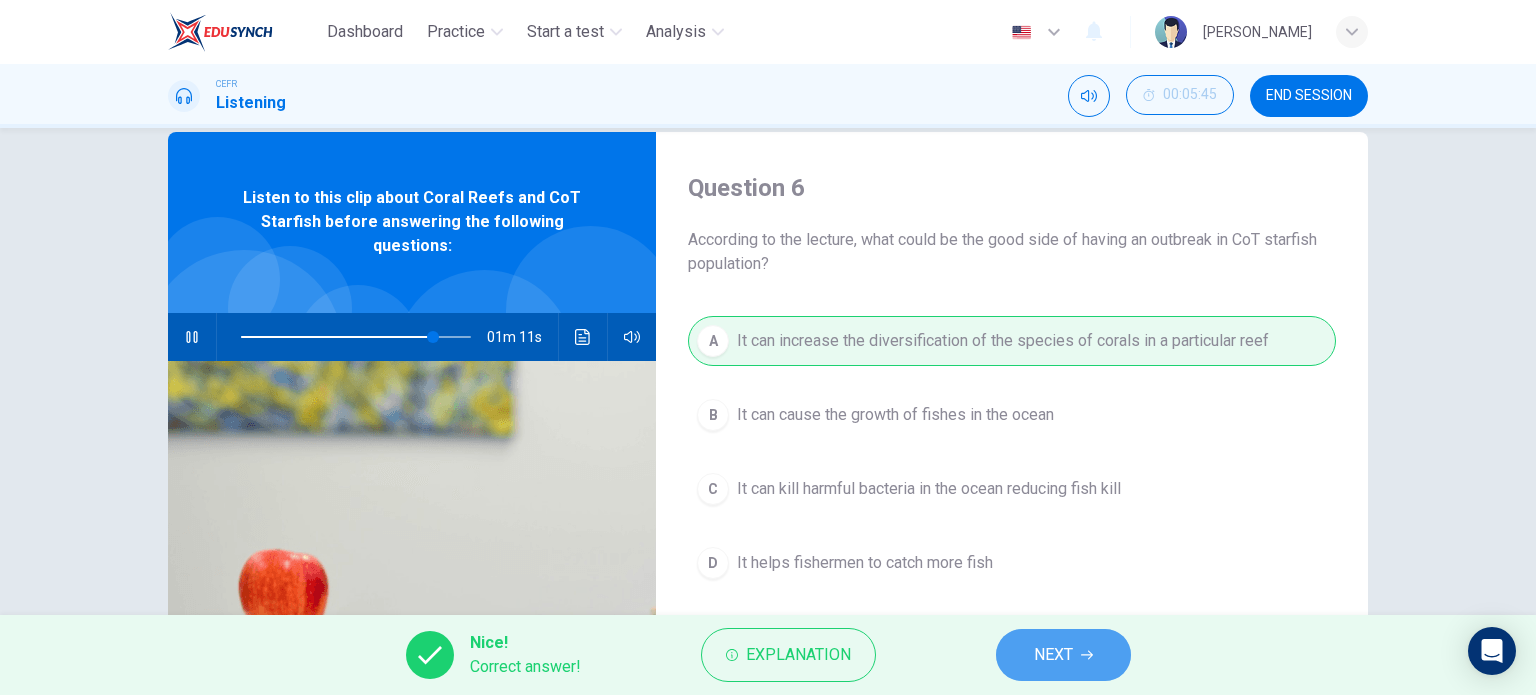 click on "NEXT" at bounding box center [1063, 655] 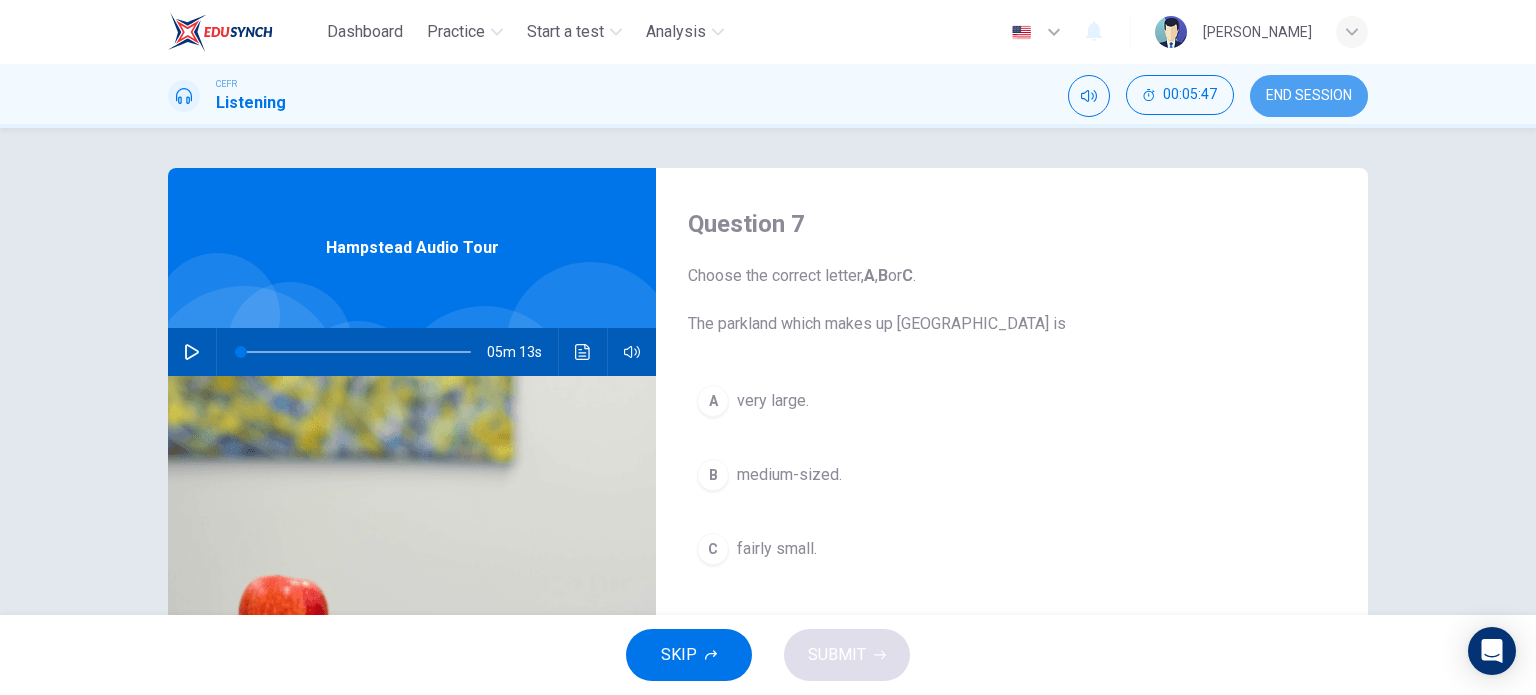 click on "END SESSION" at bounding box center (1309, 96) 